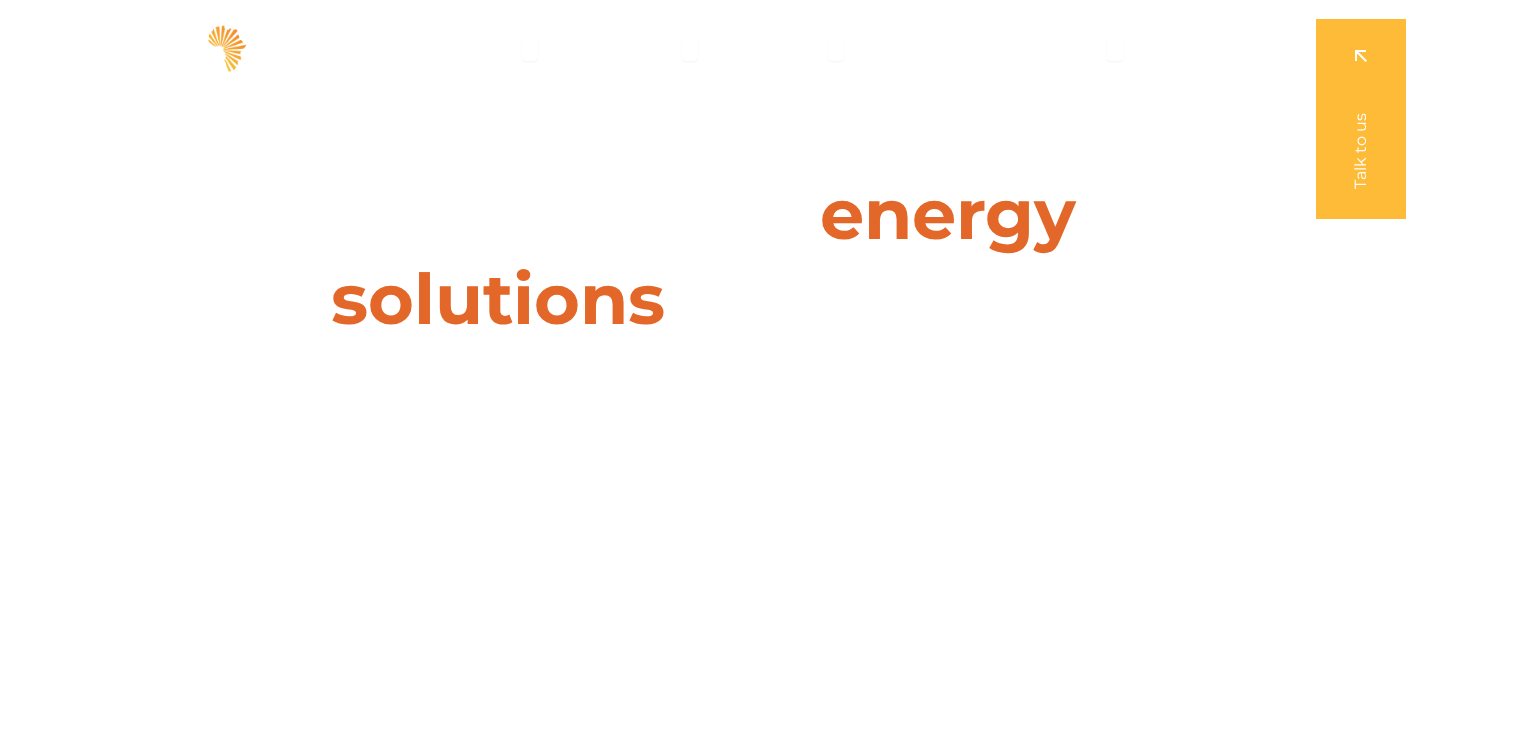 scroll, scrollTop: 0, scrollLeft: 0, axis: both 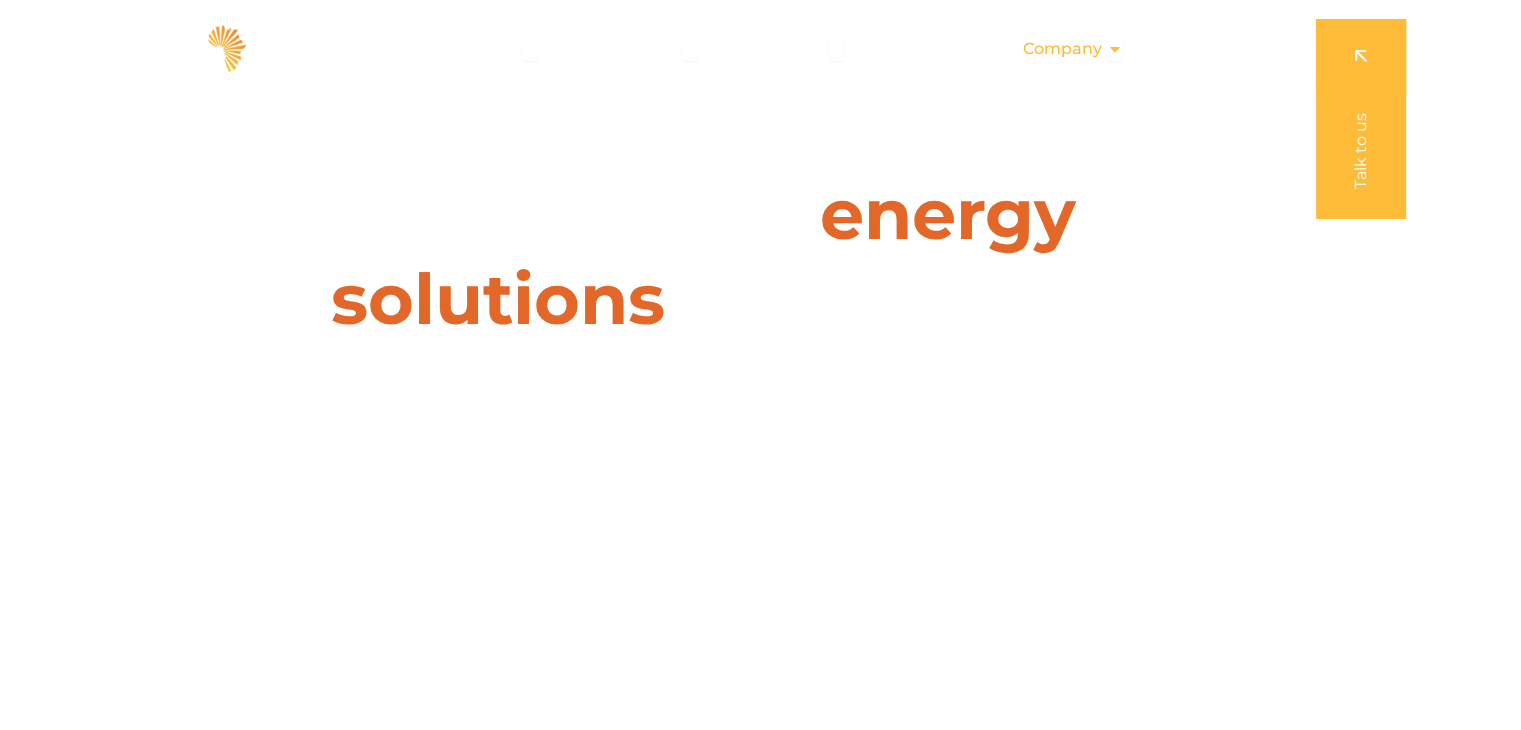 click on "Company" at bounding box center [1062, 49] 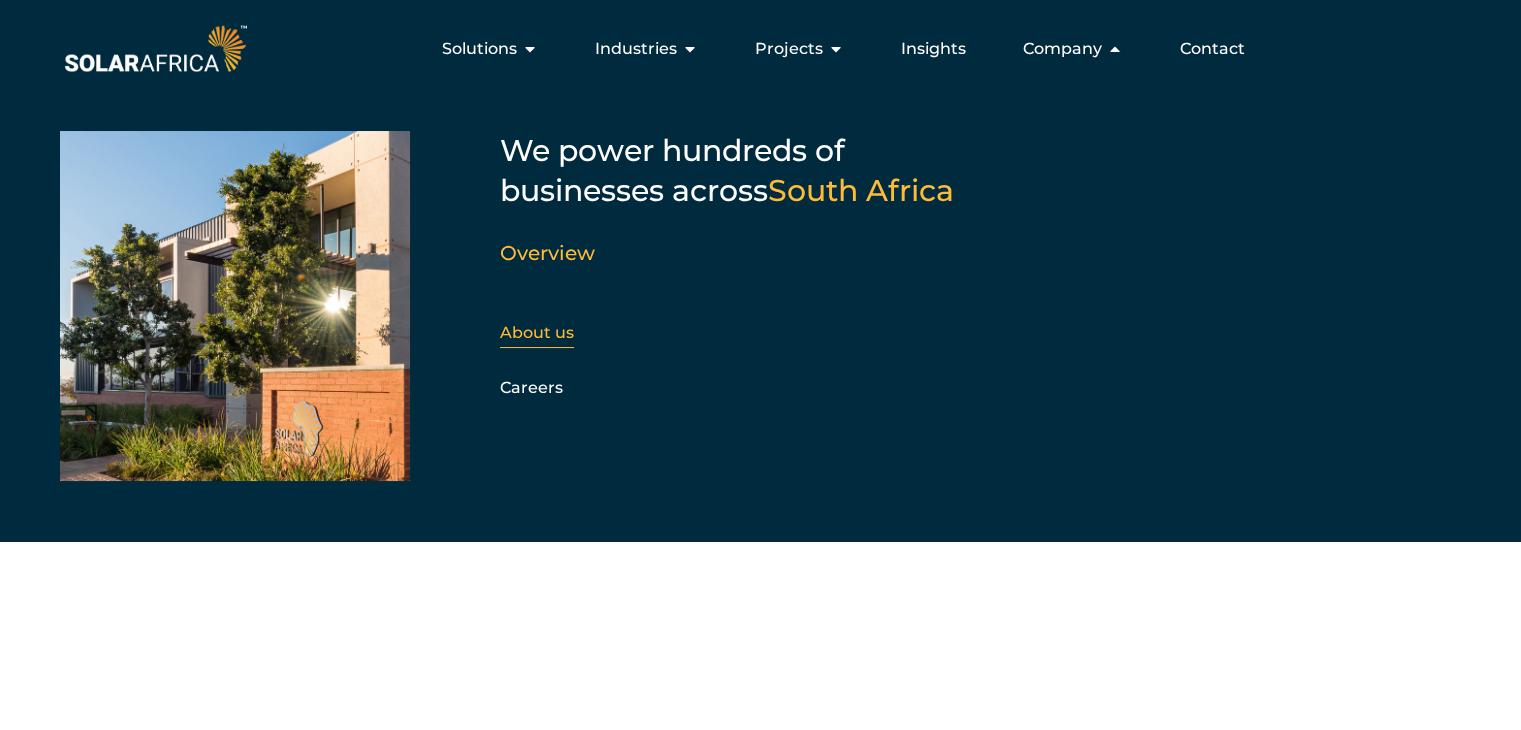 click on "About us" at bounding box center [537, 332] 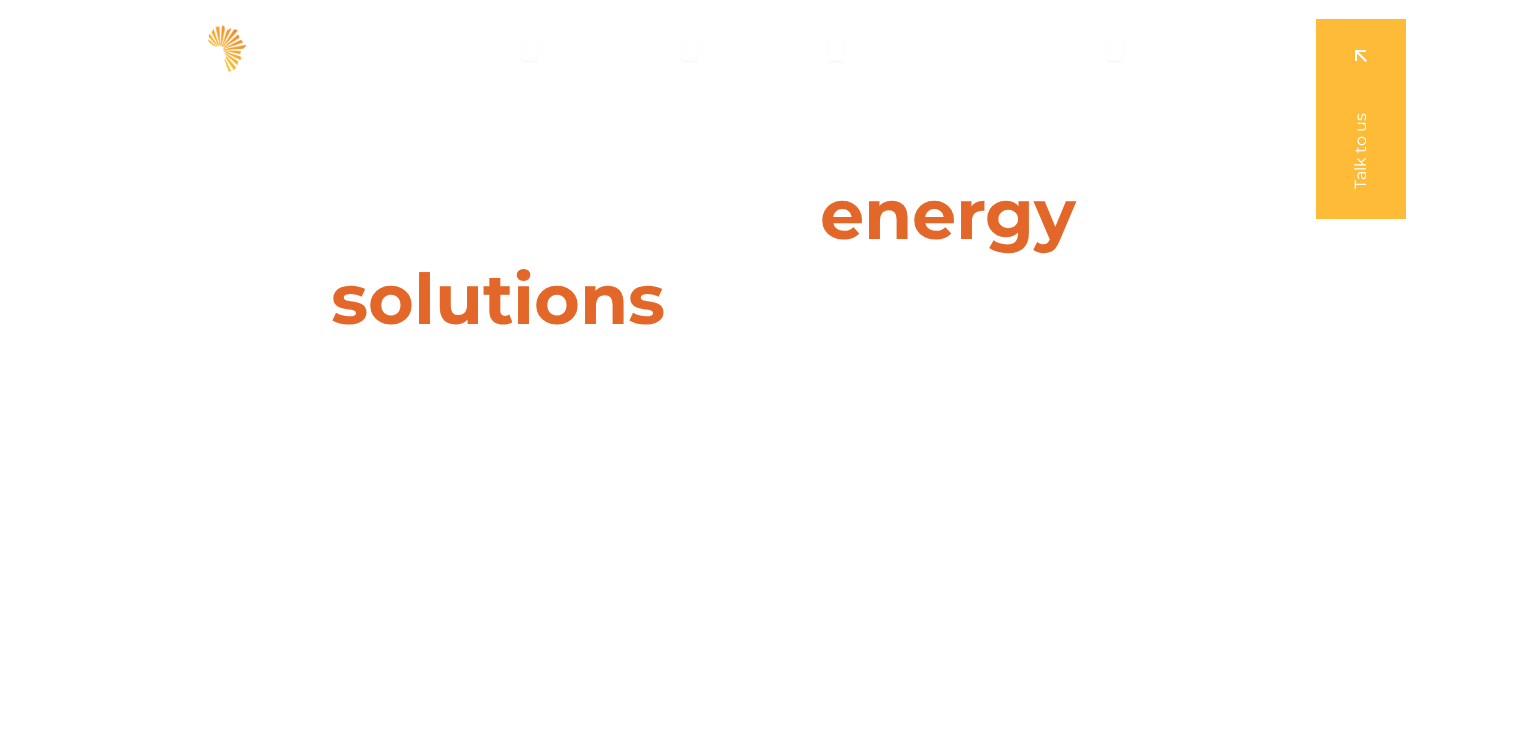 scroll, scrollTop: 0, scrollLeft: 0, axis: both 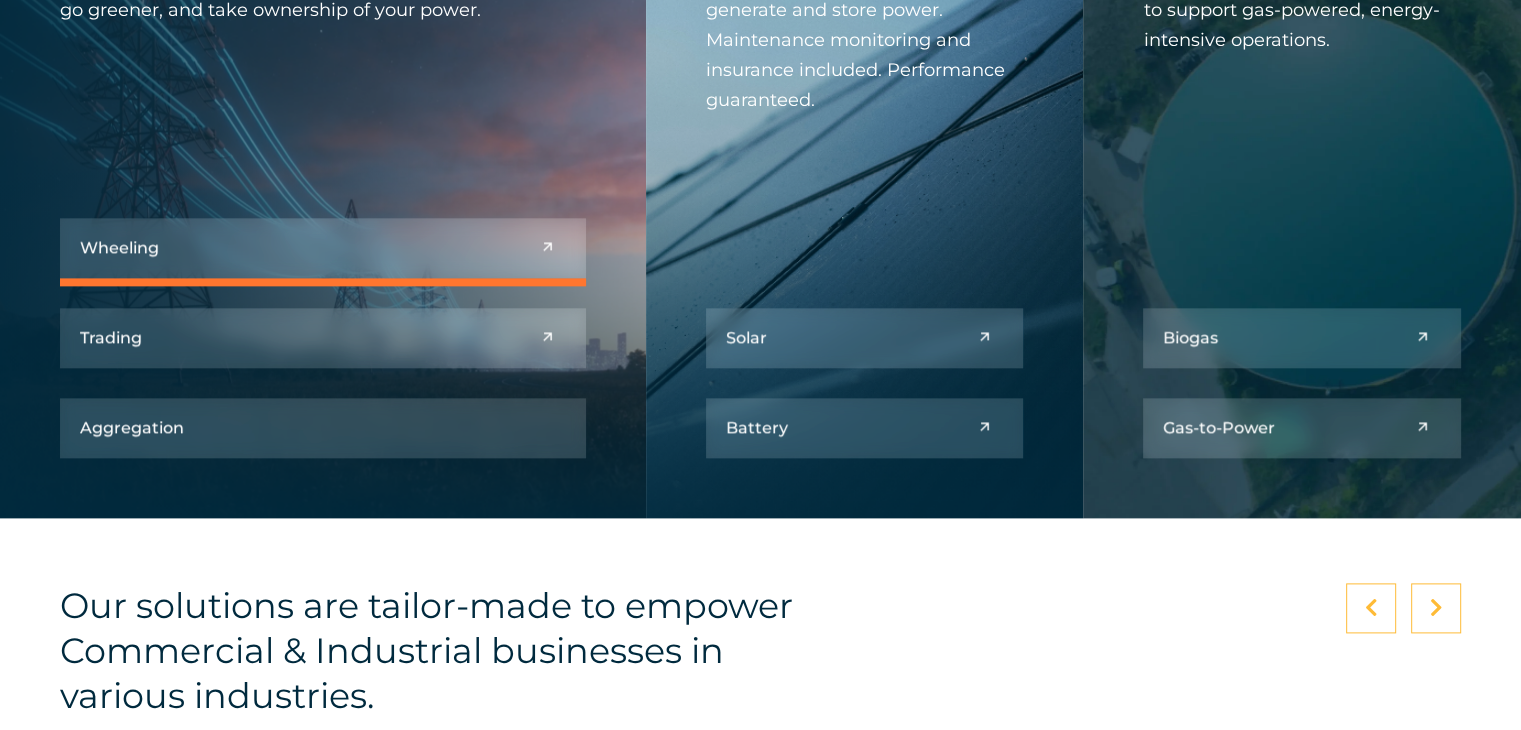 click at bounding box center [323, 248] 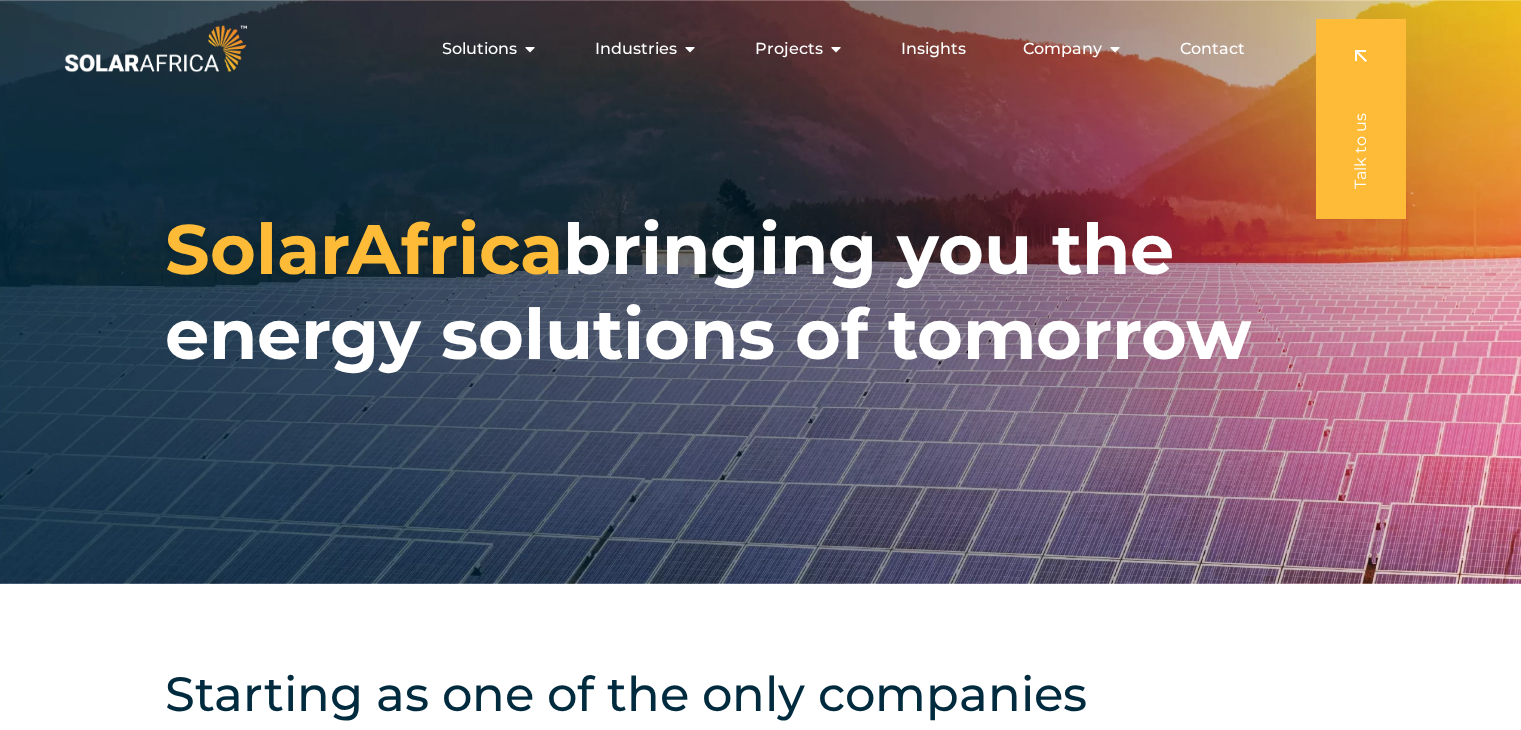 scroll, scrollTop: 0, scrollLeft: 0, axis: both 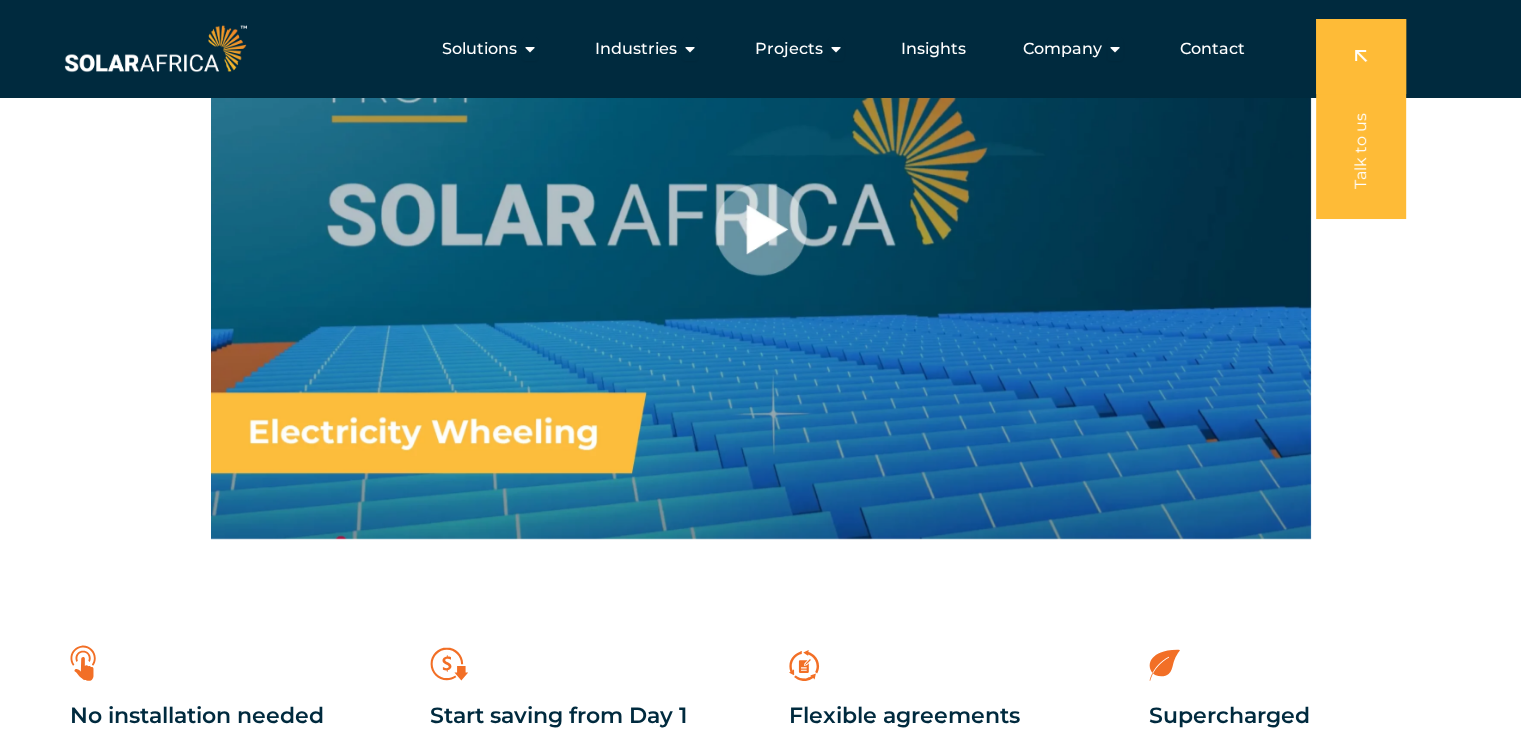 click at bounding box center [761, 229] 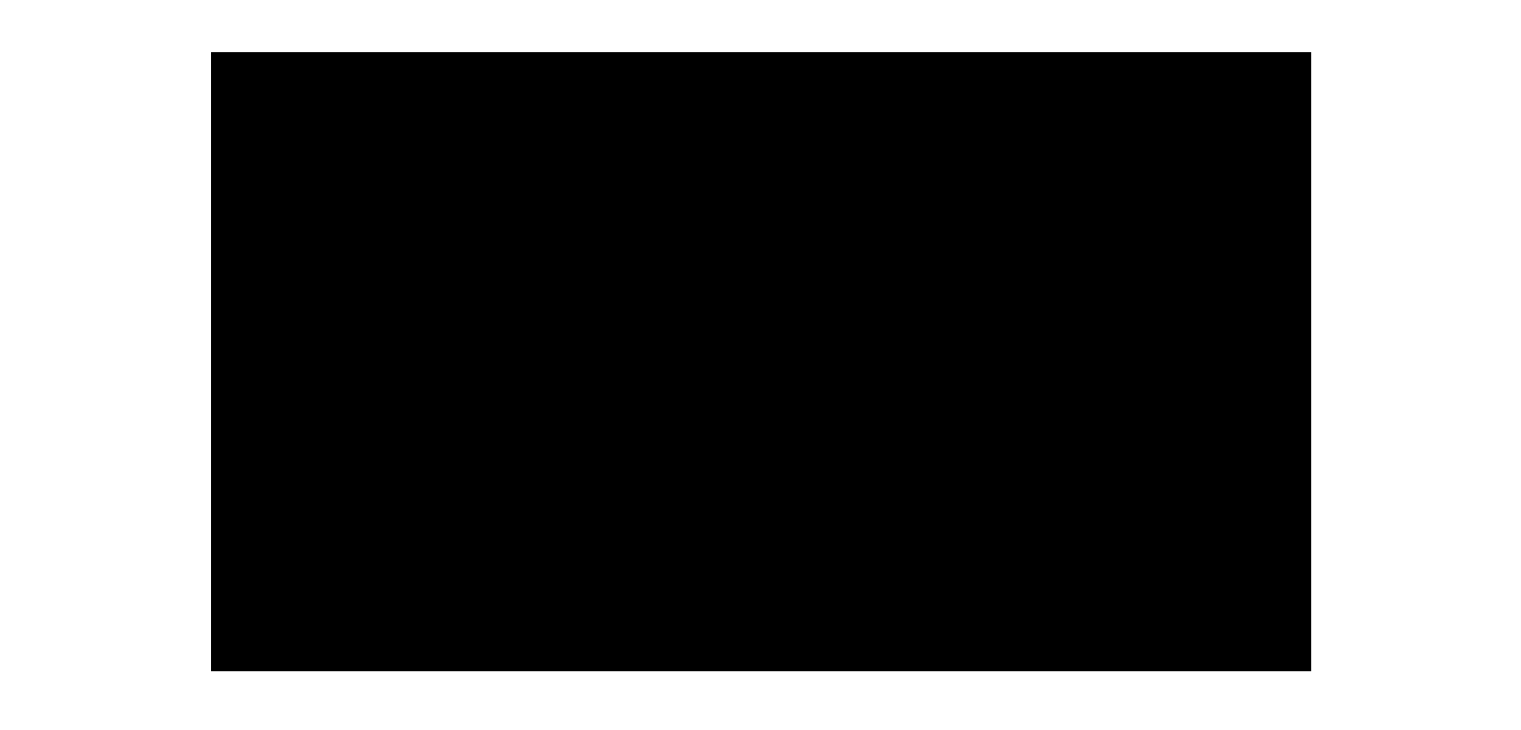 scroll, scrollTop: 899, scrollLeft: 0, axis: vertical 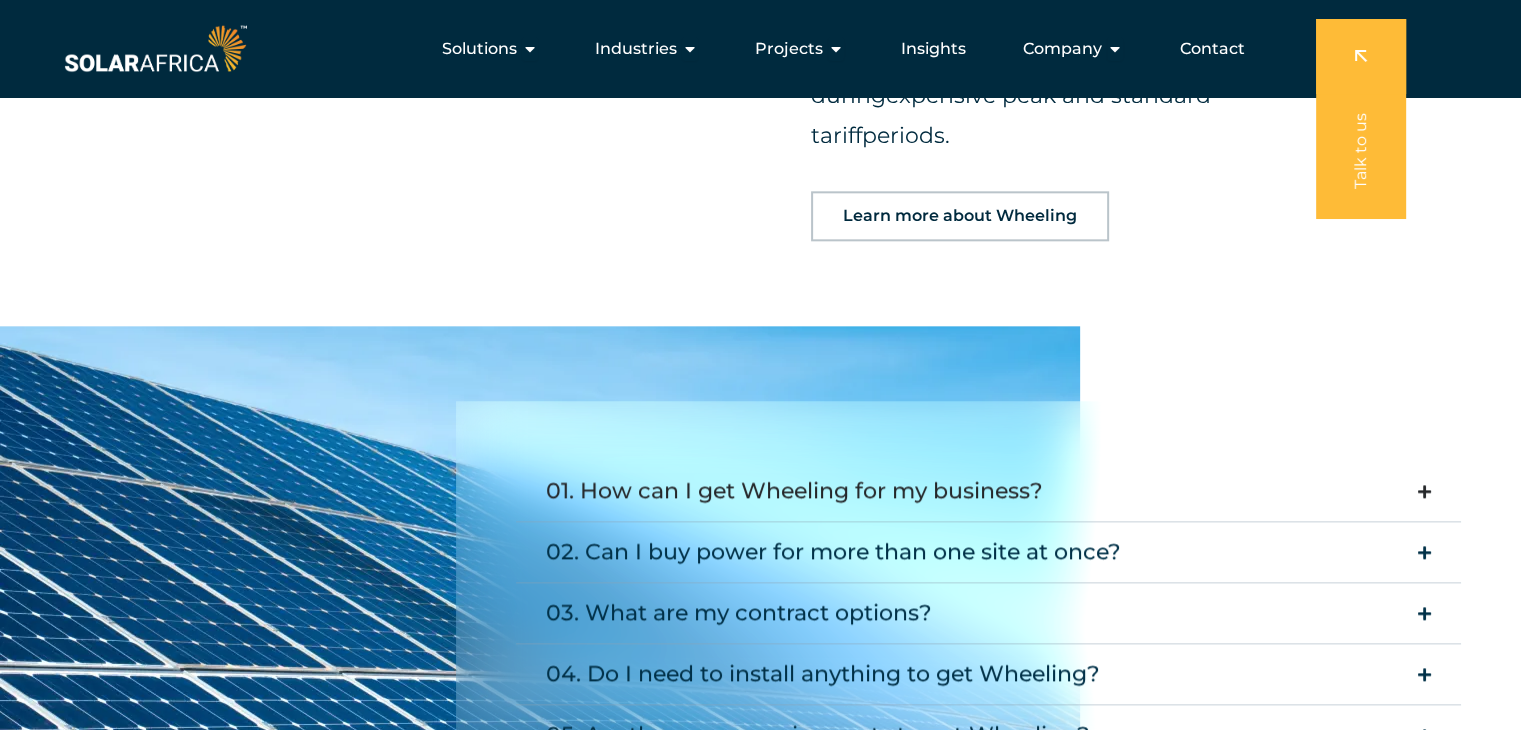click at bounding box center [1424, 491] 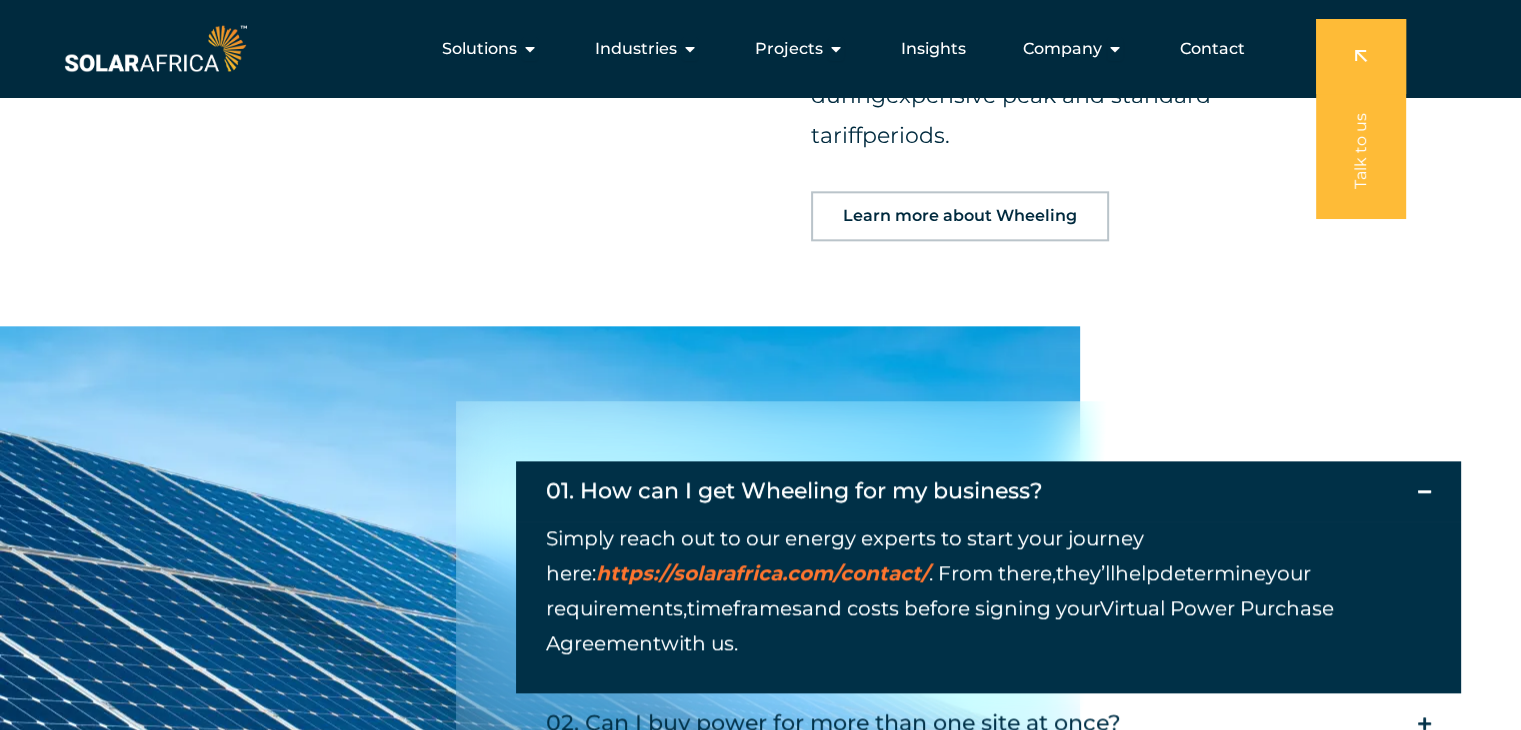 click at bounding box center [1424, 491] 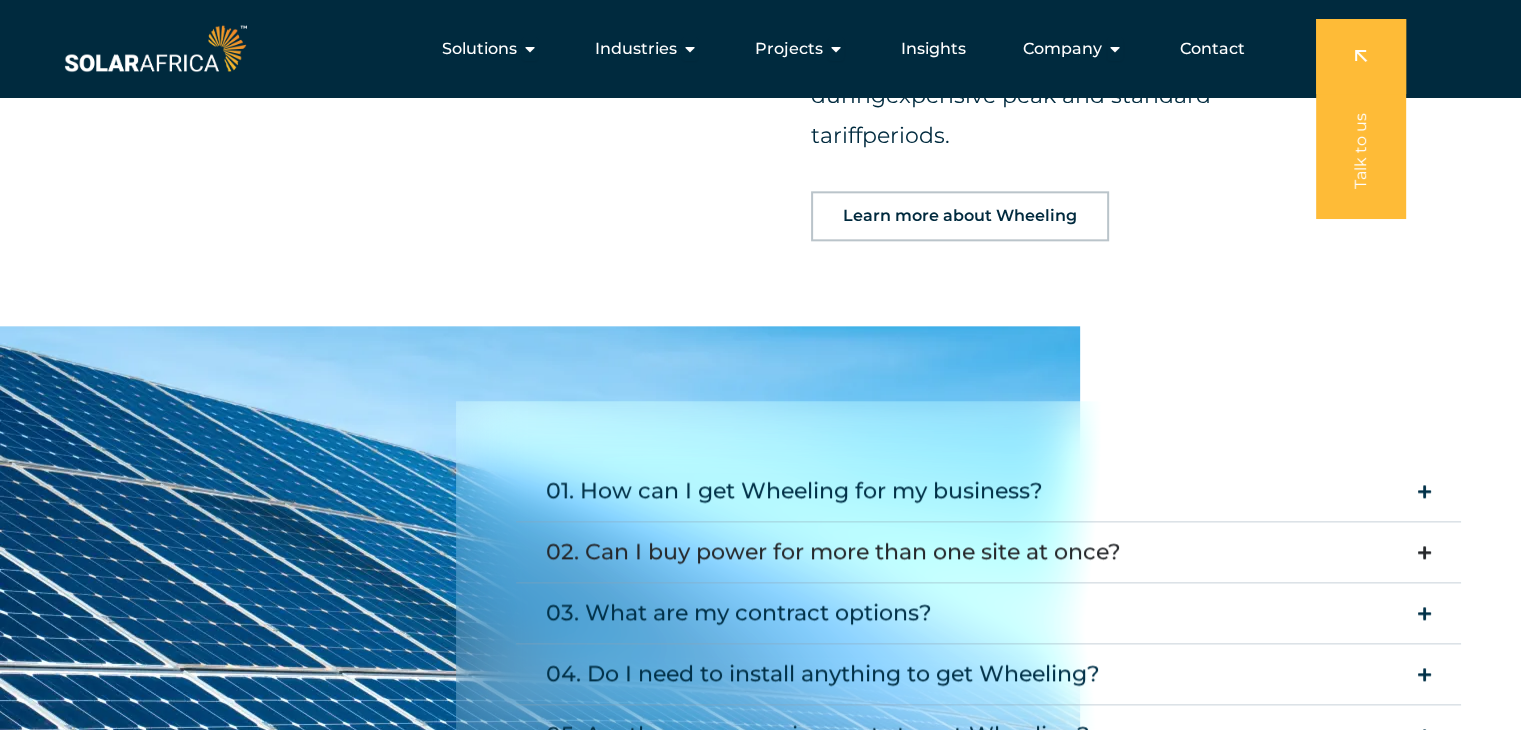click on "02. Can I buy power for more than one site at once?" at bounding box center [988, 552] 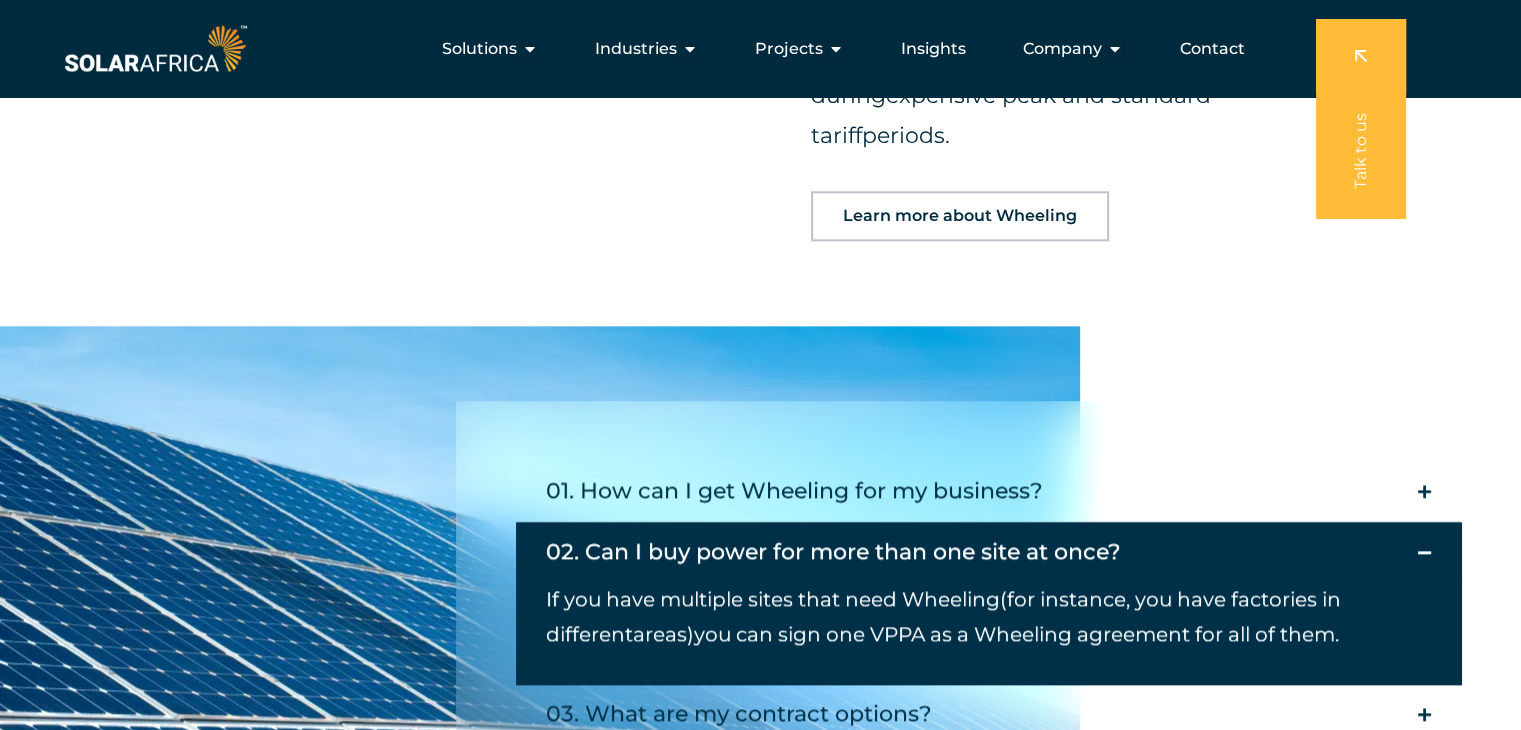 click on "02. Can I buy power for more than one site at once?" at bounding box center [988, 552] 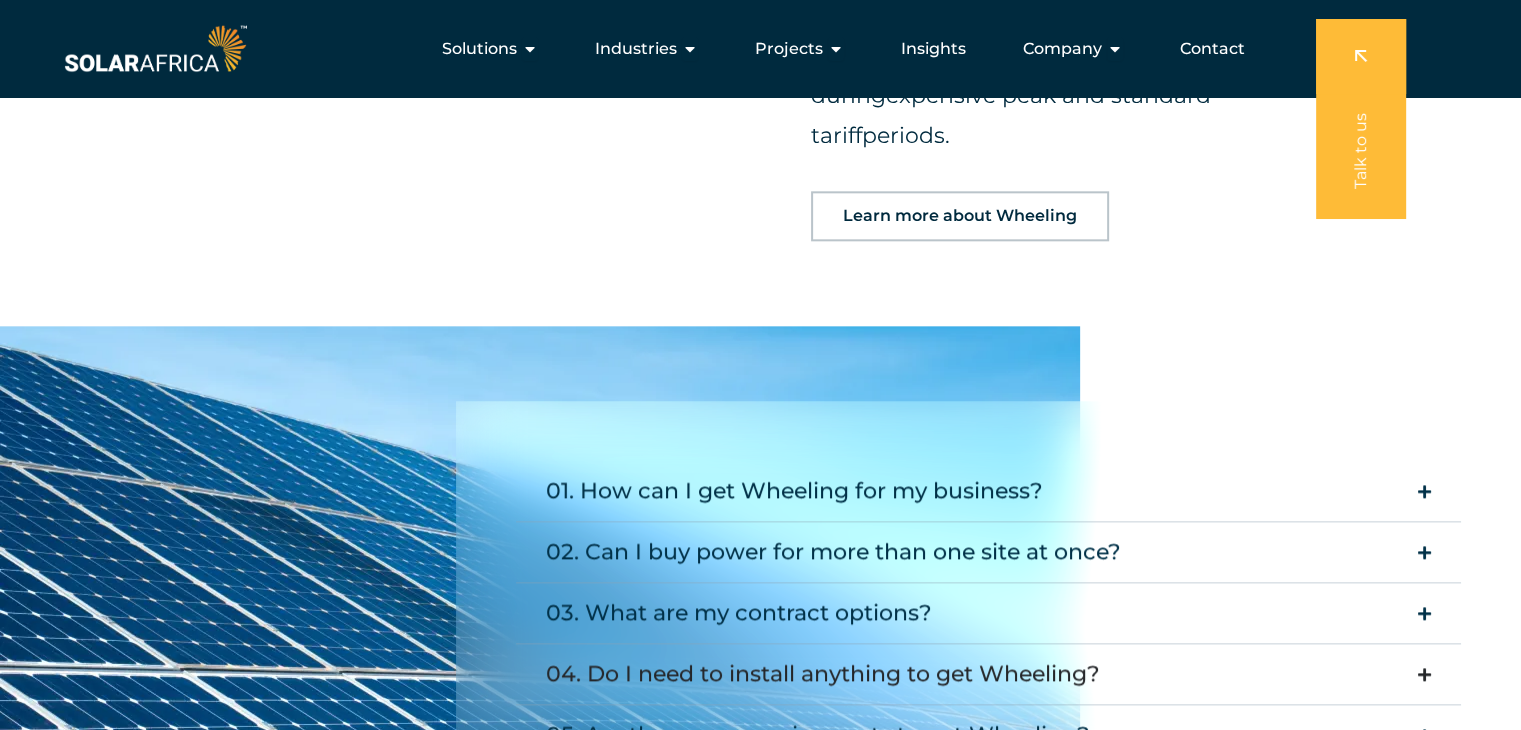 click on "04. Do I need to install anything to get Wheeling?" at bounding box center [988, 674] 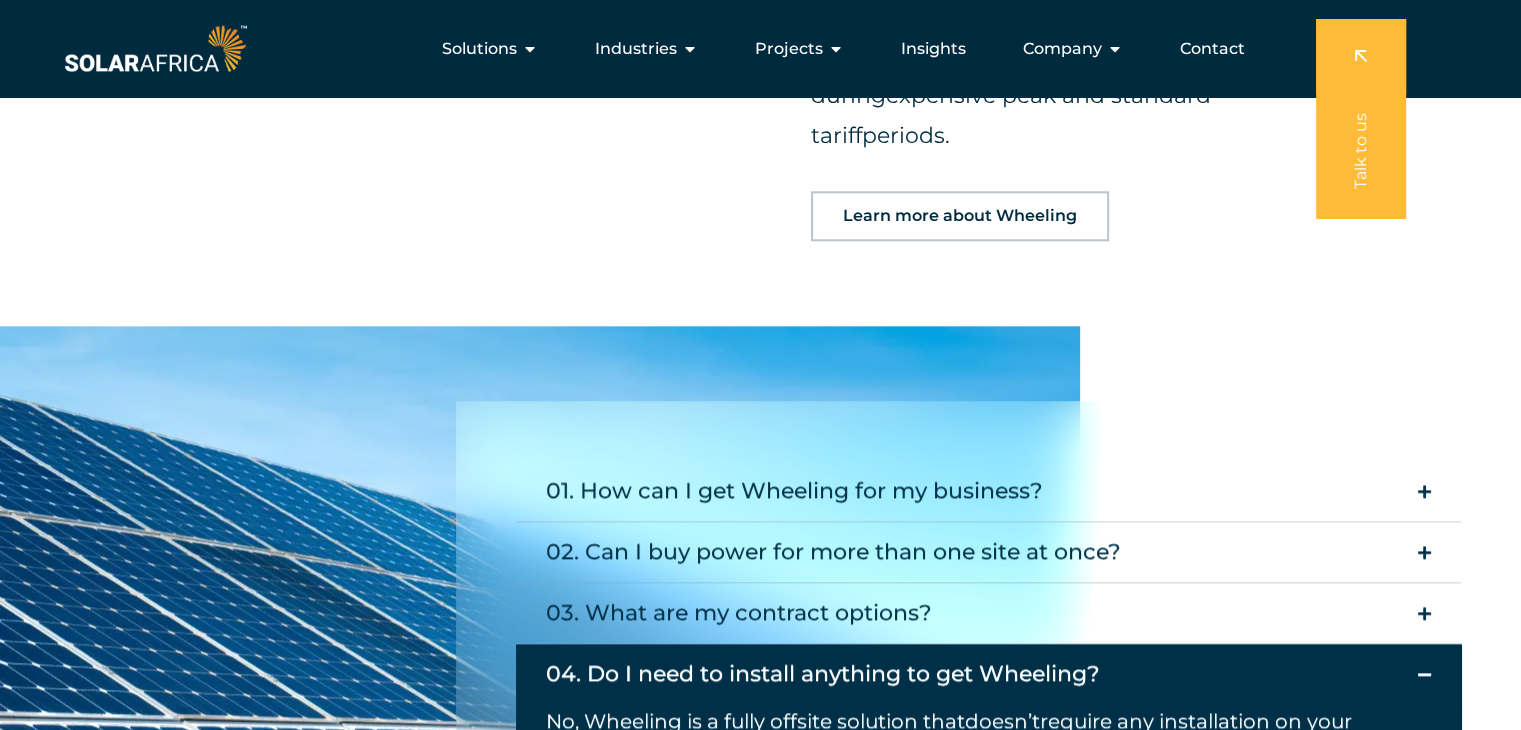 click on "04. Do I need to install anything to get Wheeling?" at bounding box center [988, 674] 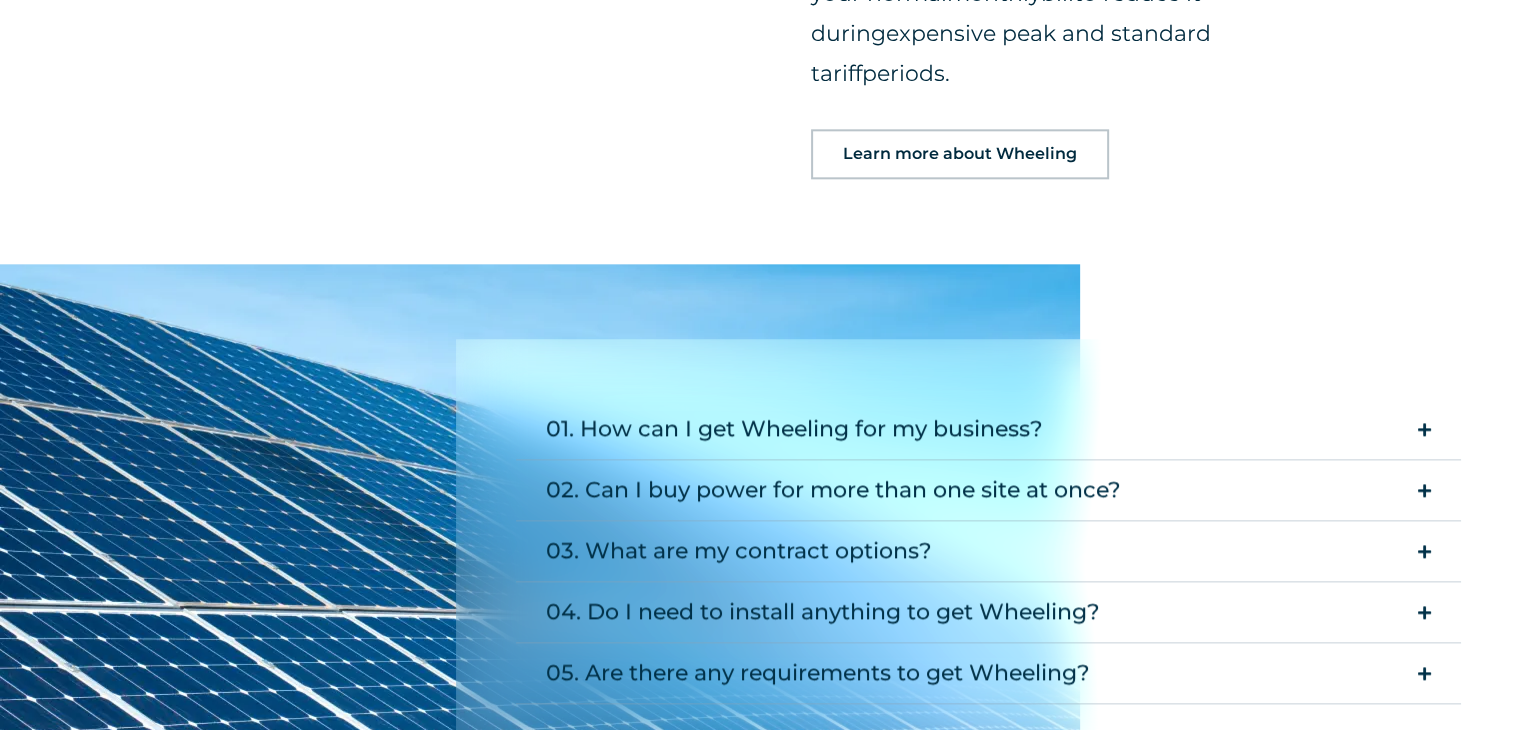 scroll, scrollTop: 2402, scrollLeft: 0, axis: vertical 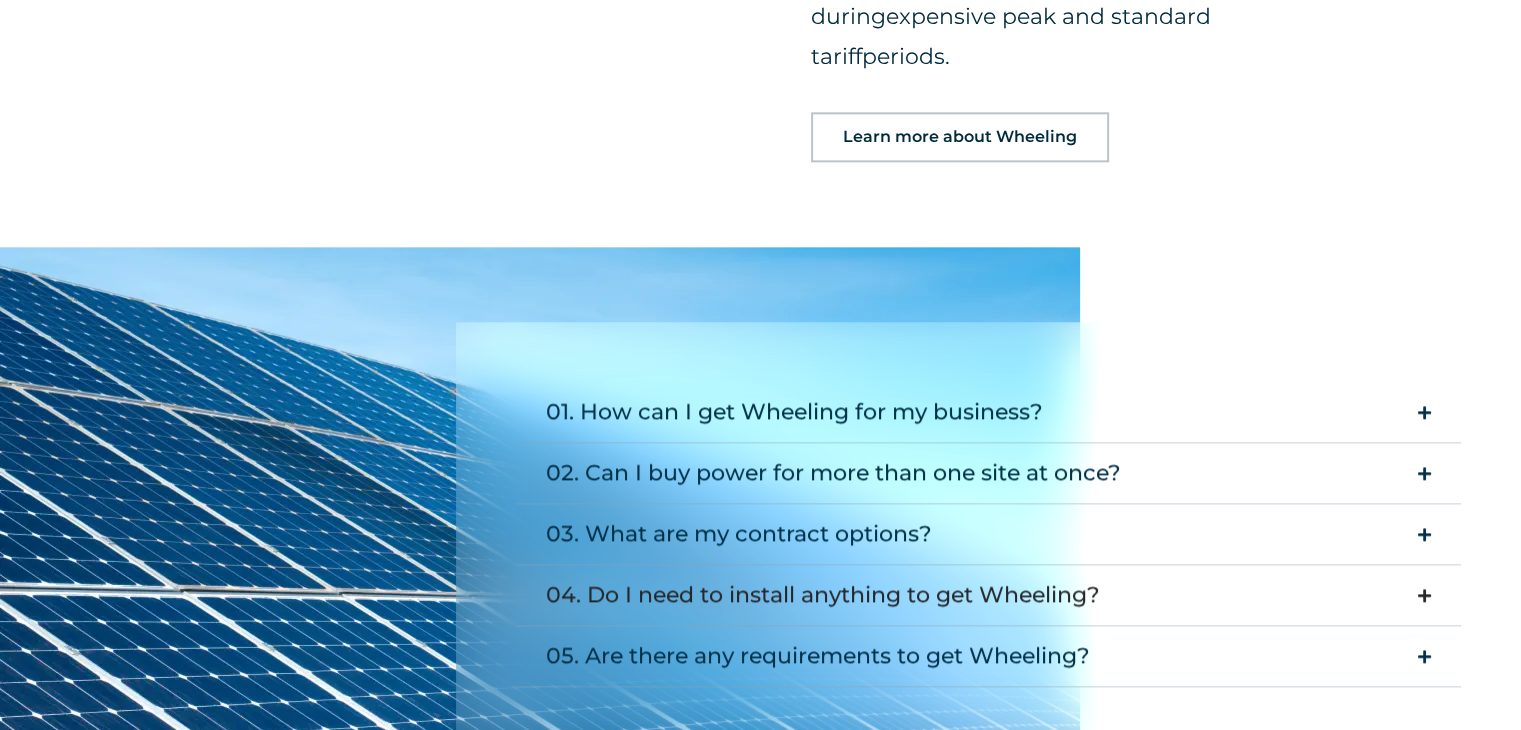 click on "04. Do I need to install anything to get Wheeling?" at bounding box center (988, 595) 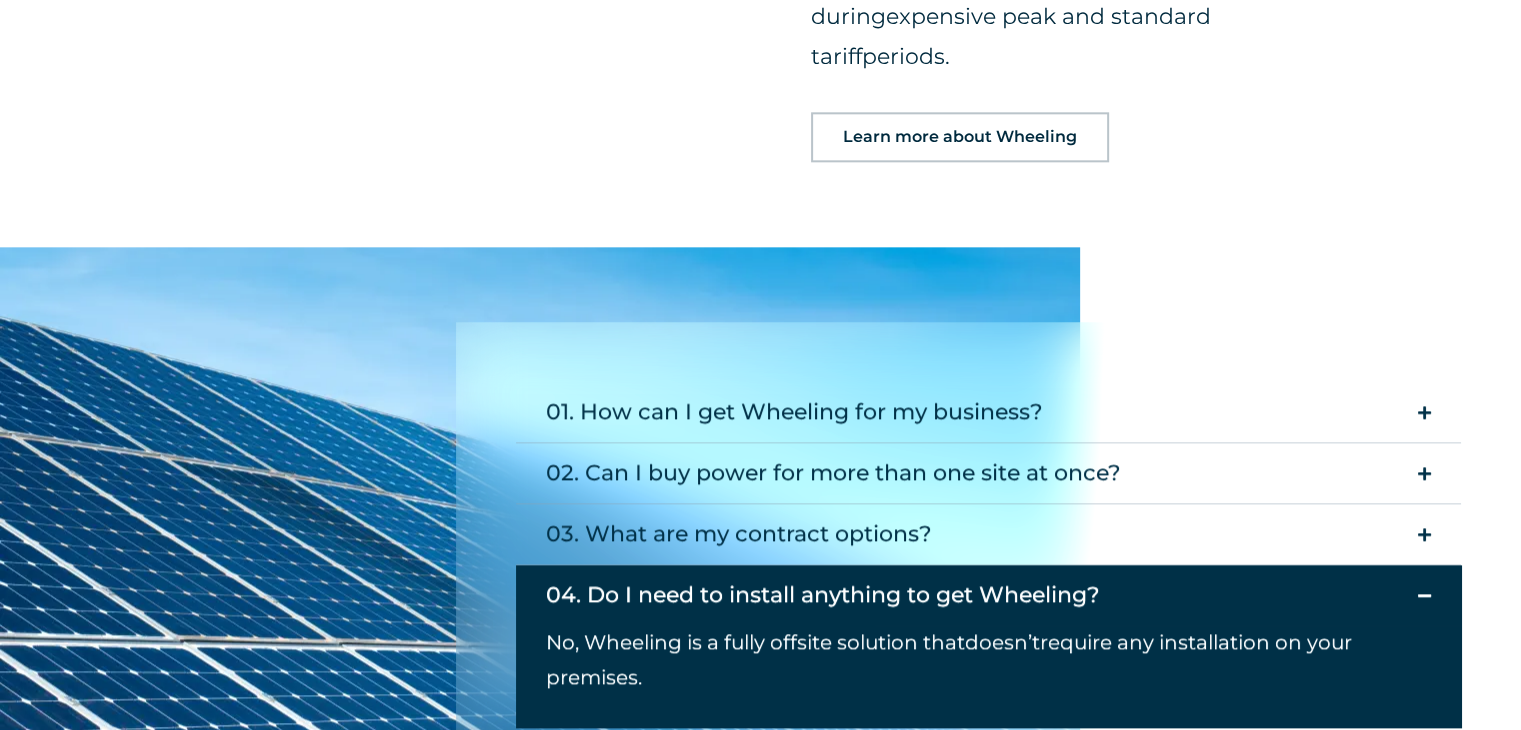 click on "04. Do I need to install anything to get Wheeling?" at bounding box center (988, 595) 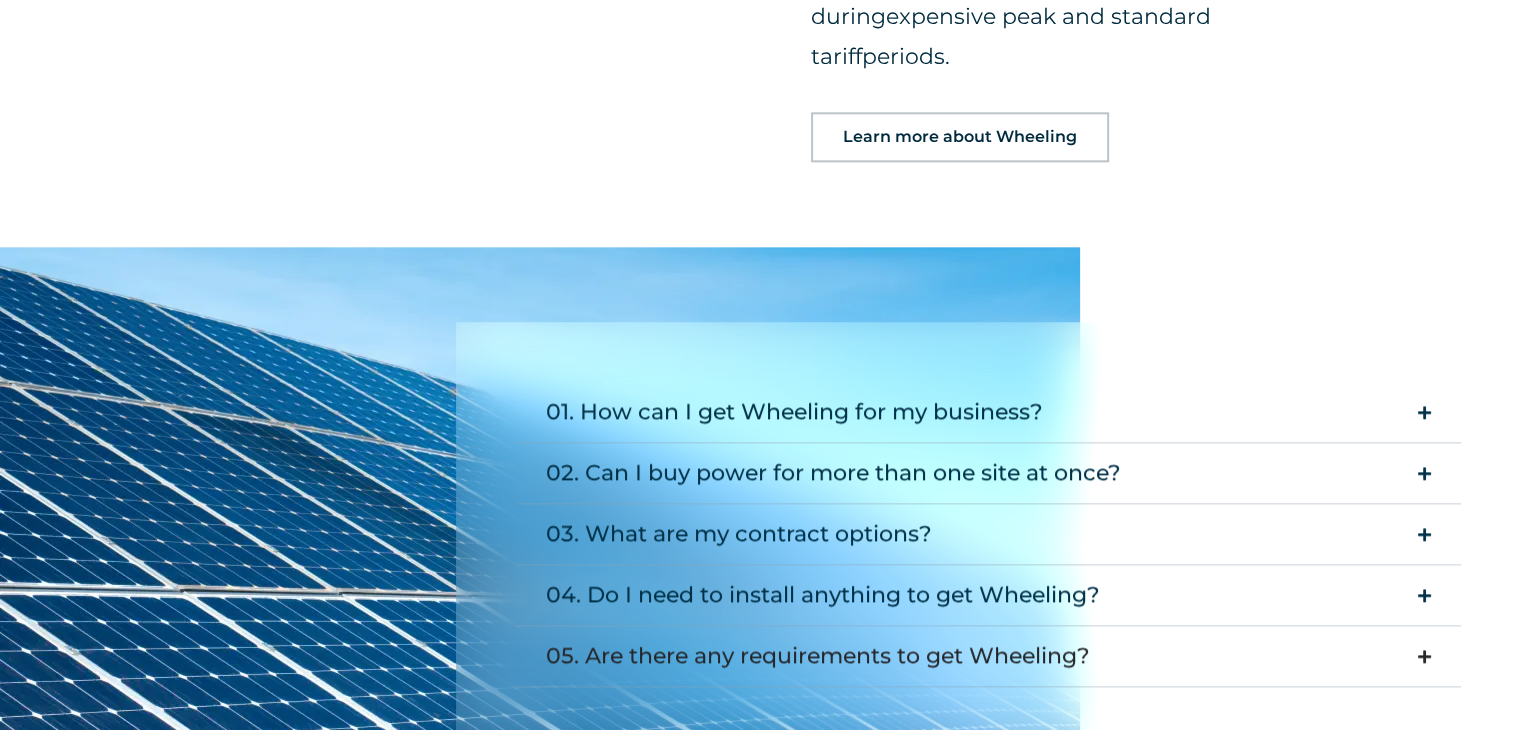 click at bounding box center [1424, 656] 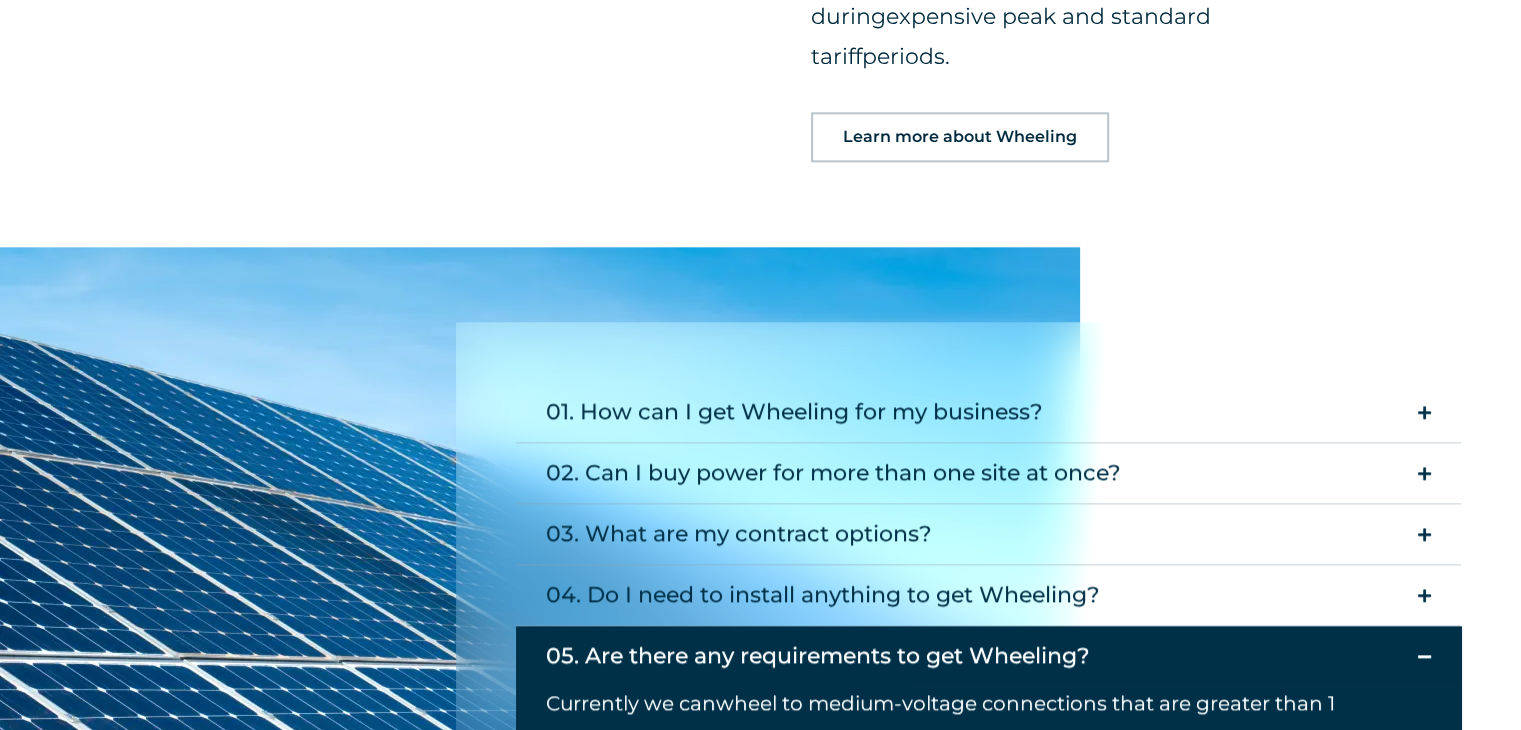click at bounding box center (1424, 656) 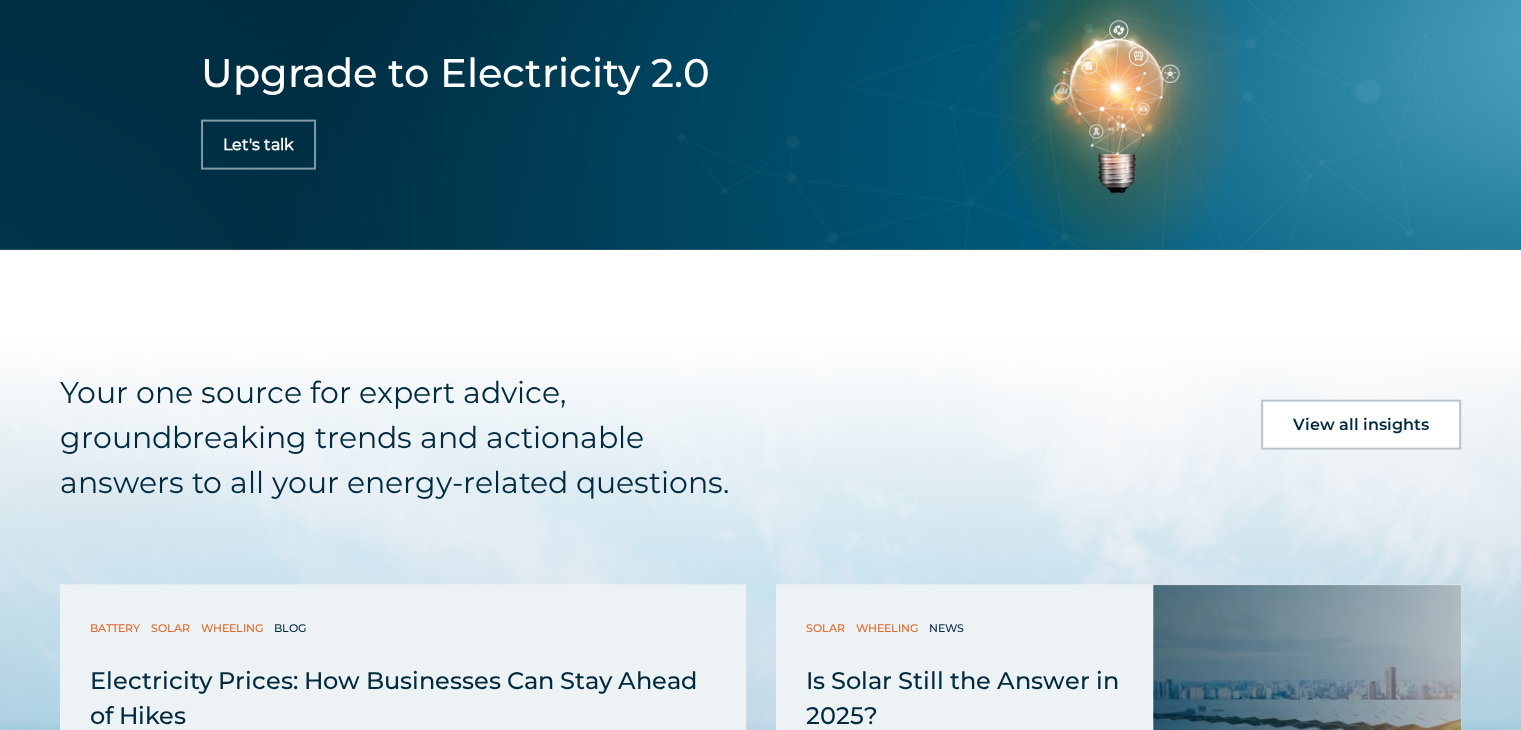 scroll, scrollTop: 4548, scrollLeft: 0, axis: vertical 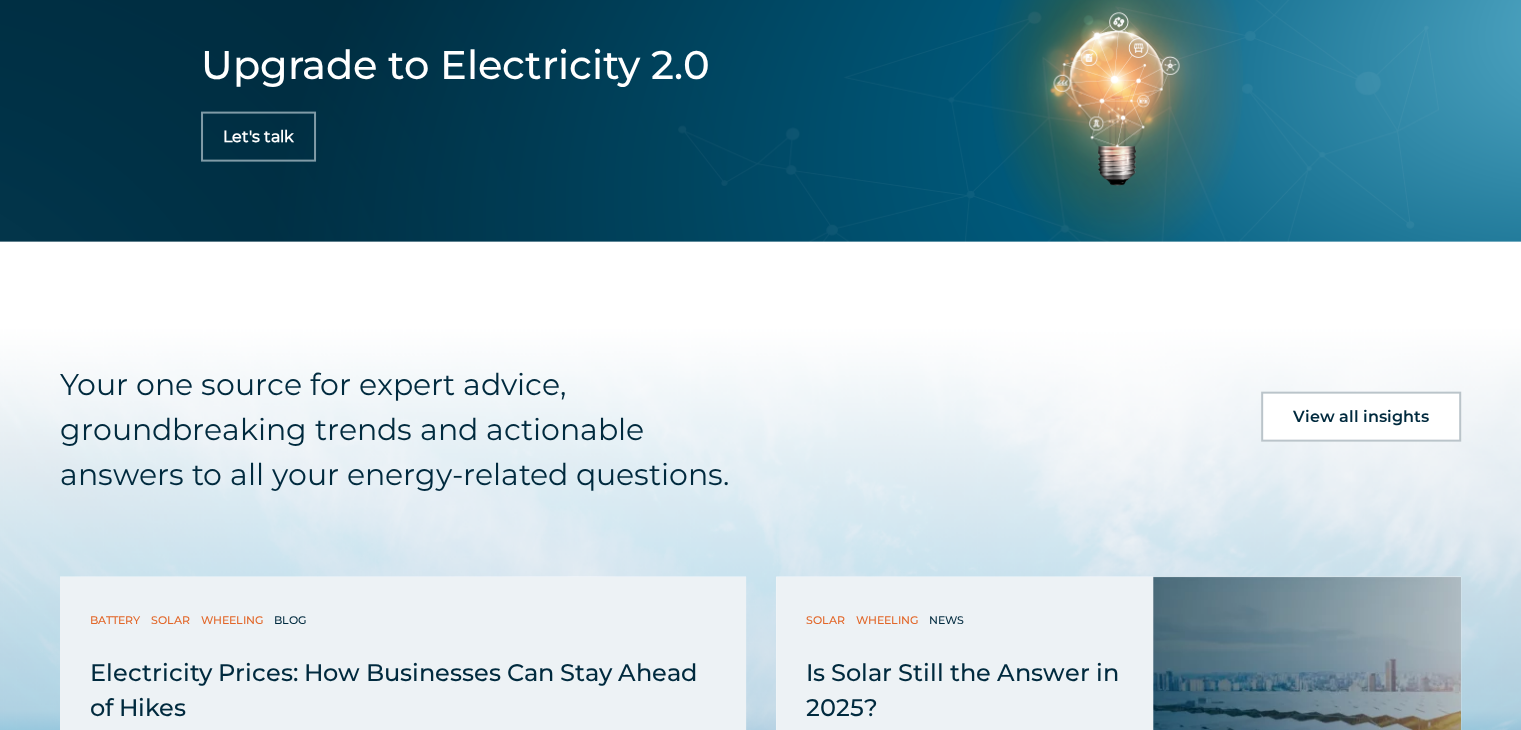 click on "Your one source for expert advice, groundbreaking trends and actionable answers to all your energy-related questions.
View all insights
Battery
Solar
Wheeling
Blog
Electricity Prices: How Businesses Can Stay Ahead of Hikes
Electricity Prices: How Businesses Can Stay Ahead of Hikes
Solar
Wheeling
News
Is Solar Still the Answer in 2025?" at bounding box center (760, 764) 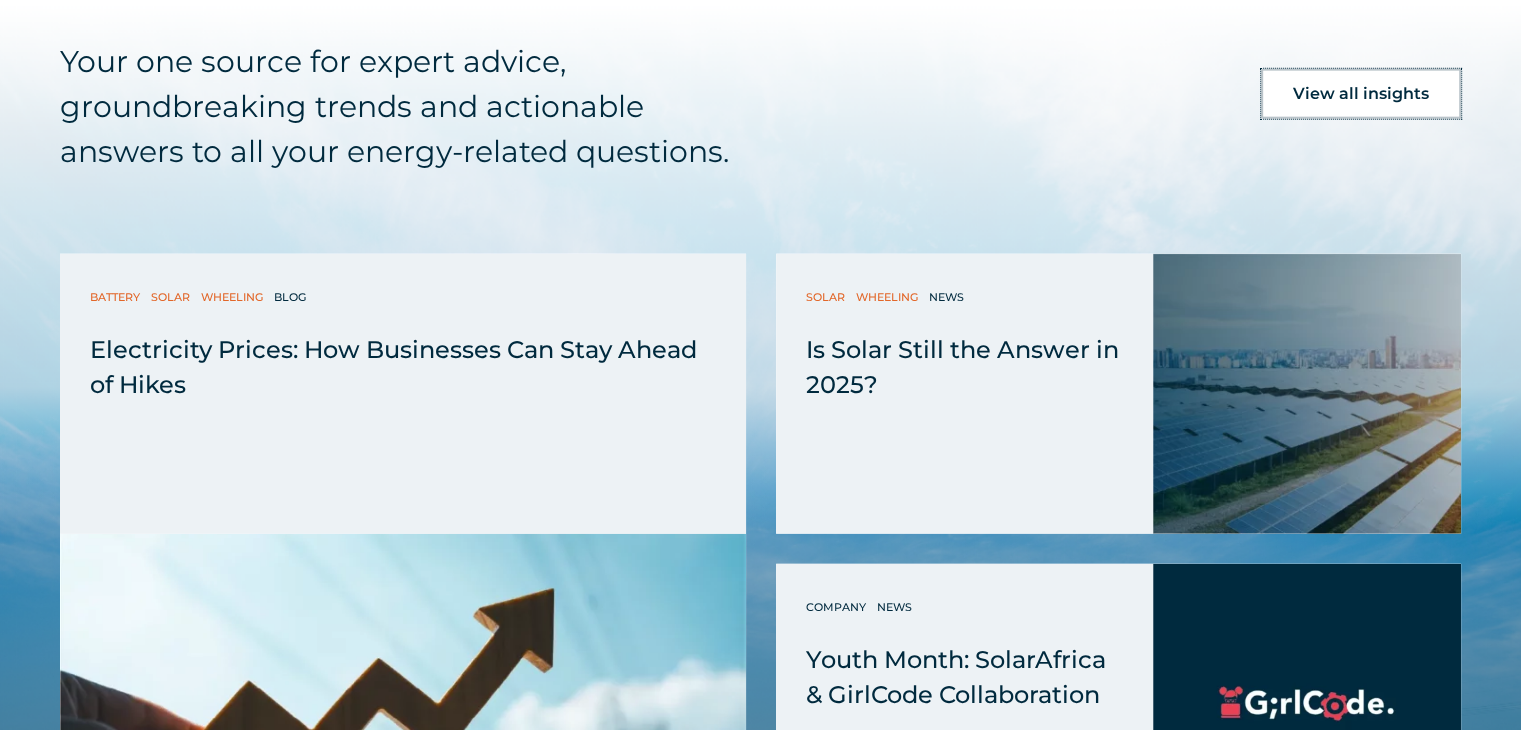 scroll, scrollTop: 4928, scrollLeft: 0, axis: vertical 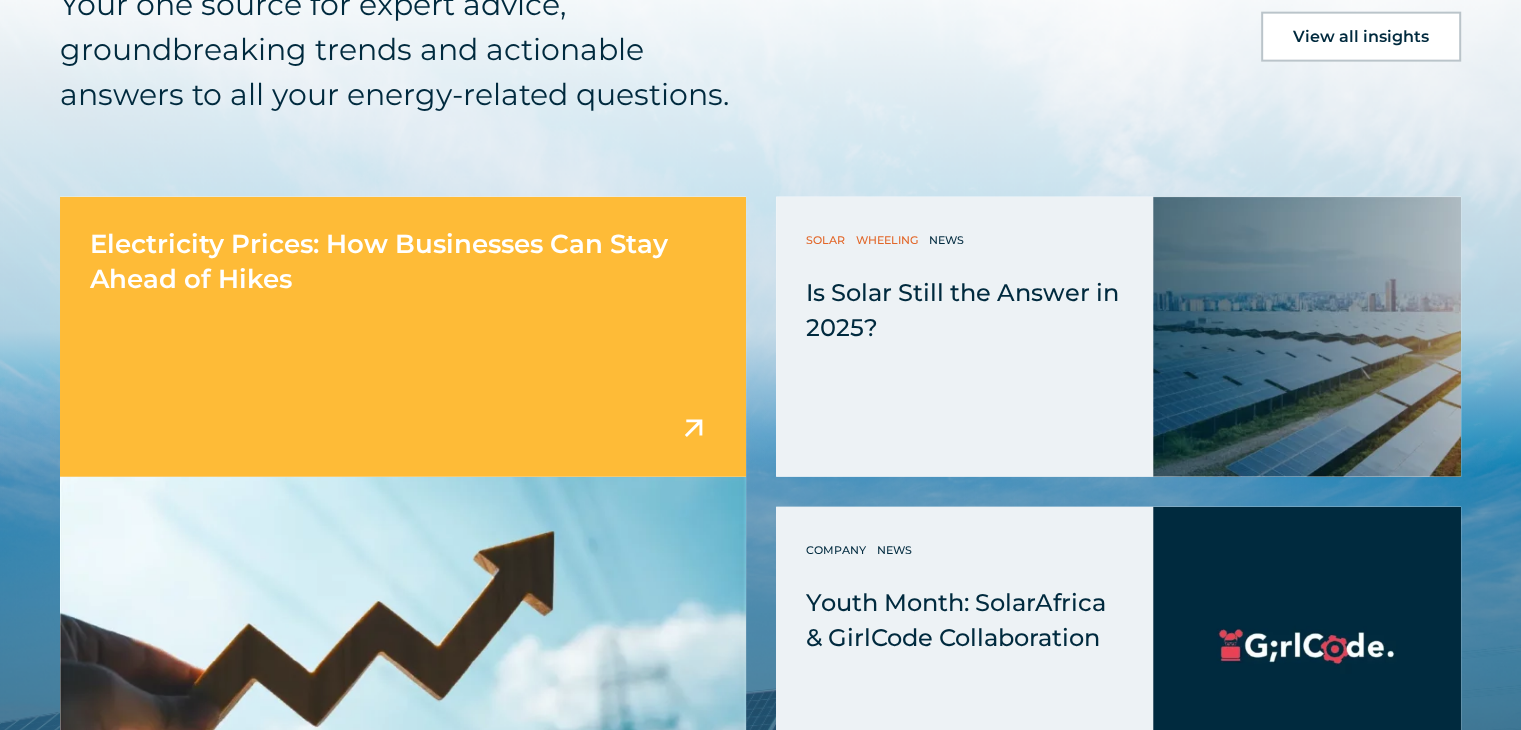 click on "Electricity Prices: How Businesses Can Stay Ahead of Hikes" at bounding box center [403, 337] 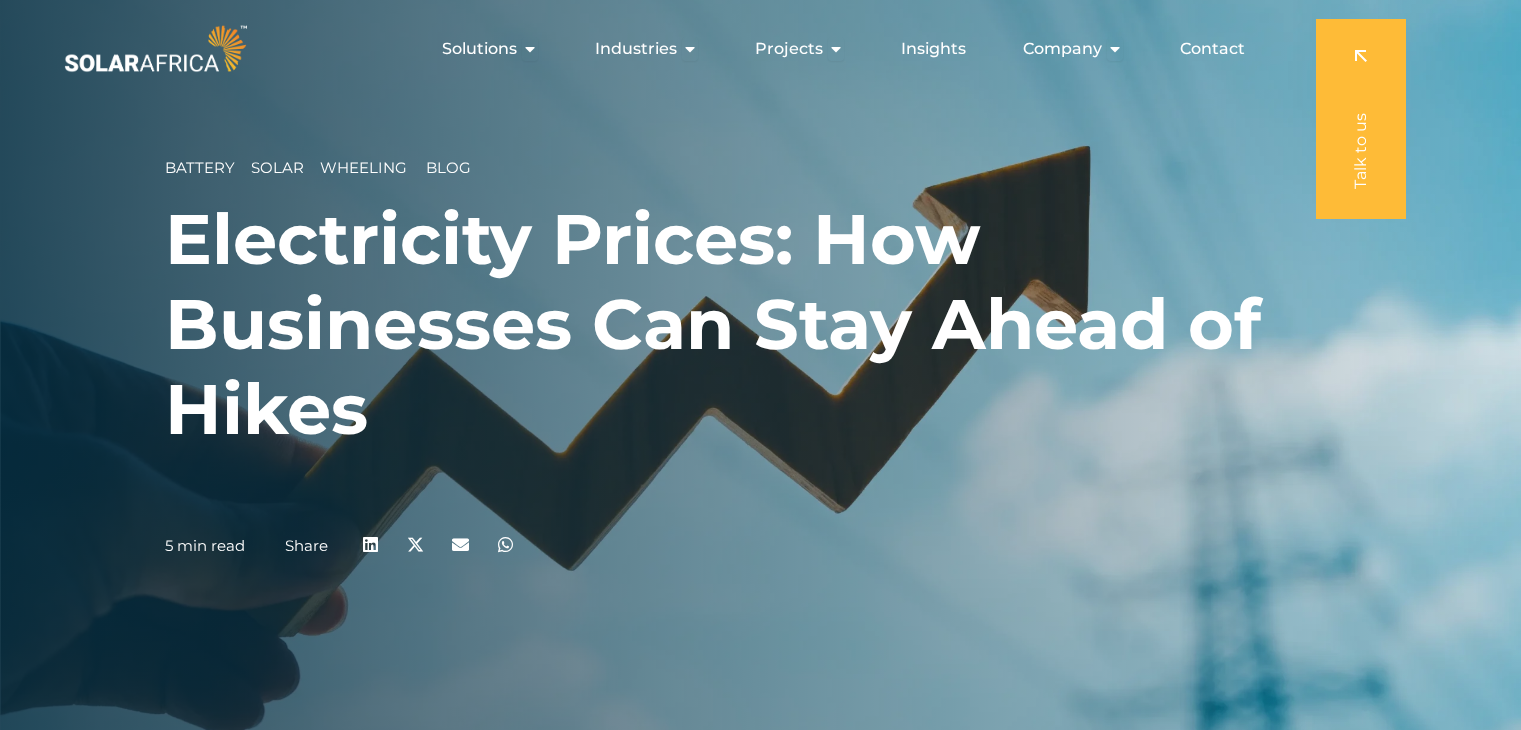 scroll, scrollTop: 0, scrollLeft: 0, axis: both 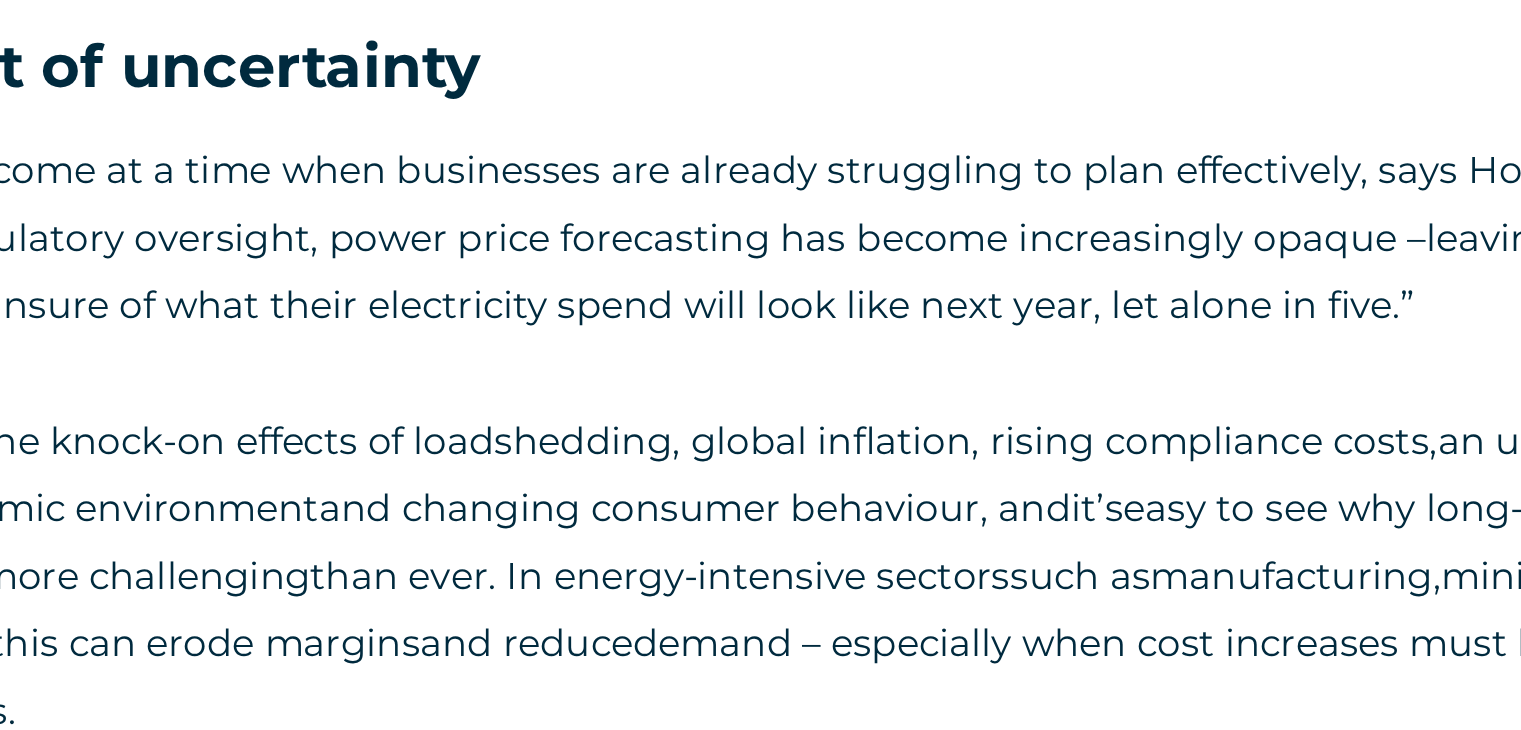 click on "The cost of uncertainty" at bounding box center [760, 322] 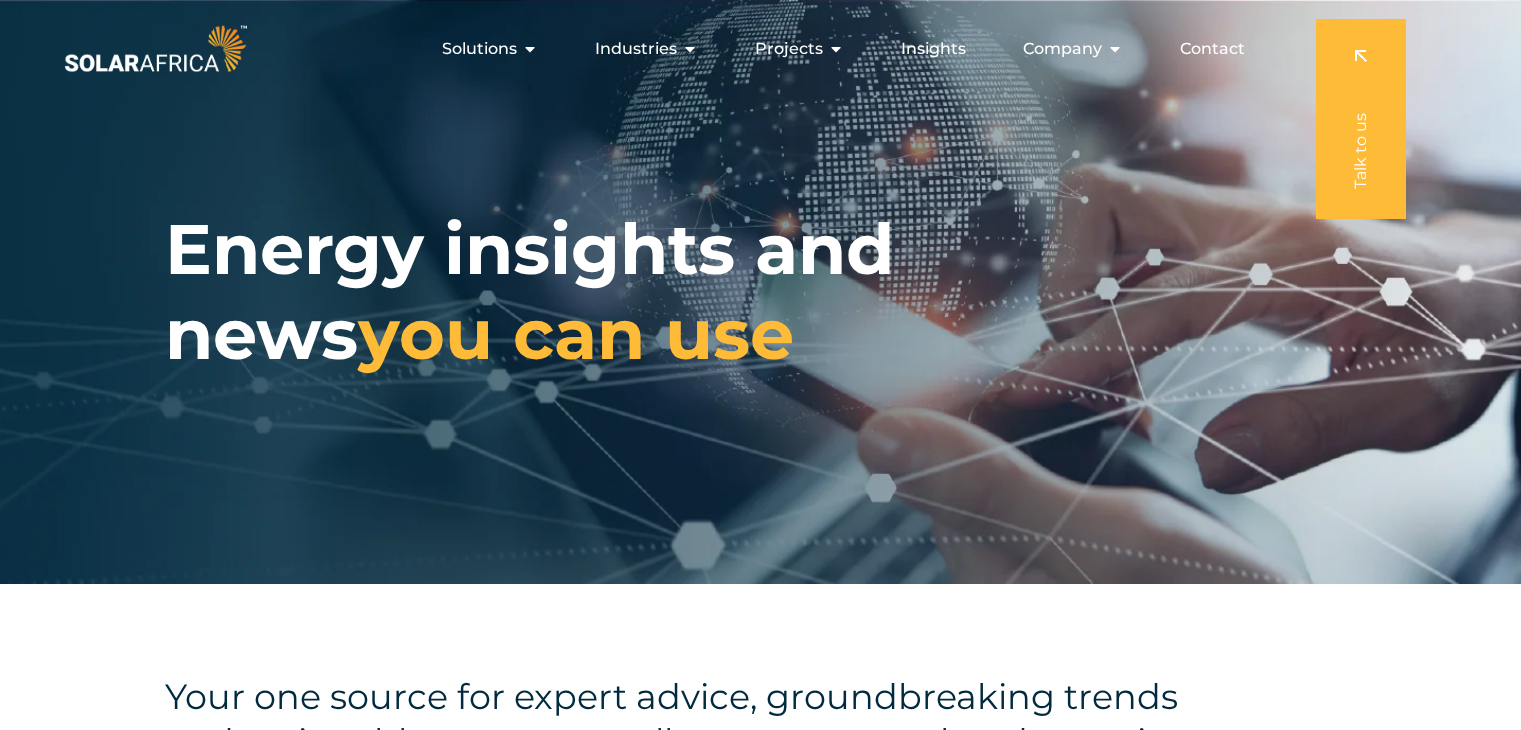 scroll, scrollTop: 0, scrollLeft: 0, axis: both 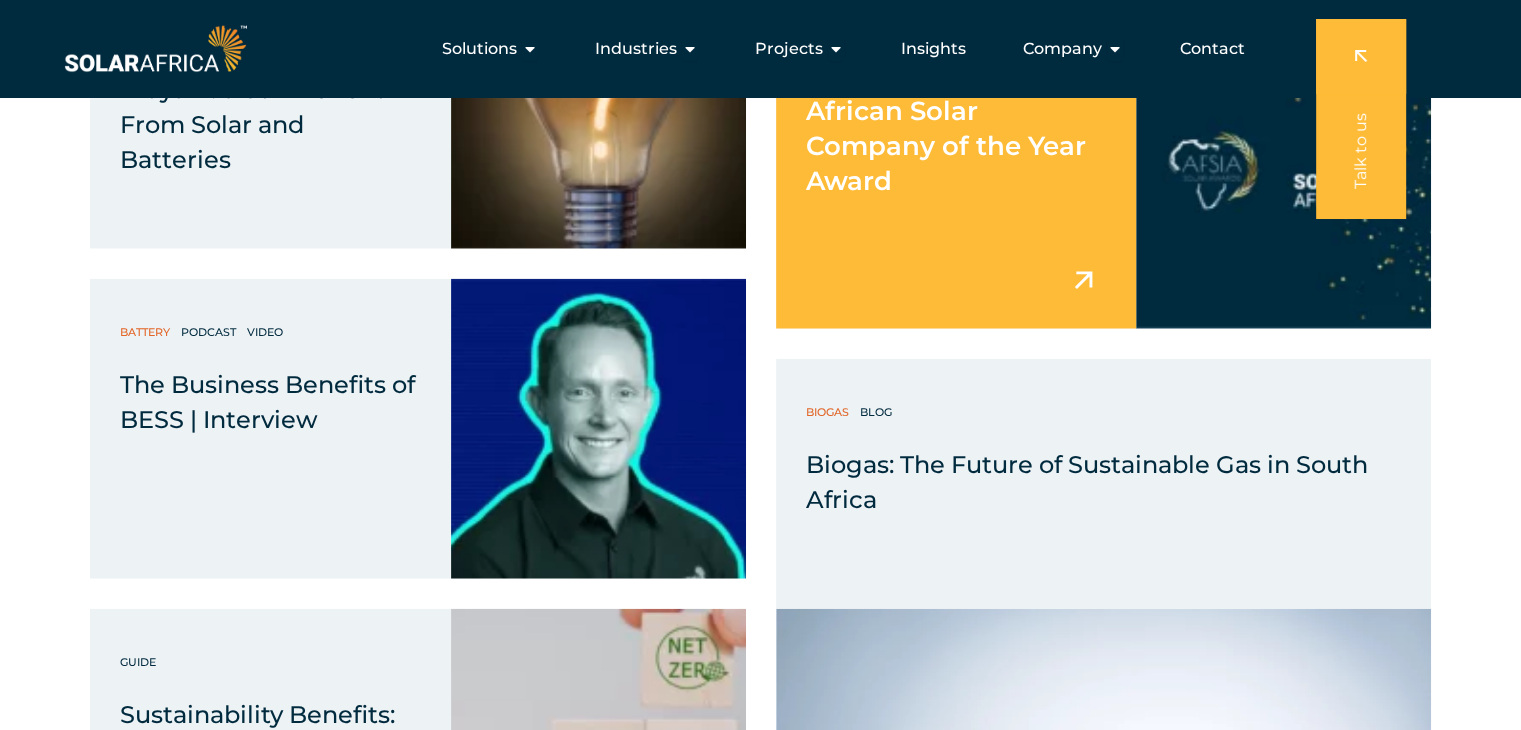 drag, startPoint x: 1038, startPoint y: 163, endPoint x: 973, endPoint y: 197, distance: 73.3553 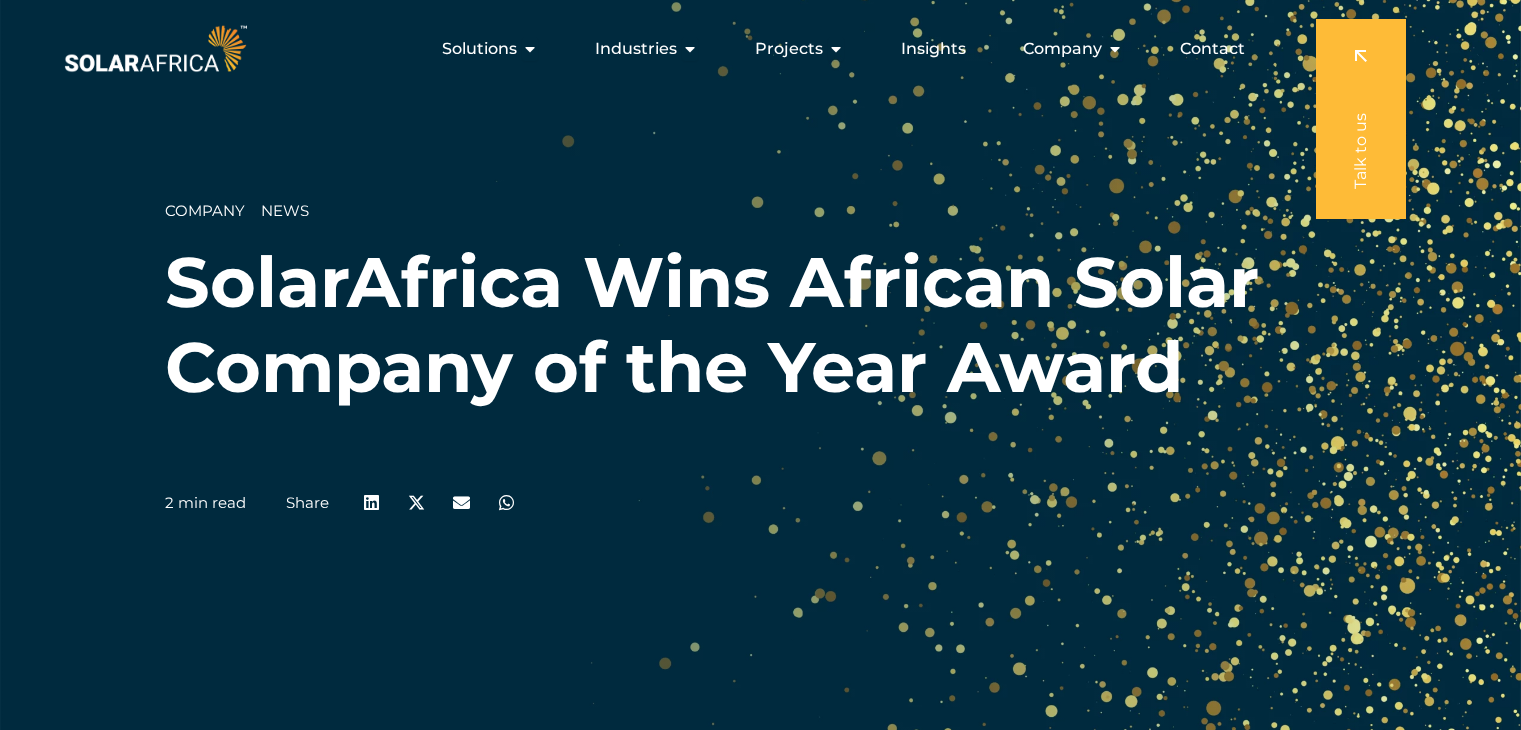 scroll, scrollTop: 0, scrollLeft: 0, axis: both 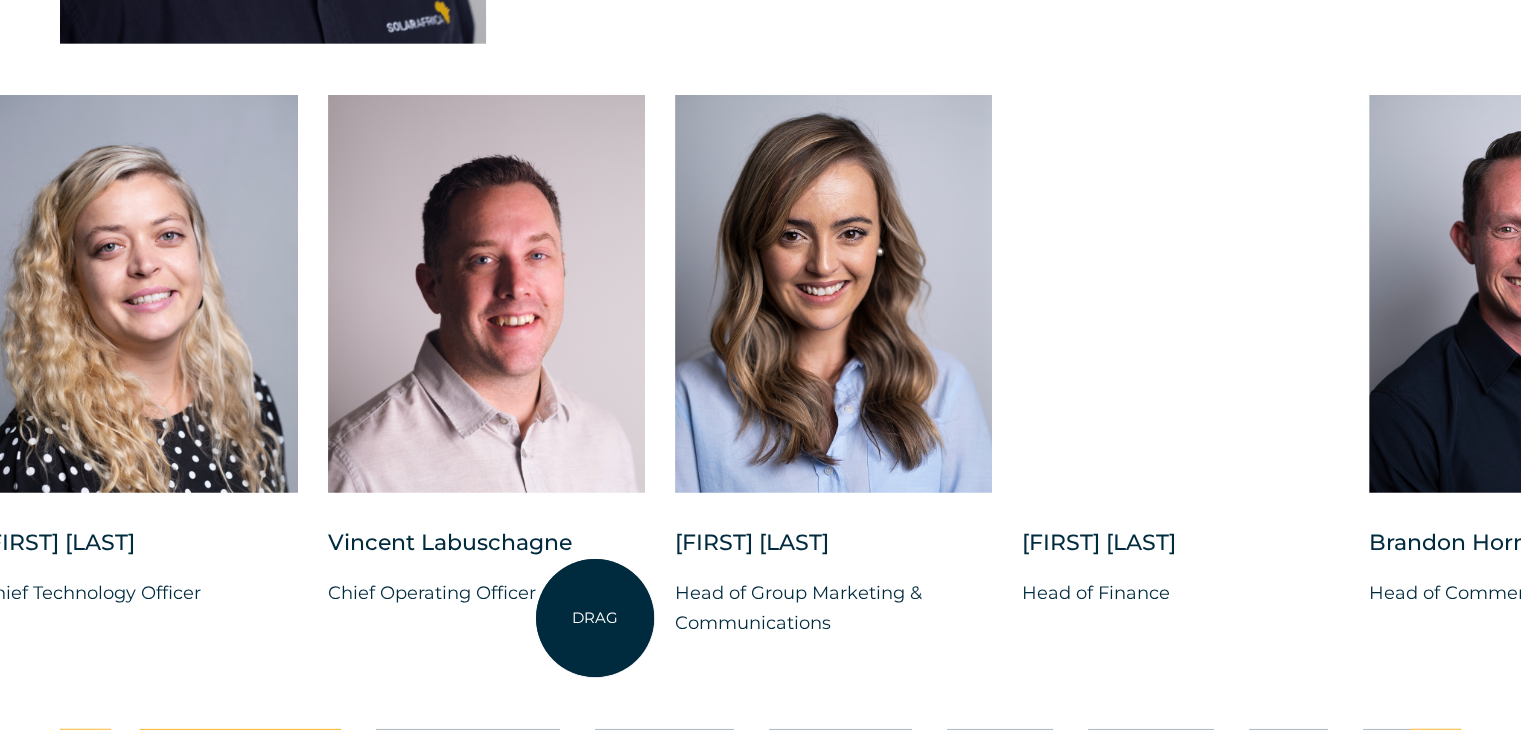 drag, startPoint x: 1388, startPoint y: 606, endPoint x: 589, endPoint y: 621, distance: 799.1408 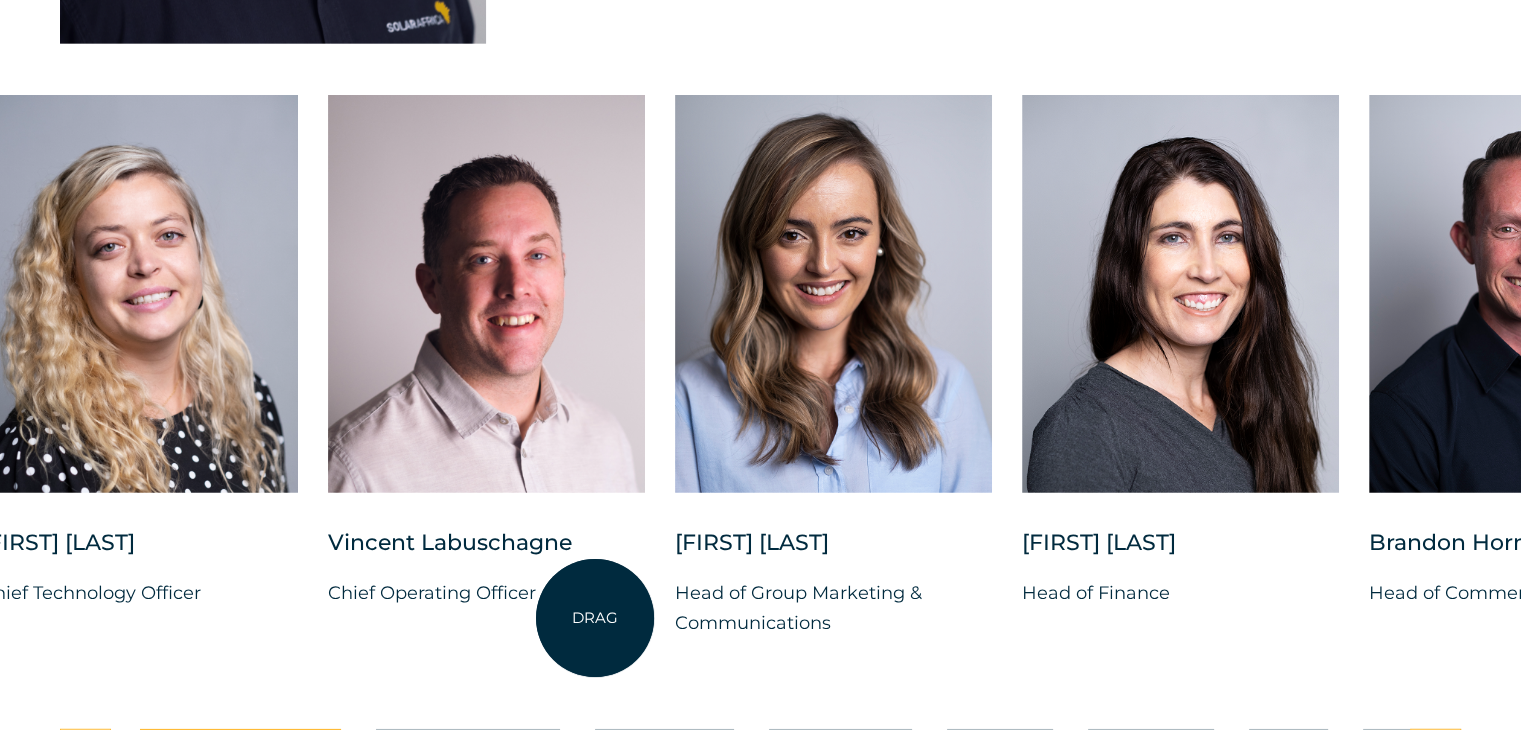 click on "Vincent Labuschagne
Chief Operating Officer" at bounding box center [486, 584] 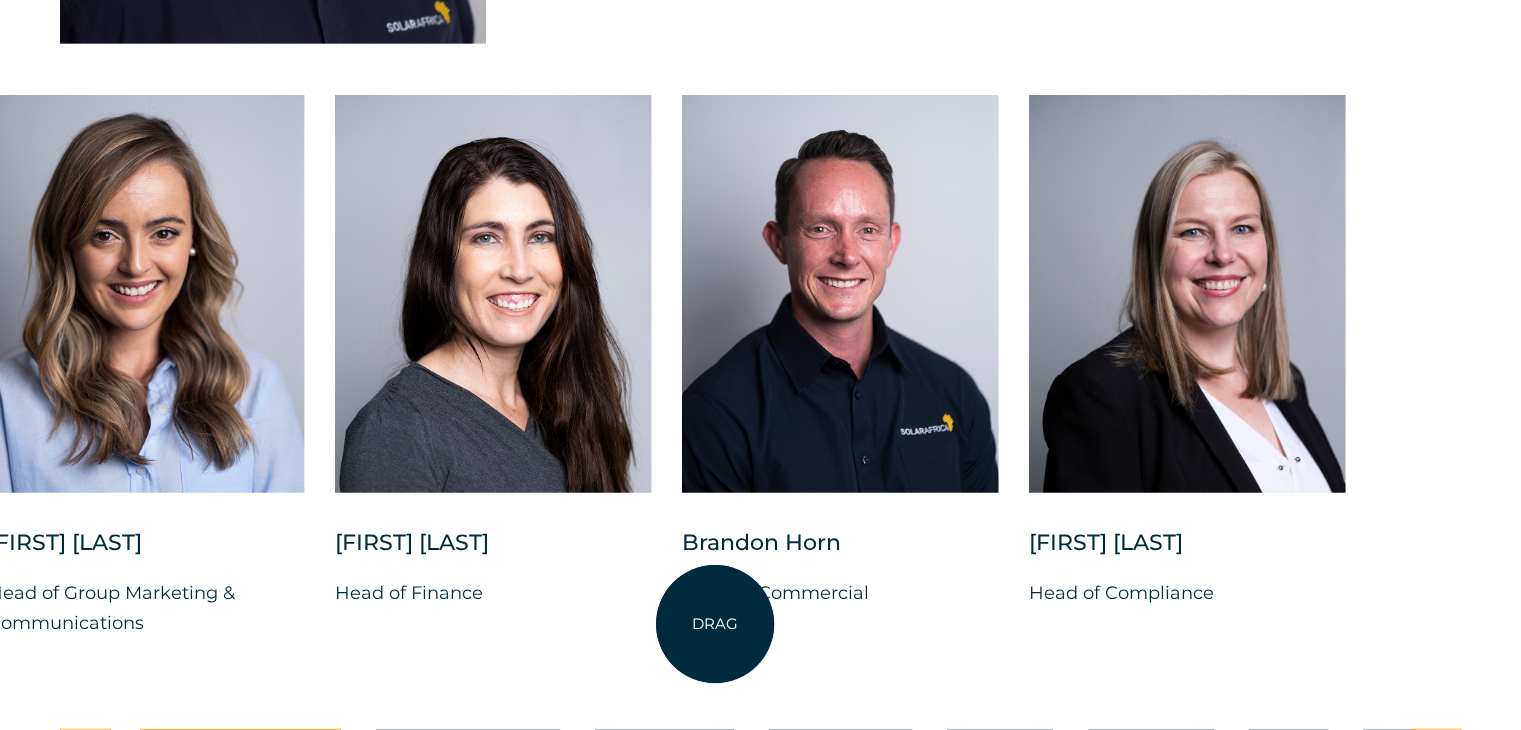 drag, startPoint x: 1177, startPoint y: 601, endPoint x: 711, endPoint y: 633, distance: 467.0974 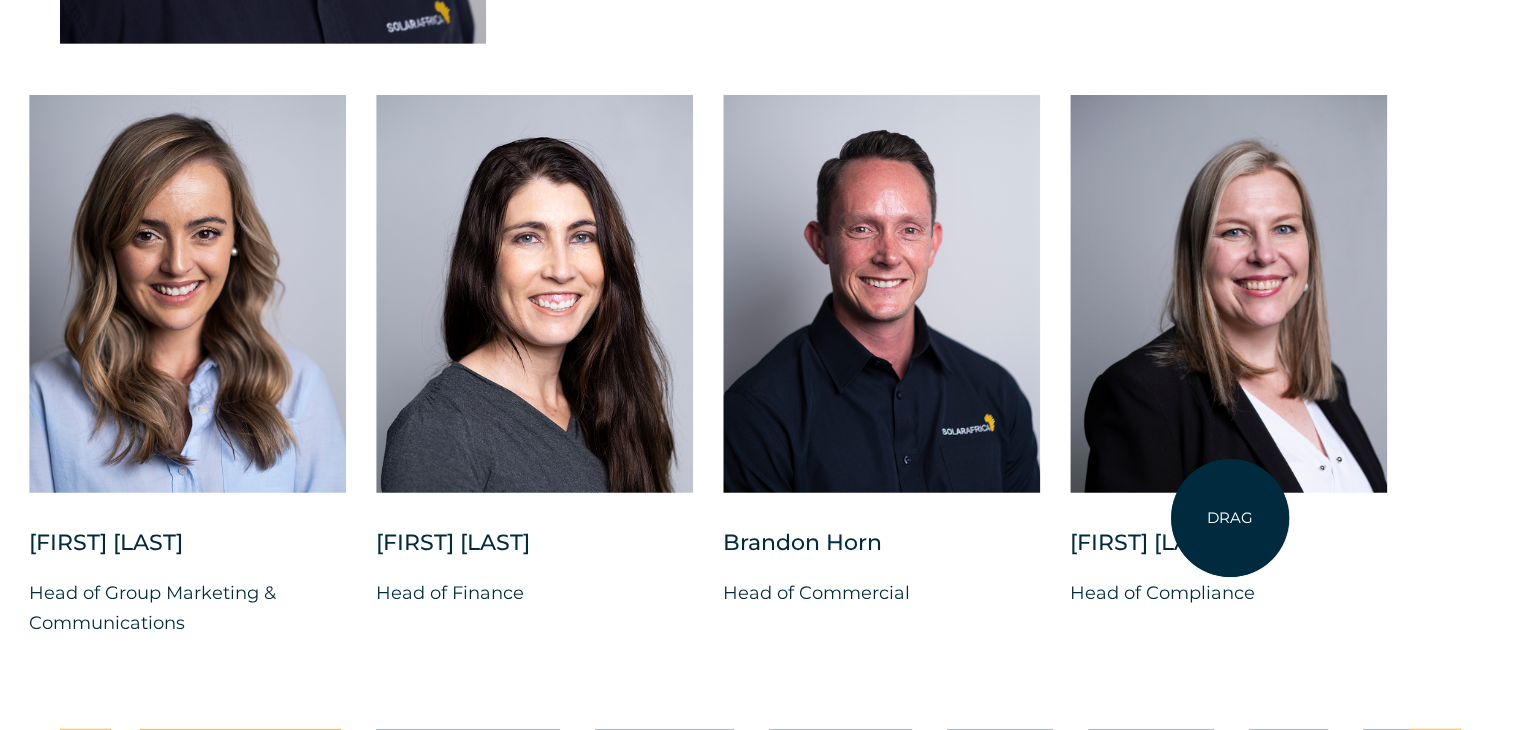 drag, startPoint x: 1484, startPoint y: 506, endPoint x: 951, endPoint y: 525, distance: 533.33856 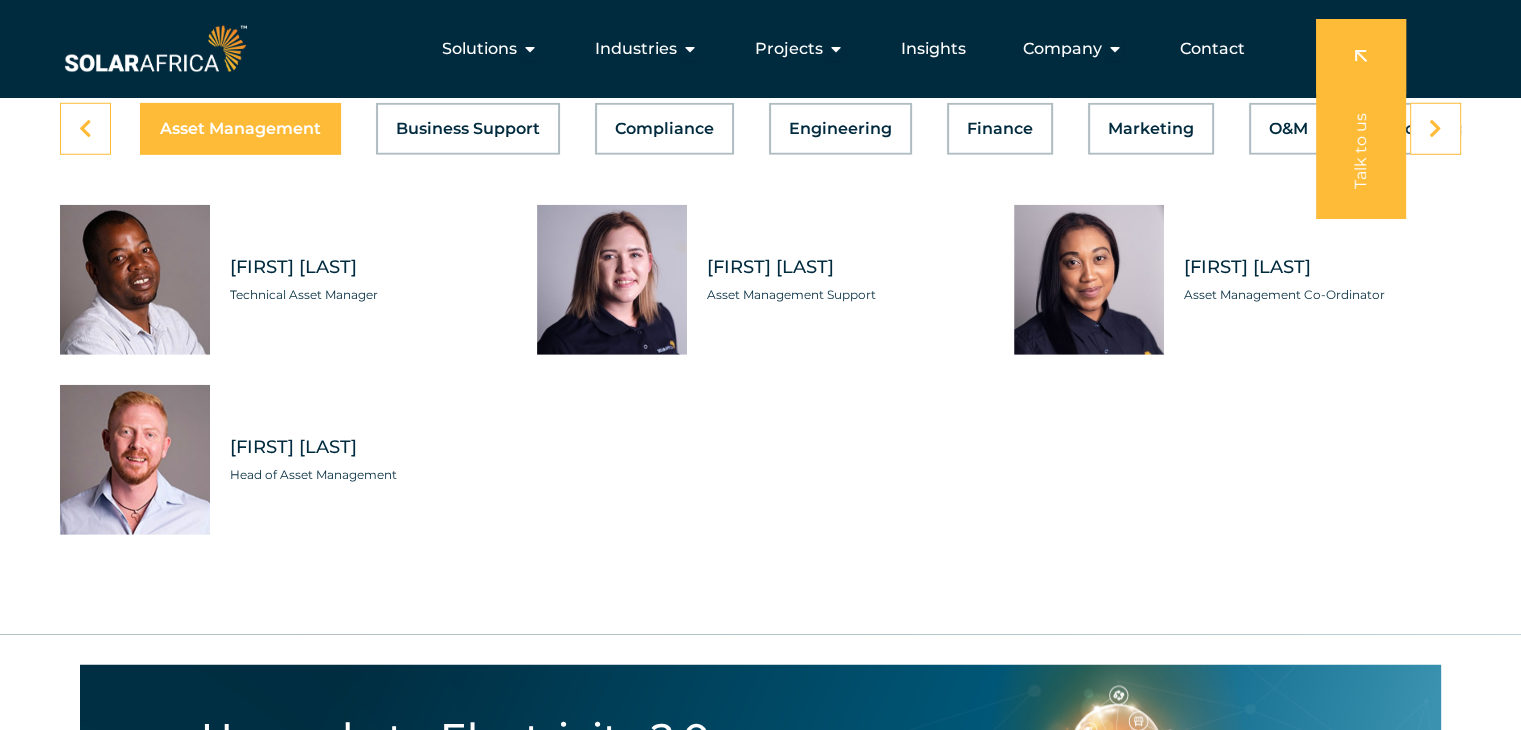 scroll, scrollTop: 5578, scrollLeft: 0, axis: vertical 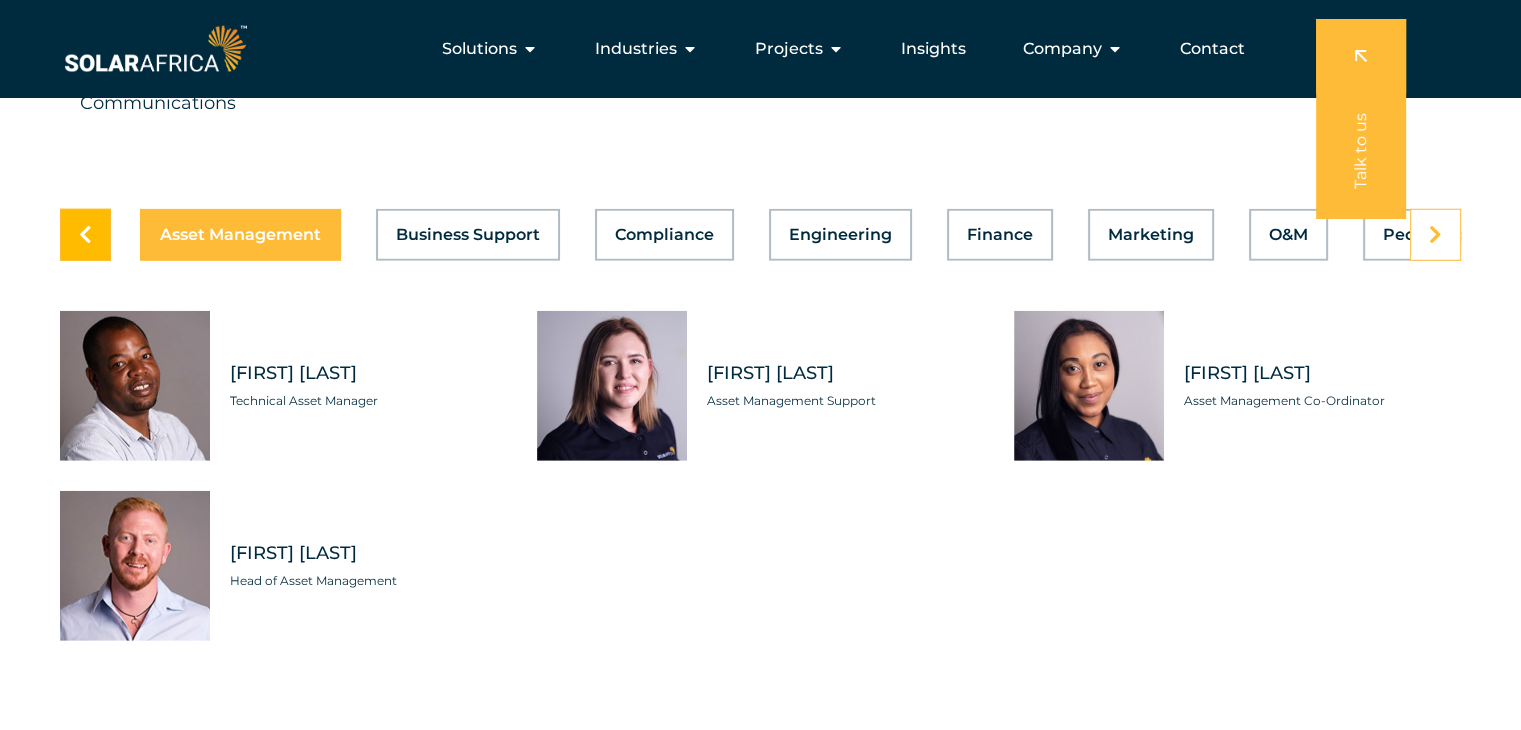click at bounding box center [85, 235] 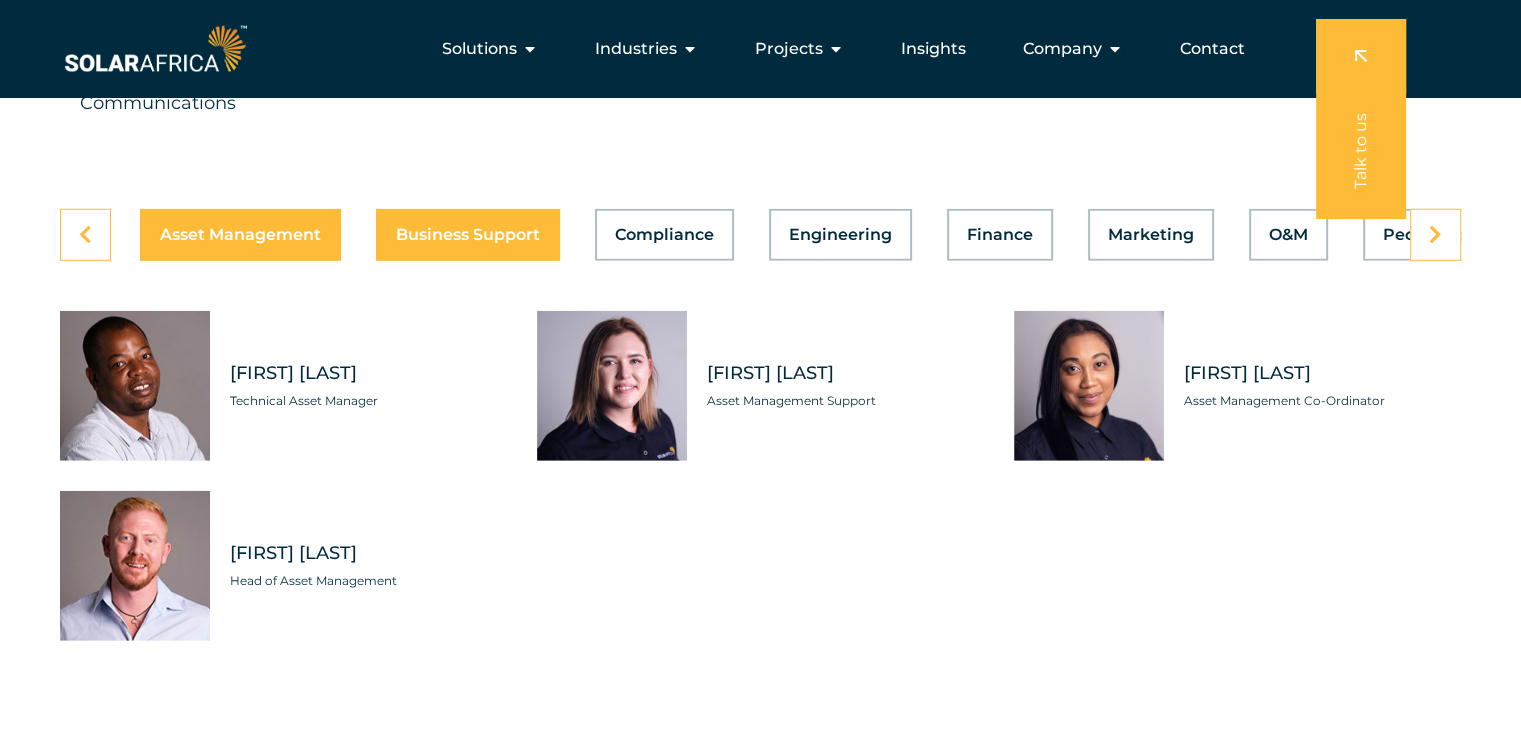 click on "Business Support" at bounding box center [468, 235] 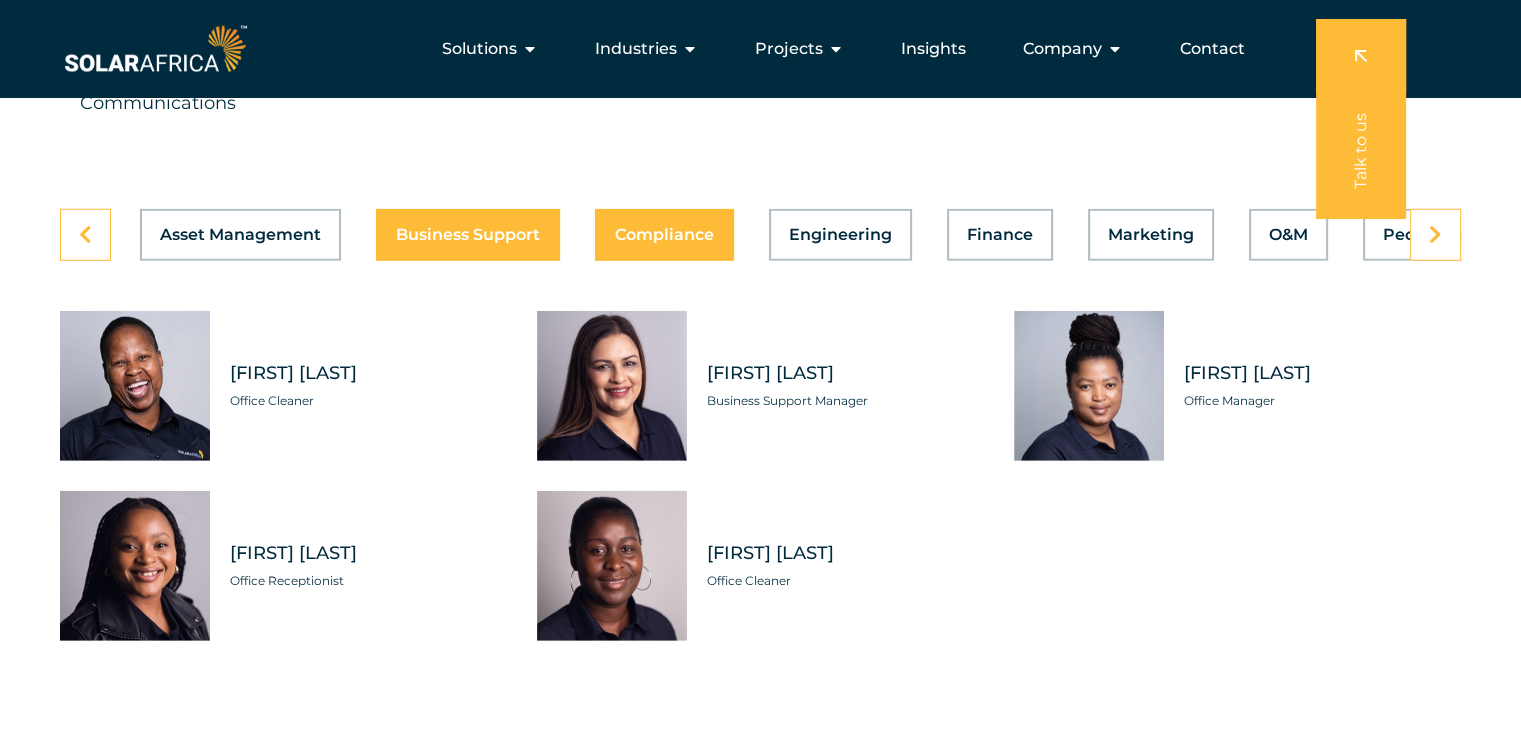 click on "Compliance" at bounding box center (664, 235) 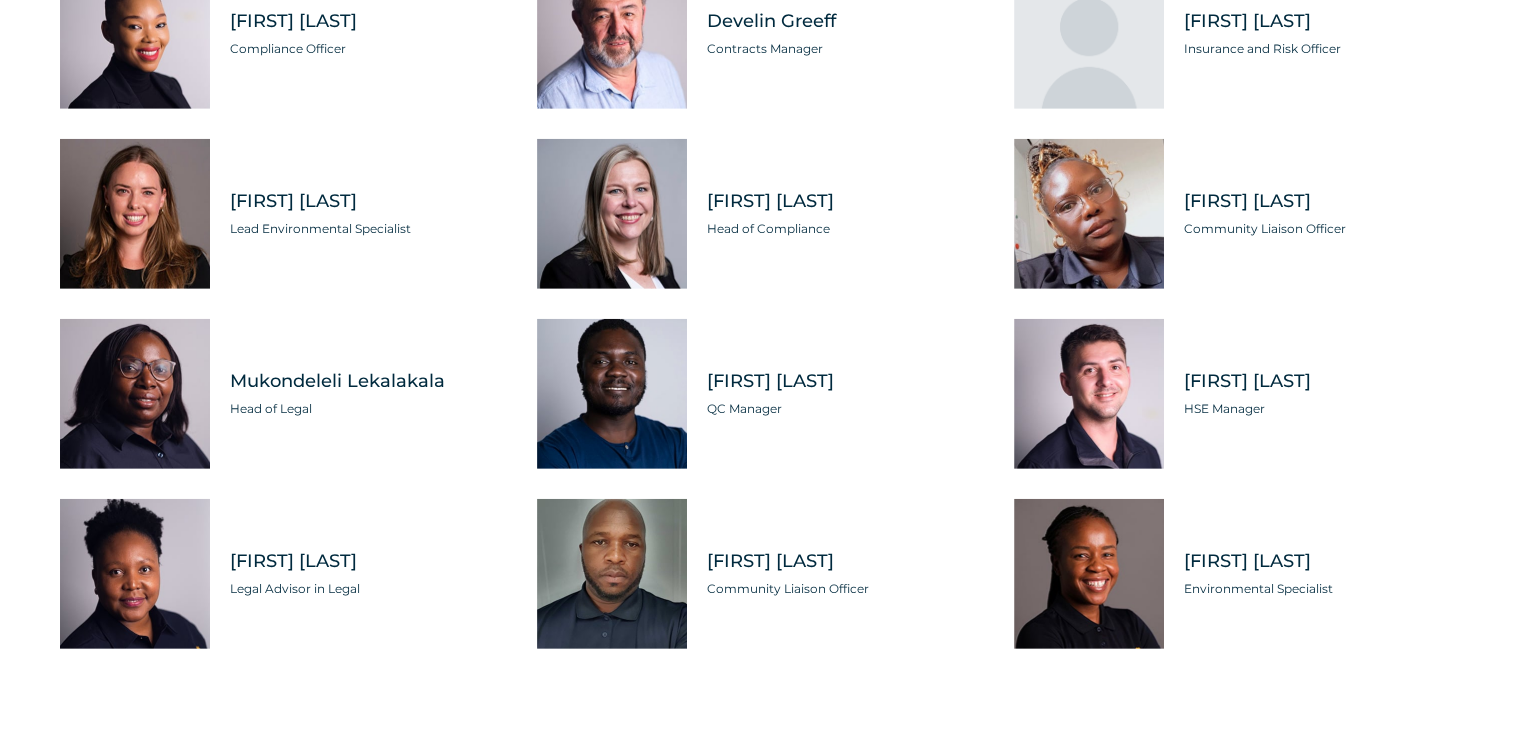 scroll, scrollTop: 5949, scrollLeft: 0, axis: vertical 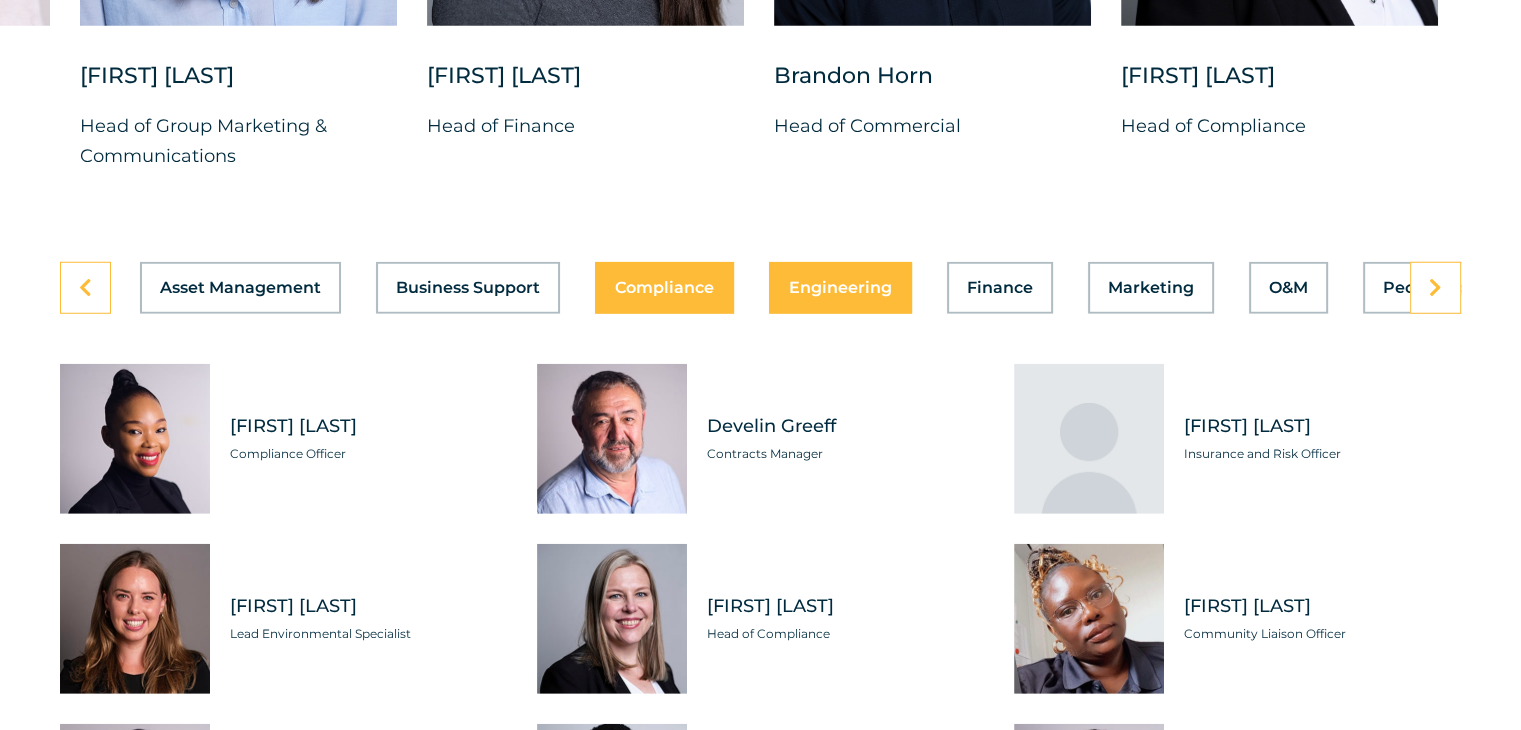 click on "Engineering" at bounding box center (840, 288) 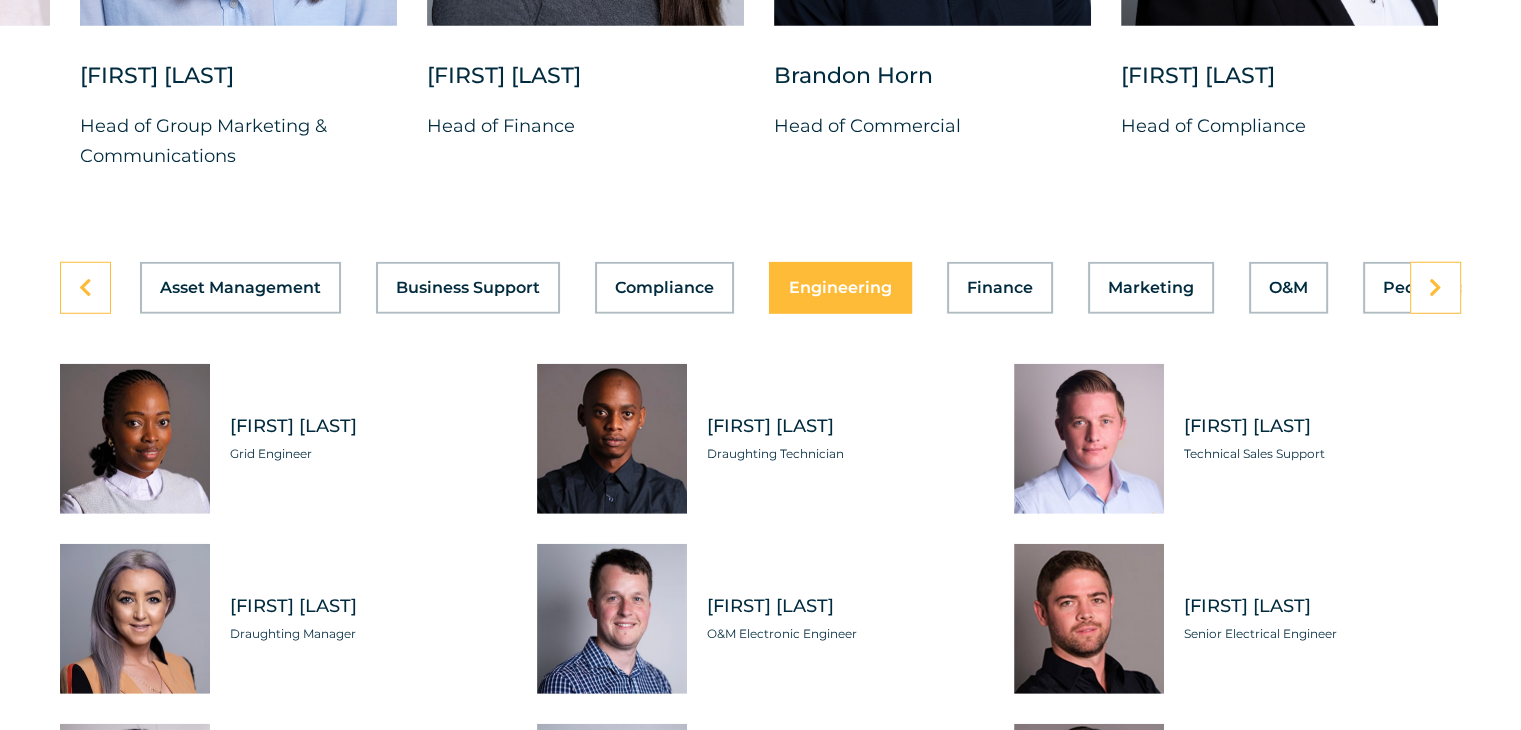 scroll, scrollTop: 5526, scrollLeft: 0, axis: vertical 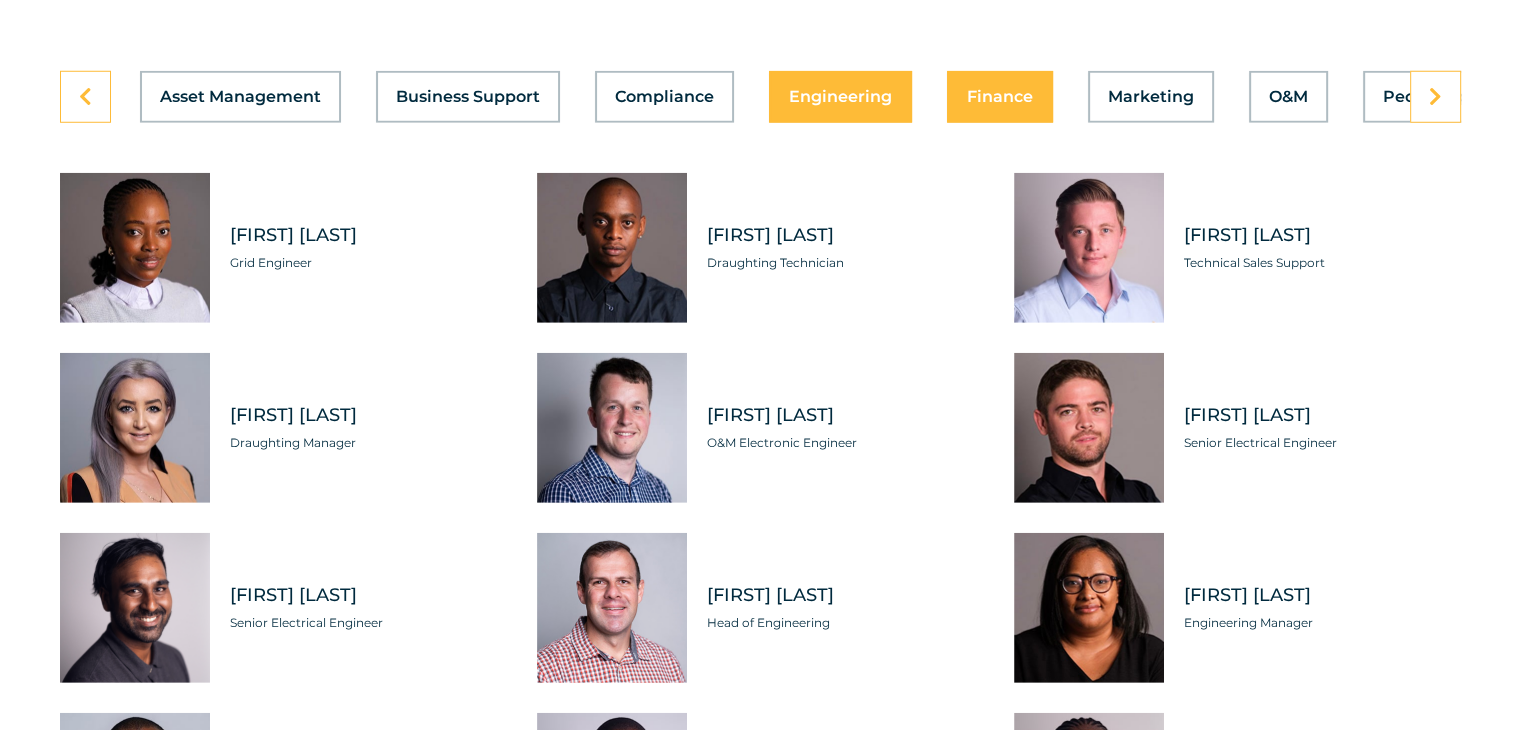 click on "Finance" at bounding box center [1000, 97] 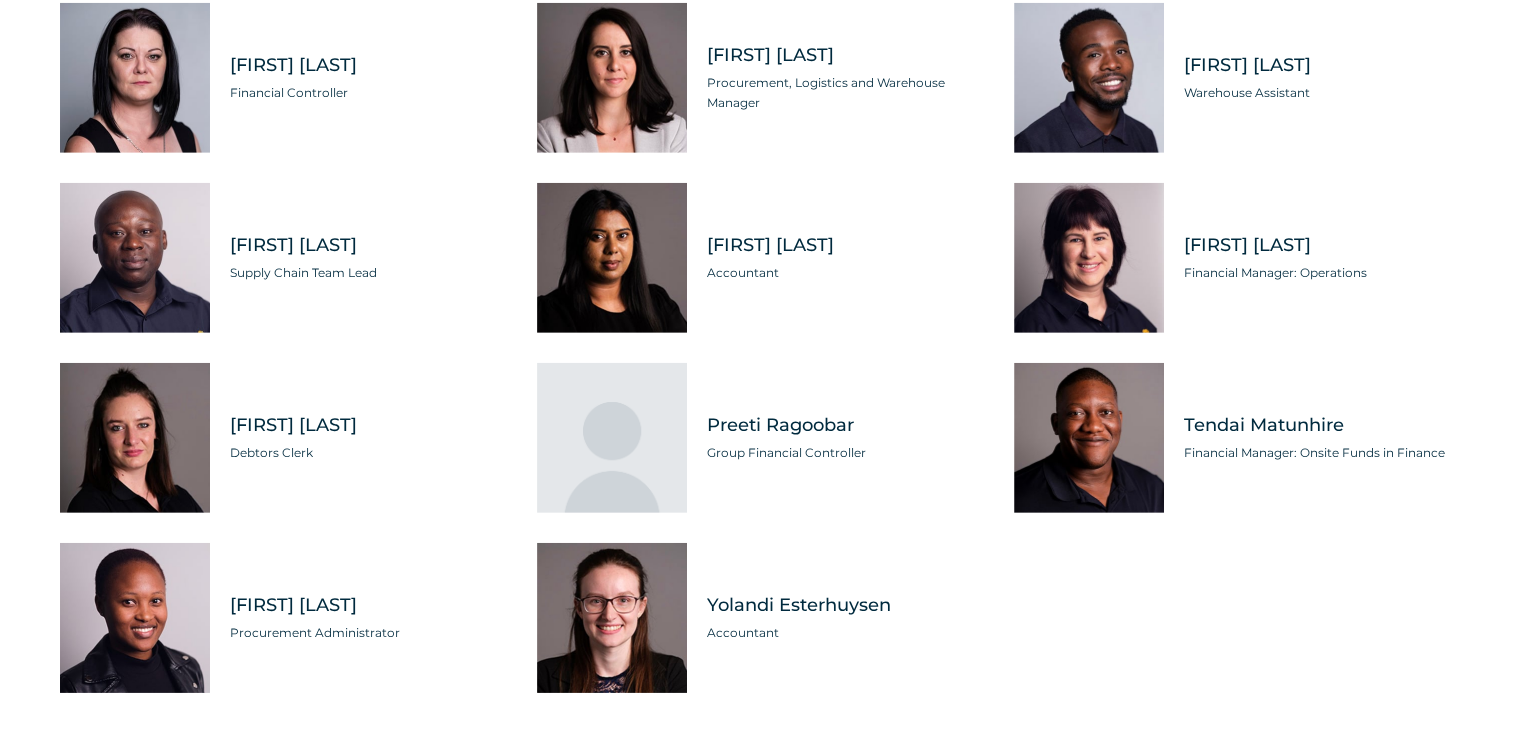 scroll, scrollTop: 6076, scrollLeft: 0, axis: vertical 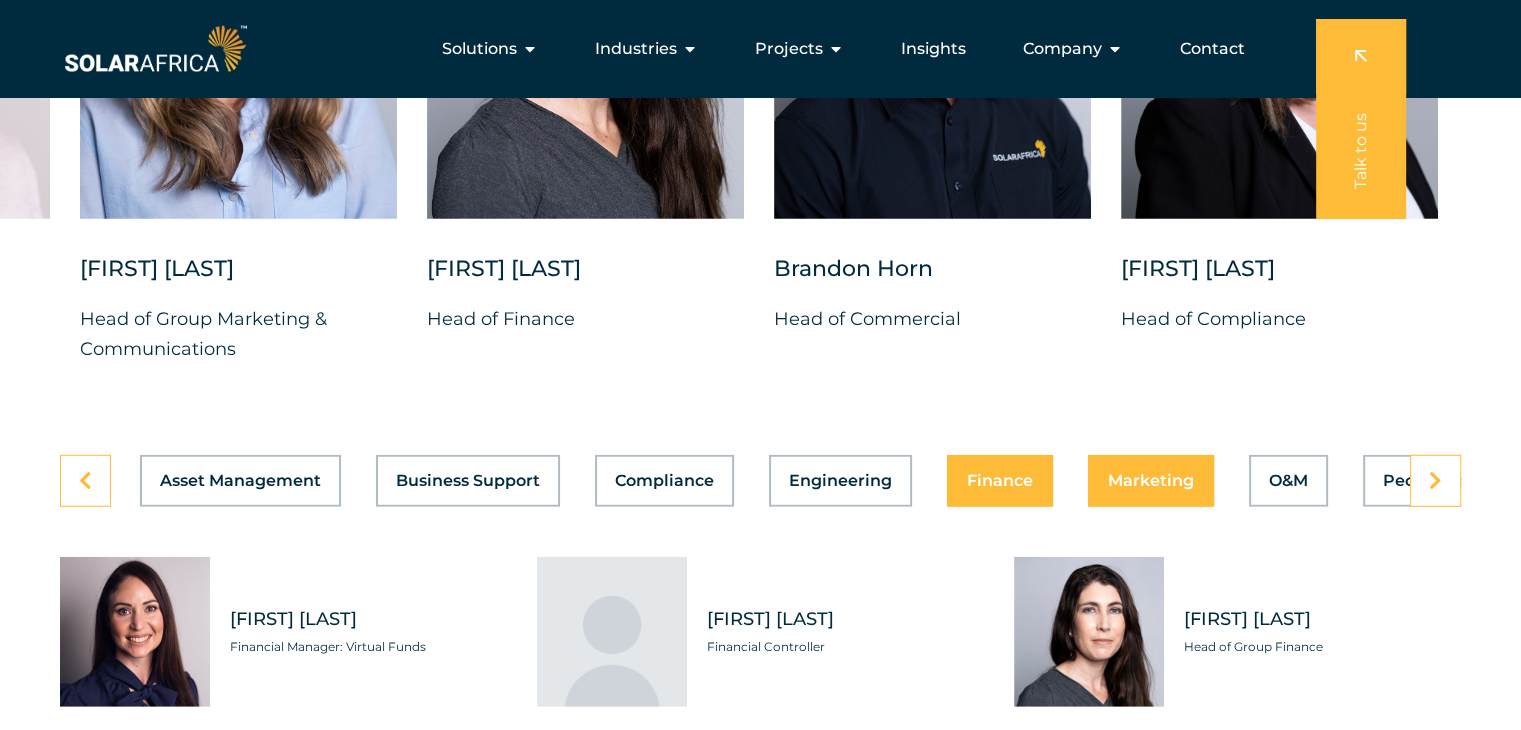 click on "Marketing" at bounding box center [1151, 481] 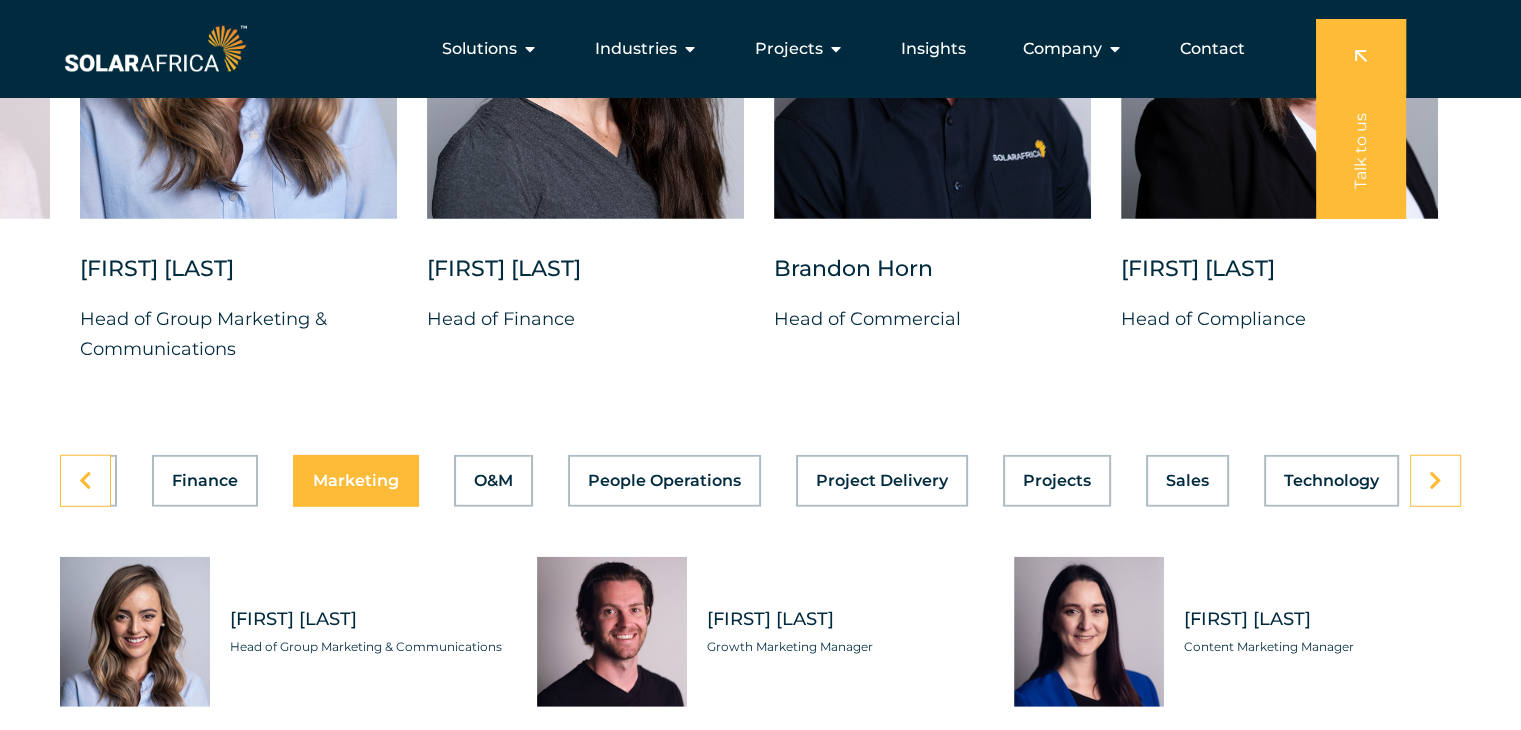 scroll, scrollTop: 0, scrollLeft: 799, axis: horizontal 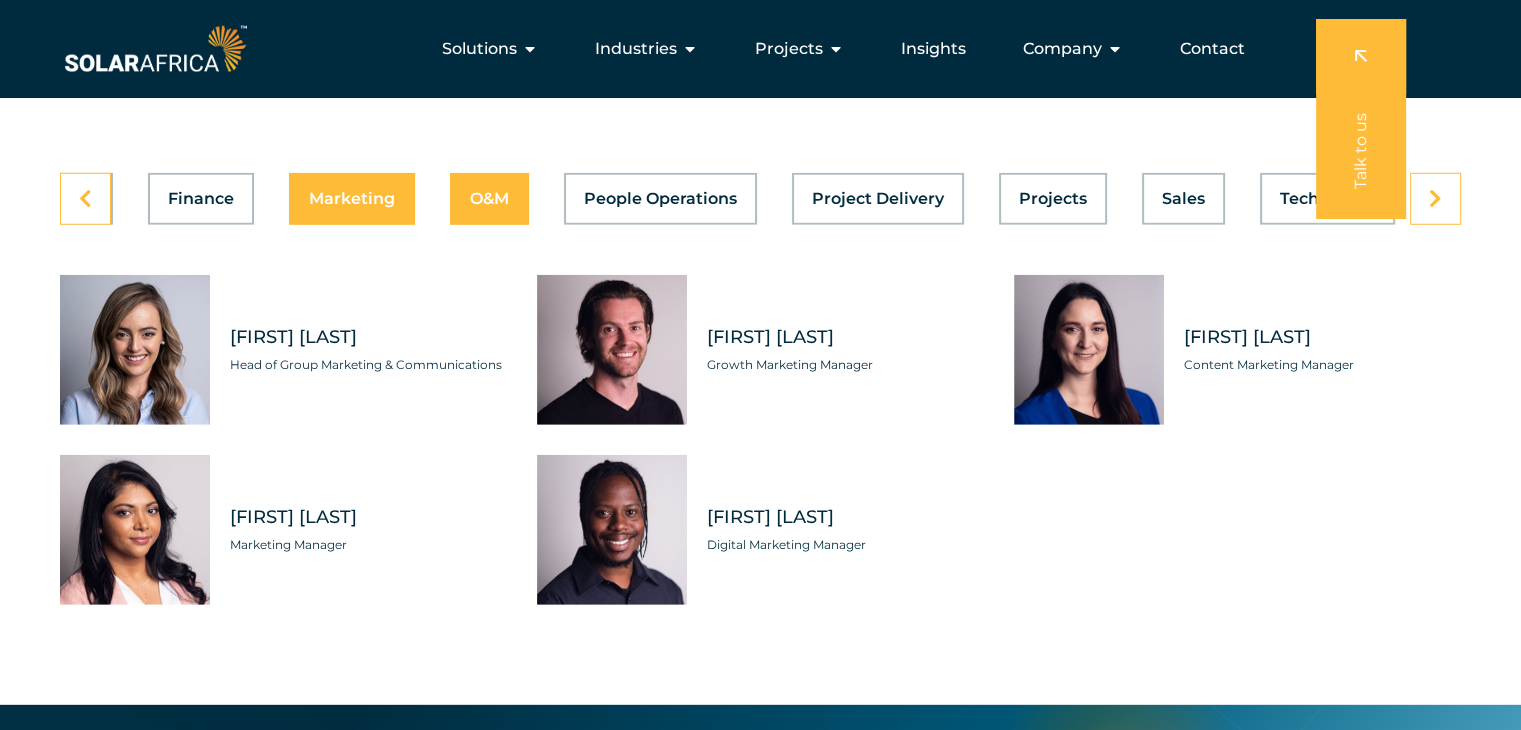 click on "O&M" at bounding box center (489, 199) 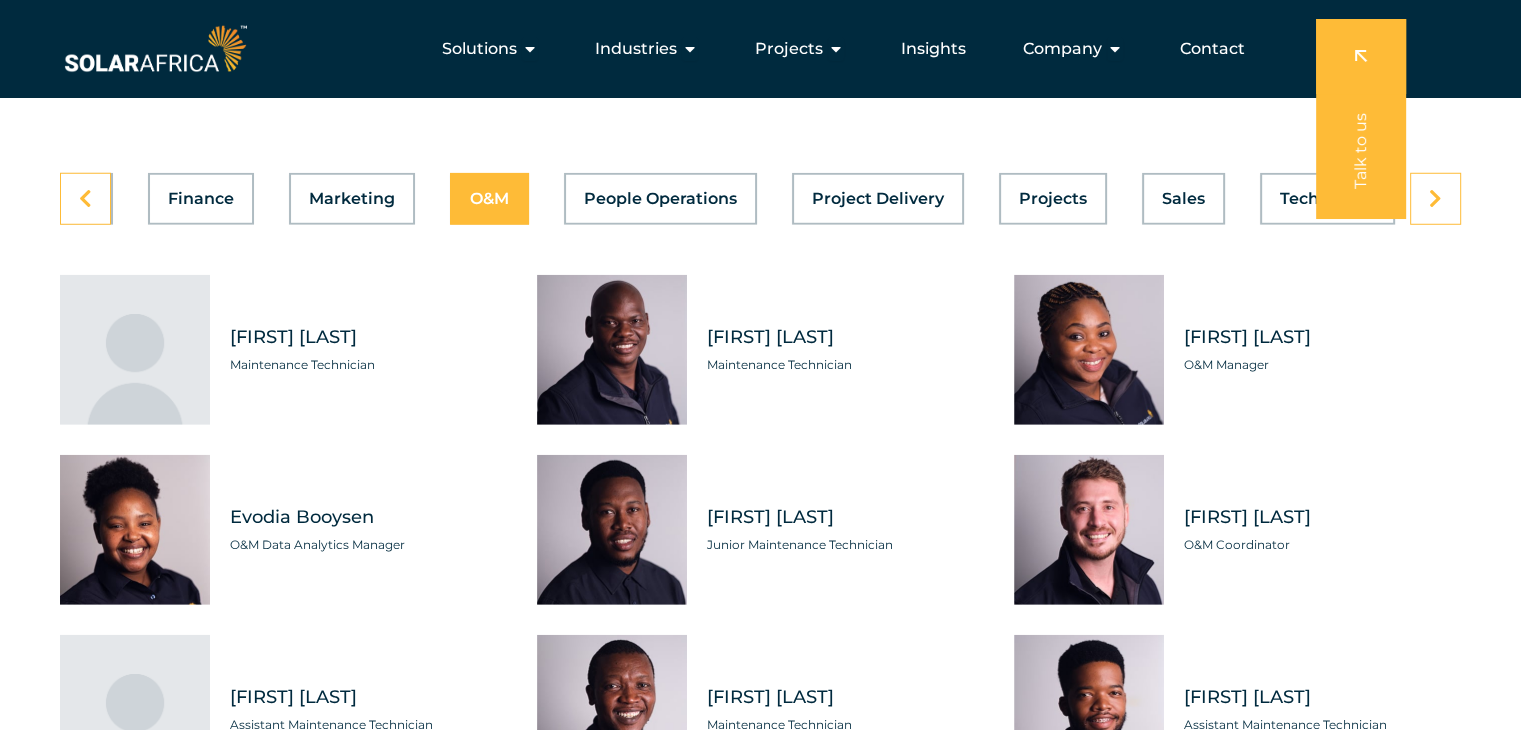 scroll, scrollTop: 0, scrollLeft: 799, axis: horizontal 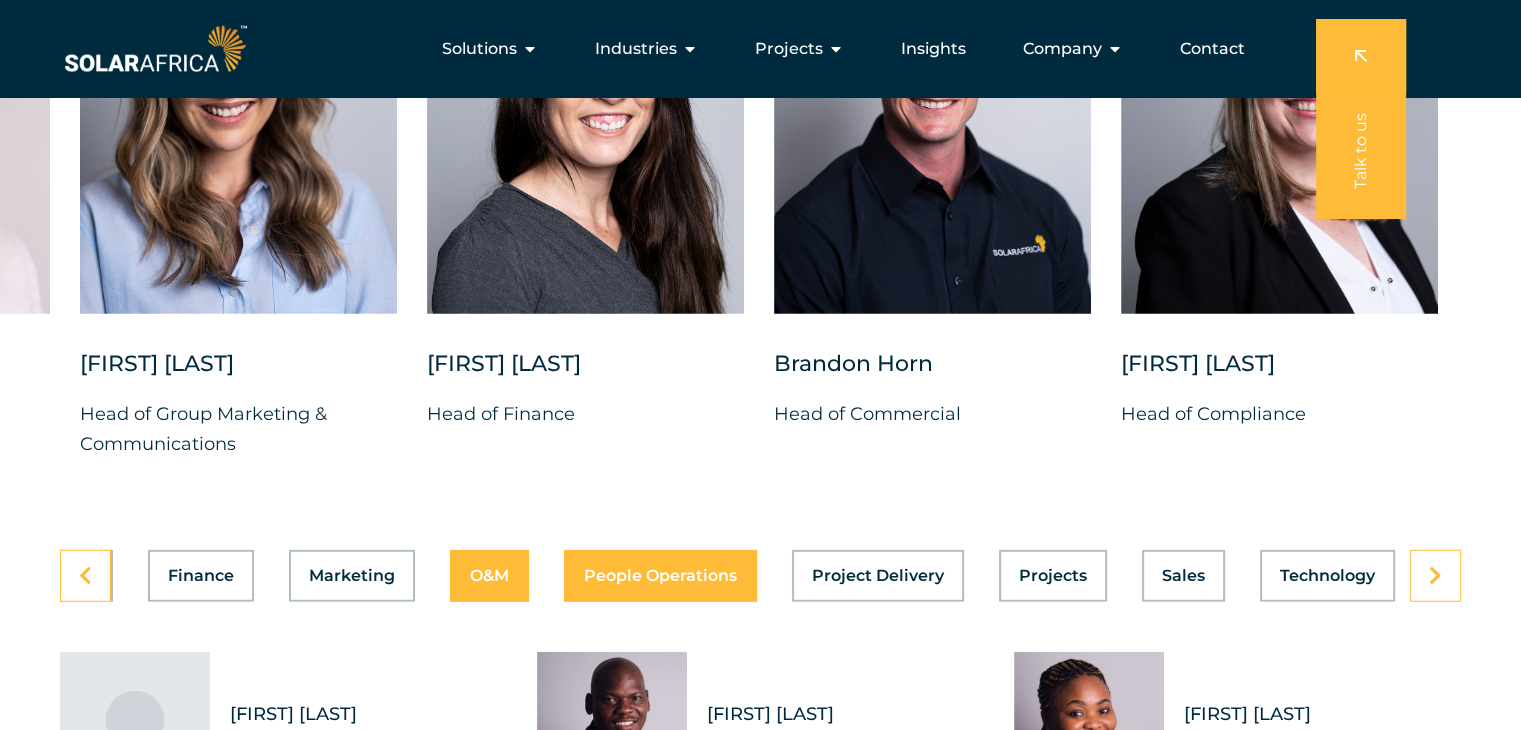 click on "People Operations" at bounding box center [660, 576] 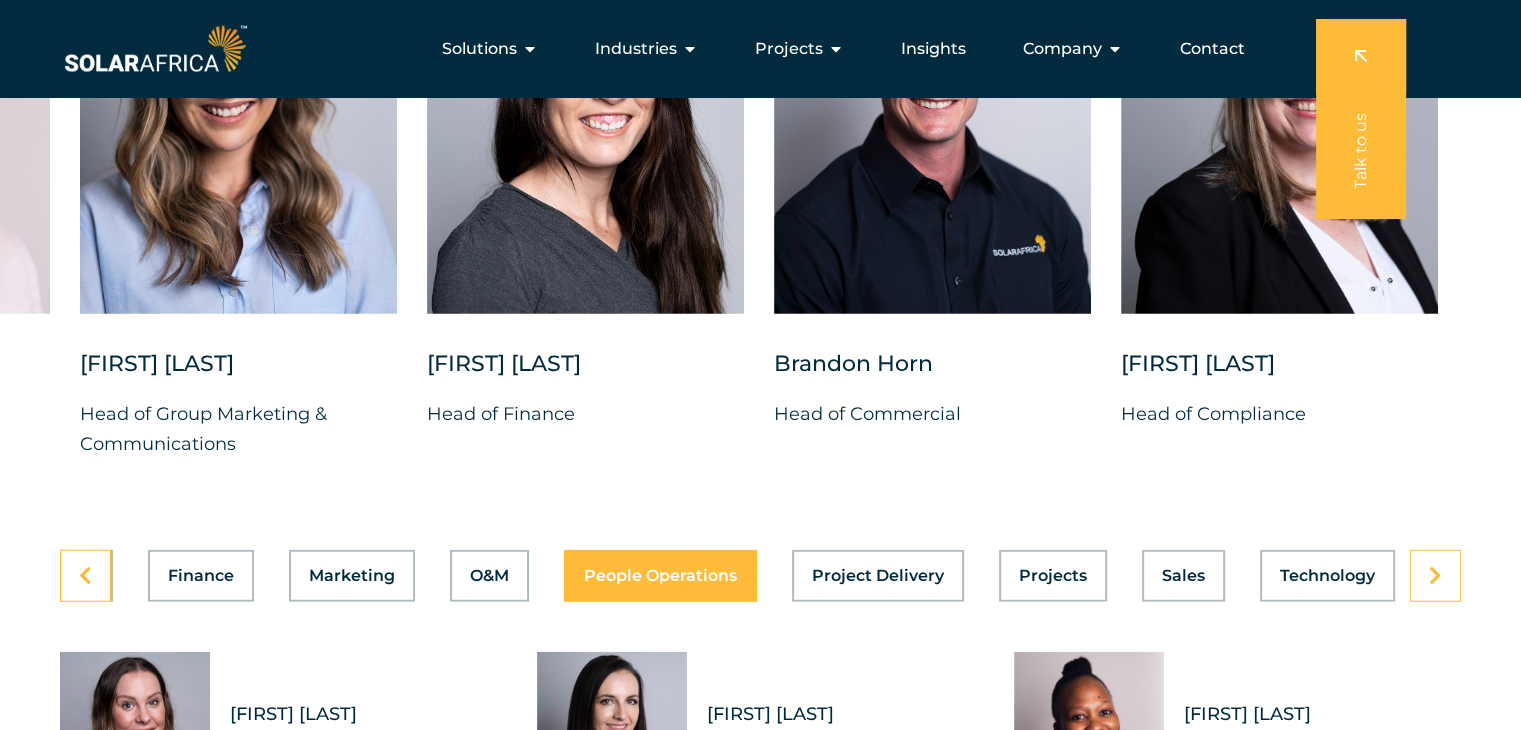 scroll, scrollTop: 0, scrollLeft: 799, axis: horizontal 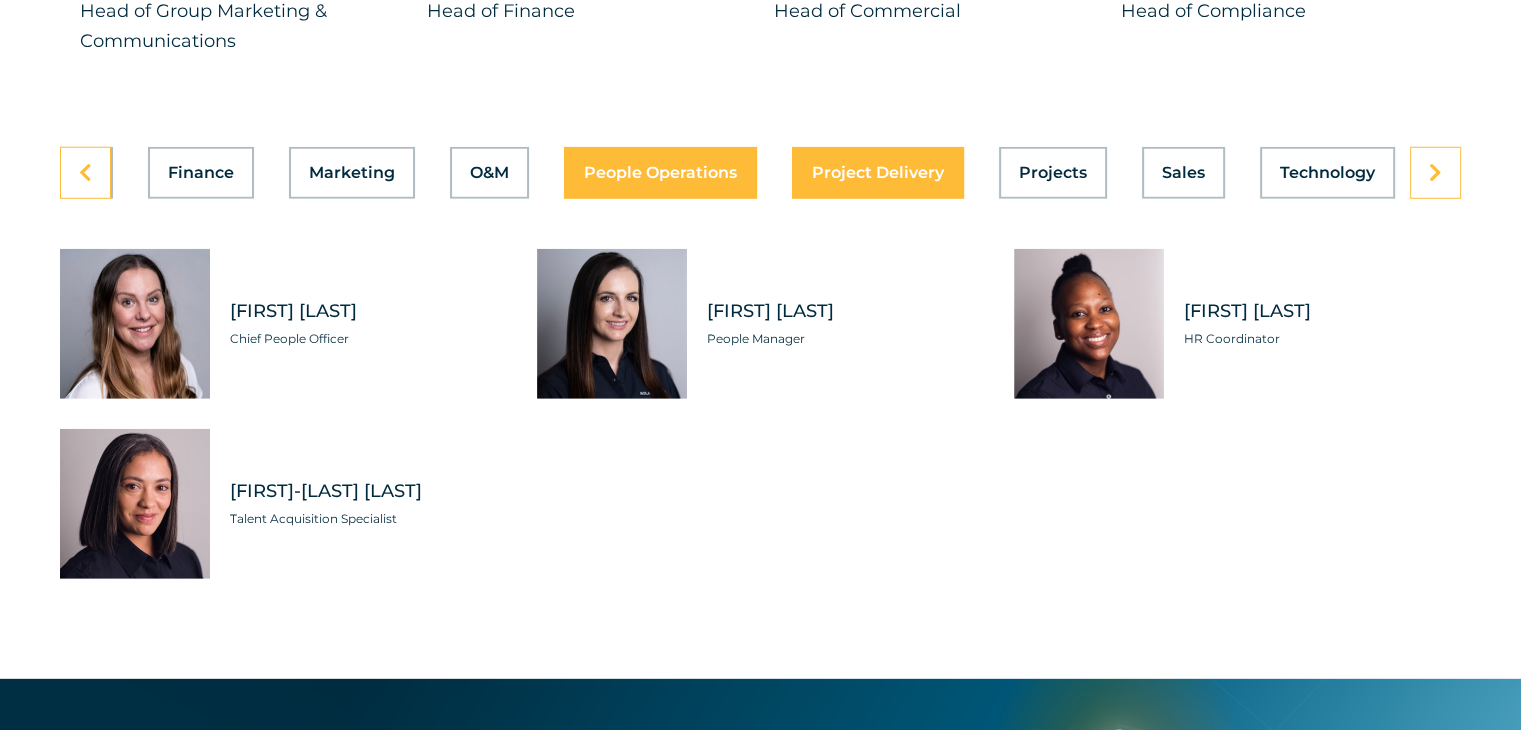 click on "Project Delivery" at bounding box center [878, 173] 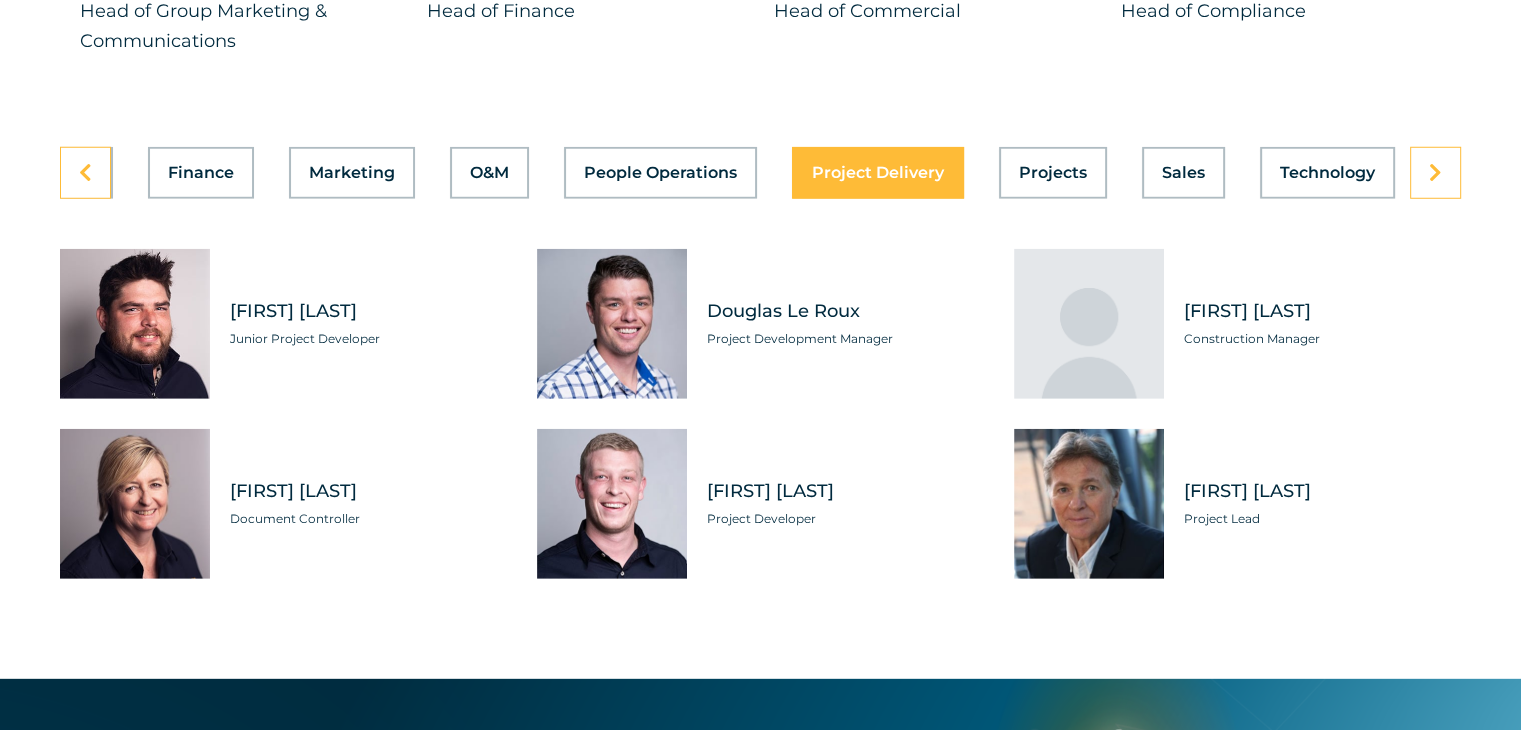 scroll, scrollTop: 0, scrollLeft: 799, axis: horizontal 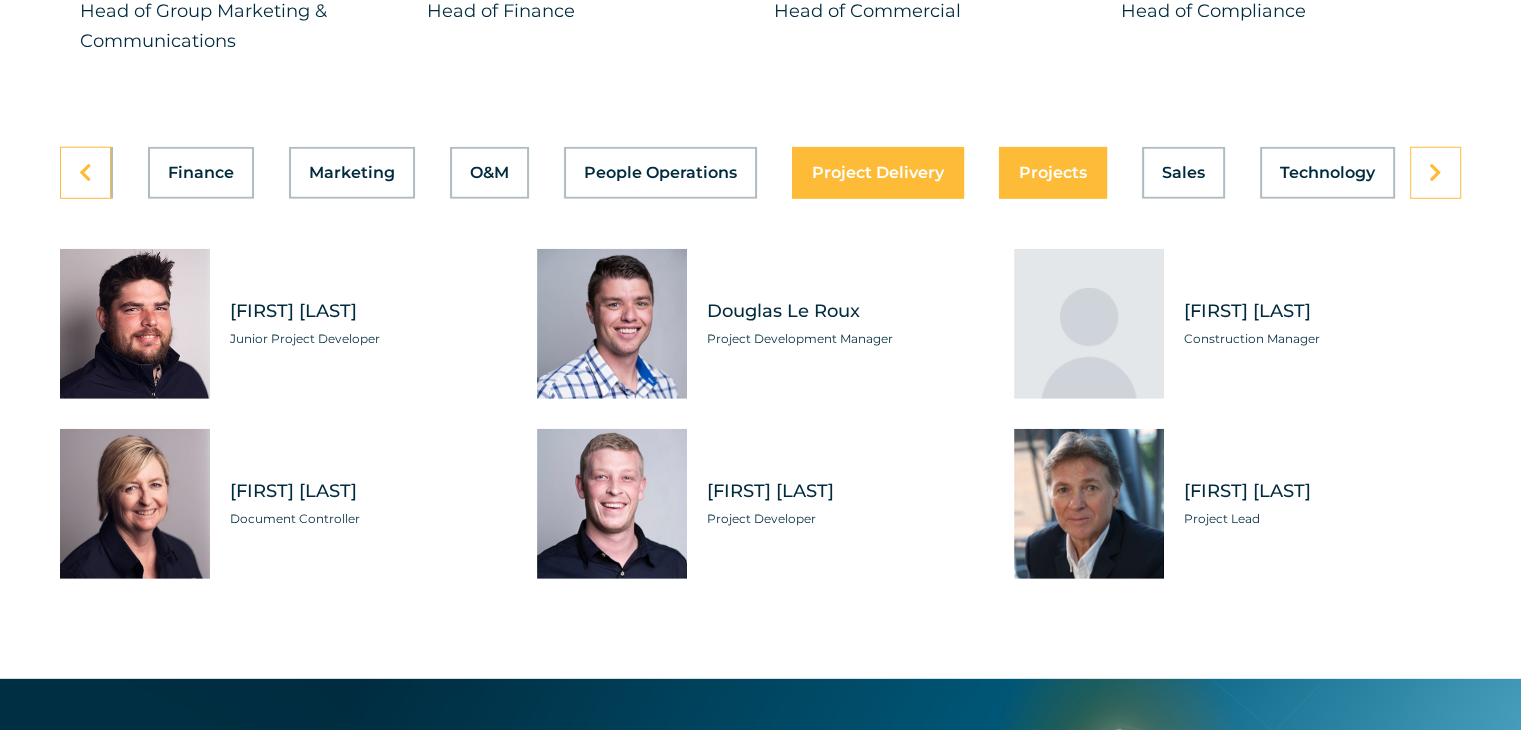 click on "Projects" at bounding box center (1053, 173) 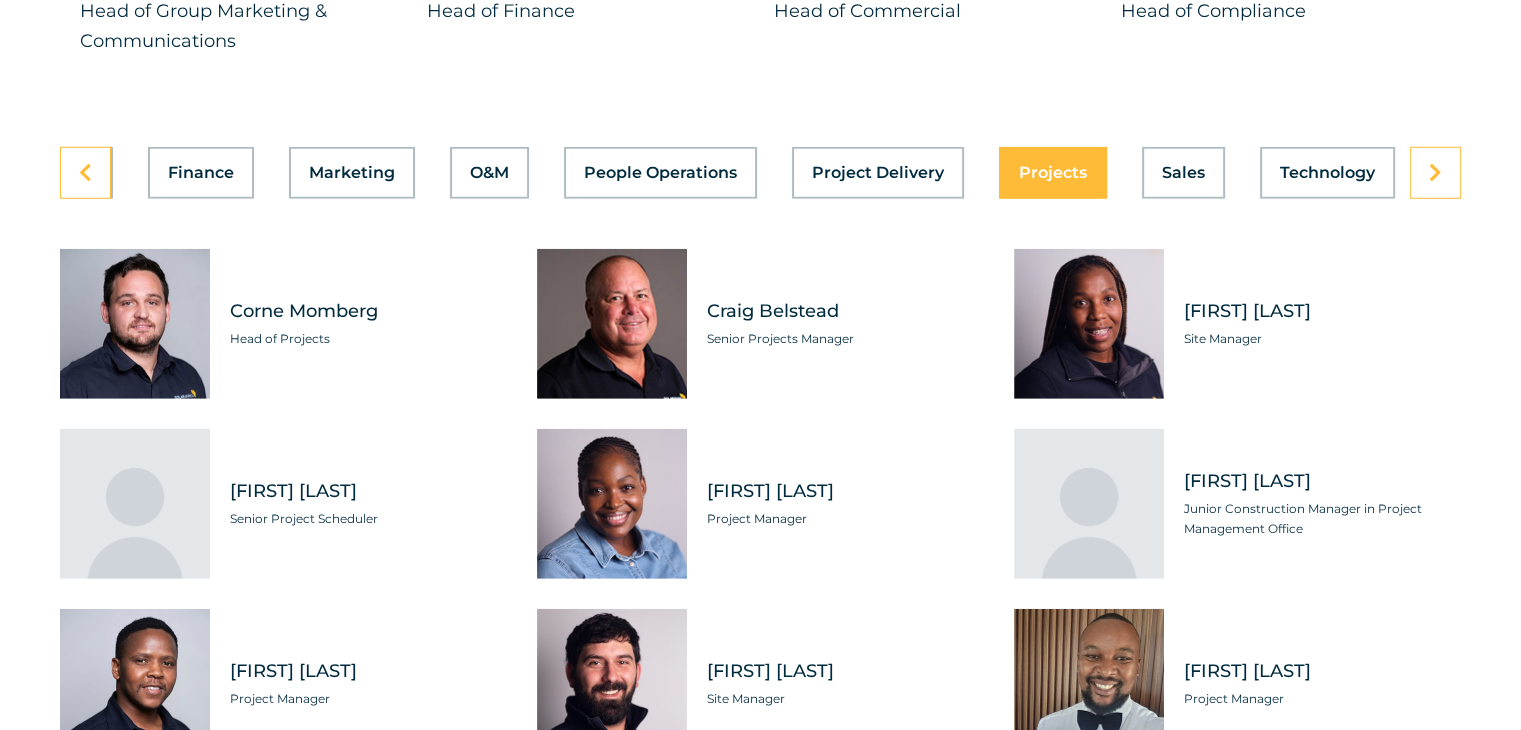 scroll, scrollTop: 0, scrollLeft: 799, axis: horizontal 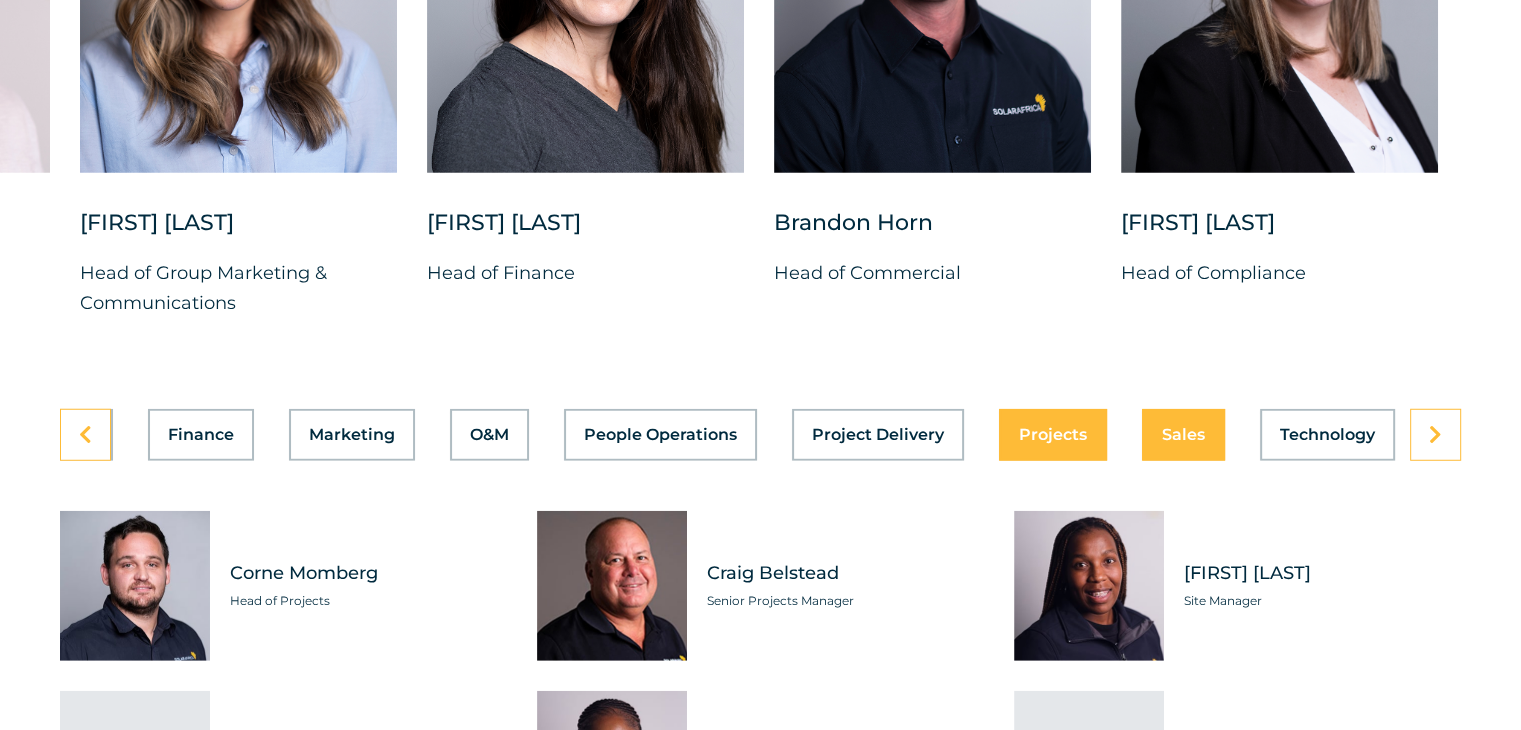 click on "Sales" at bounding box center (1183, 435) 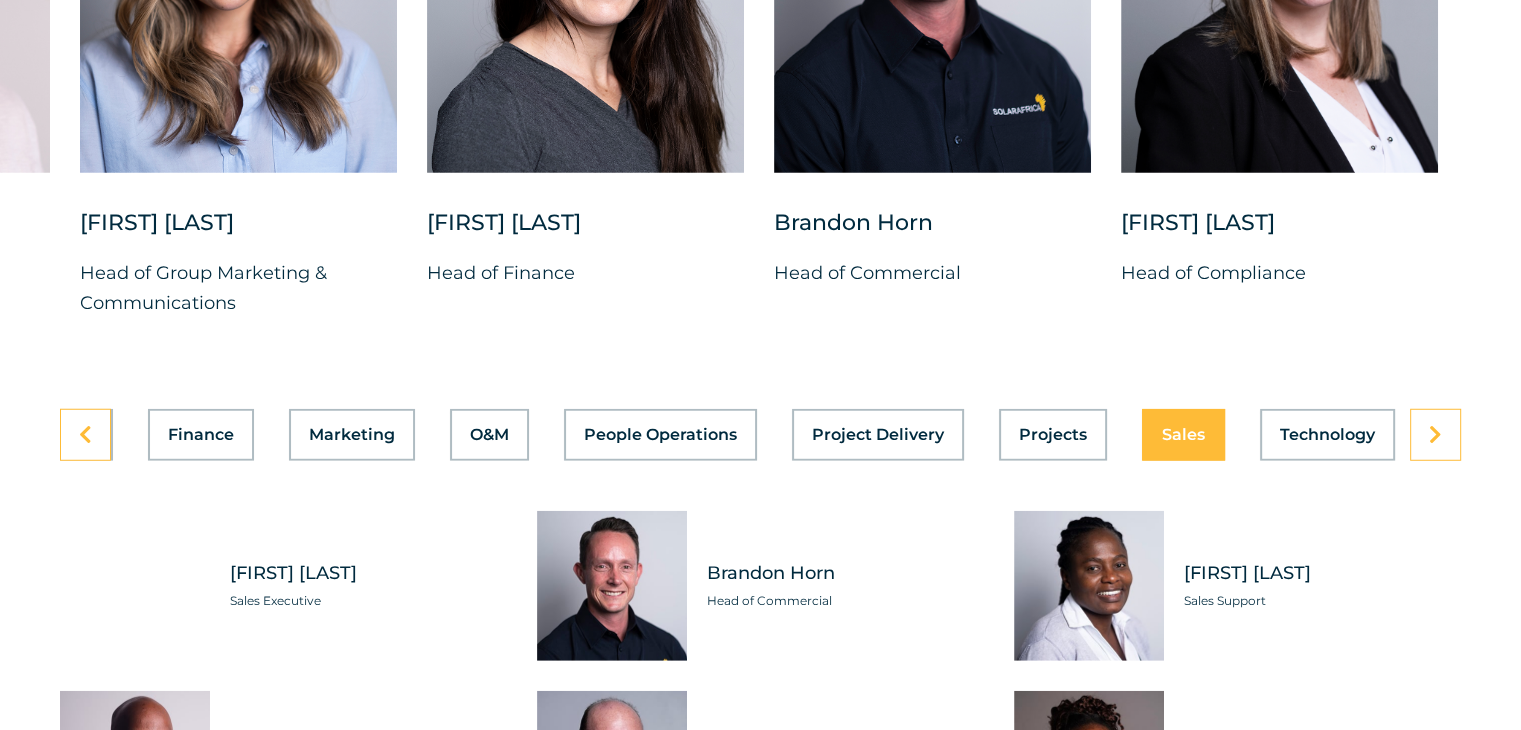 scroll, scrollTop: 0, scrollLeft: 799, axis: horizontal 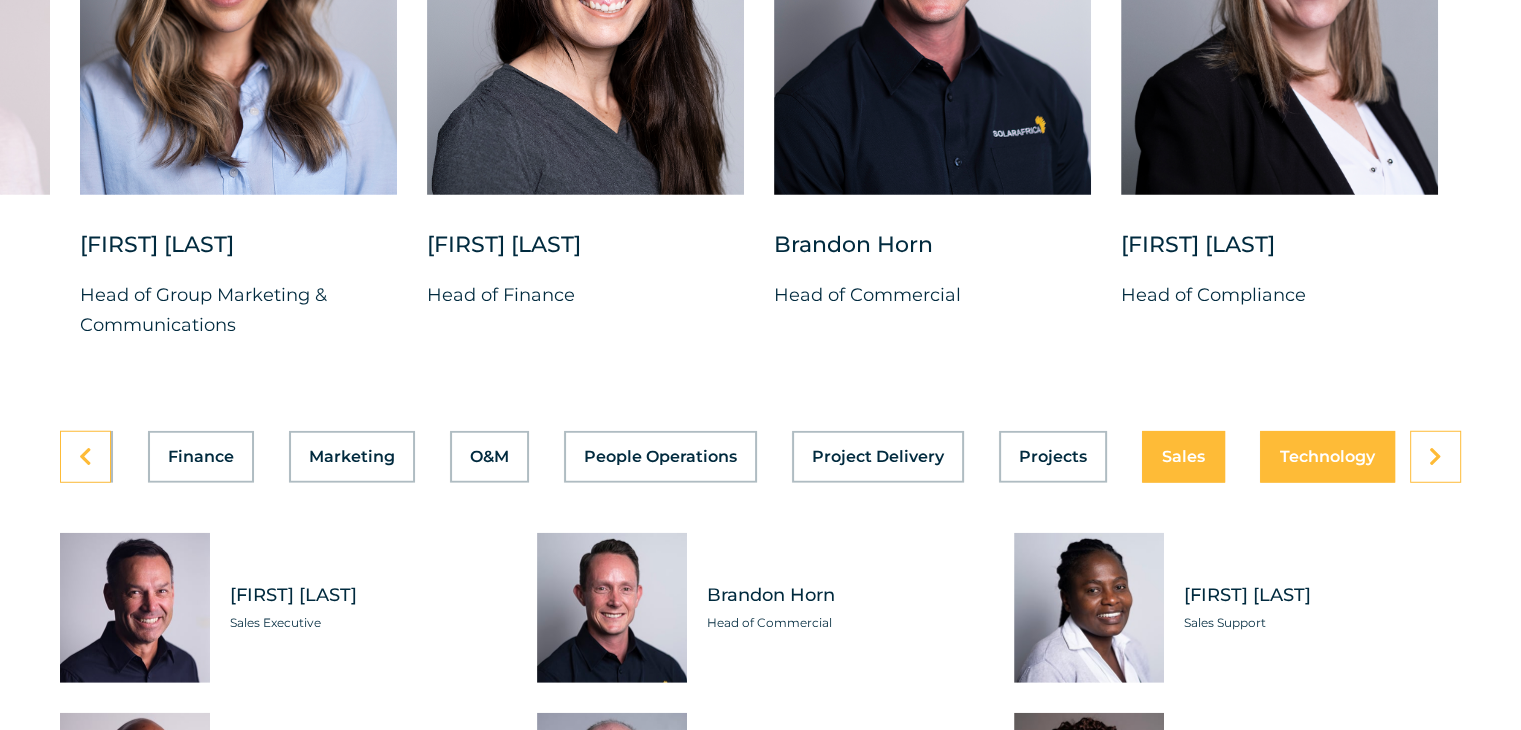 click on "Technology" at bounding box center [1327, 457] 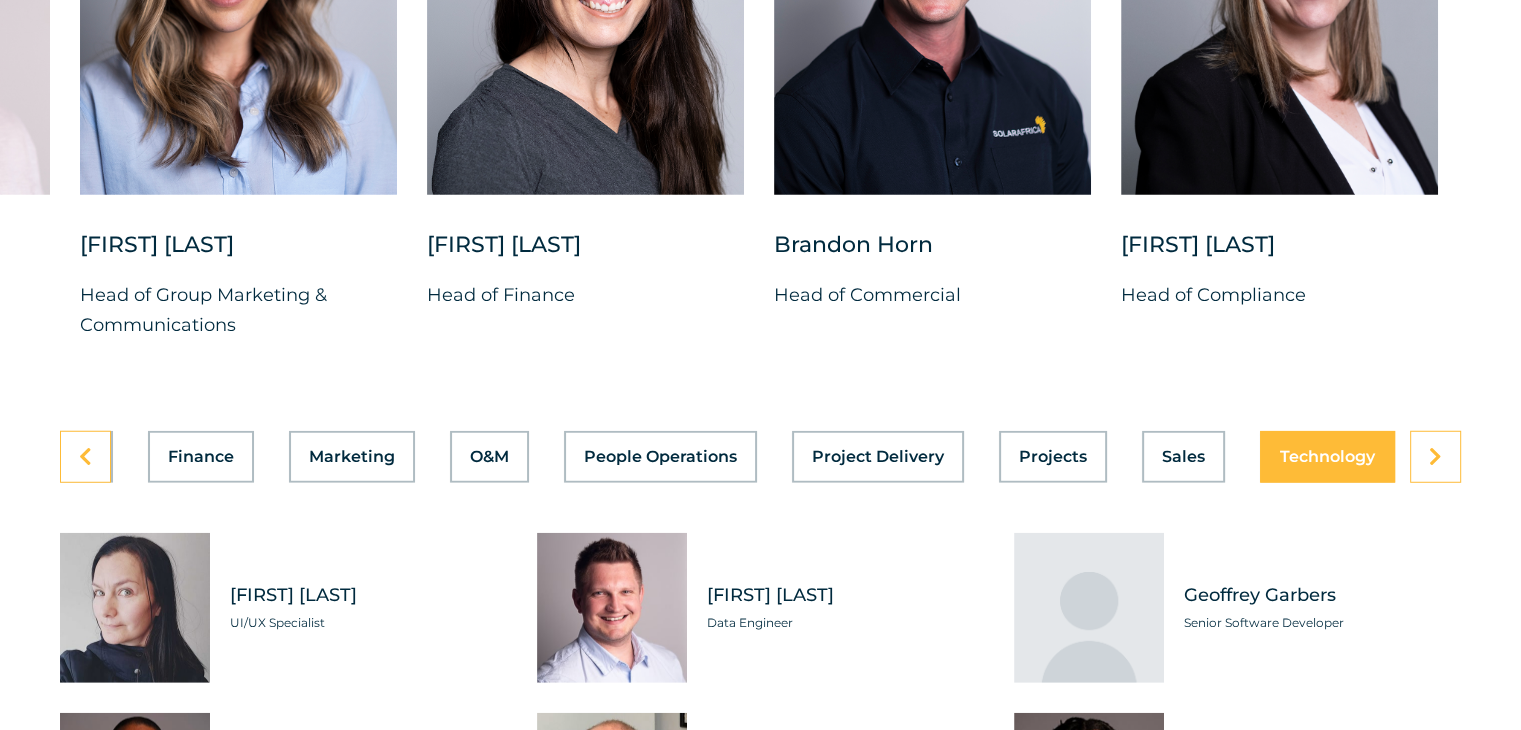 scroll, scrollTop: 0, scrollLeft: 799, axis: horizontal 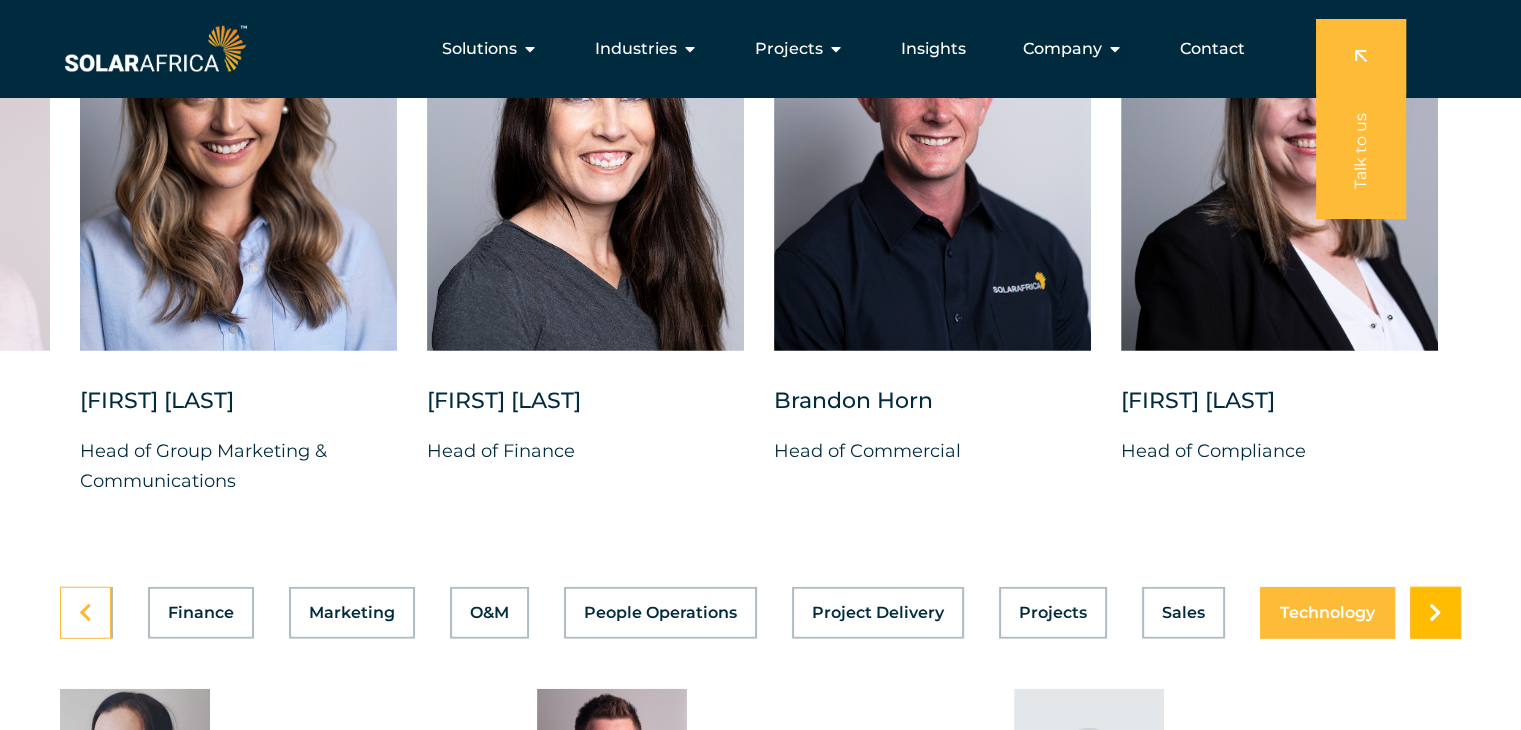 click at bounding box center [1435, 613] 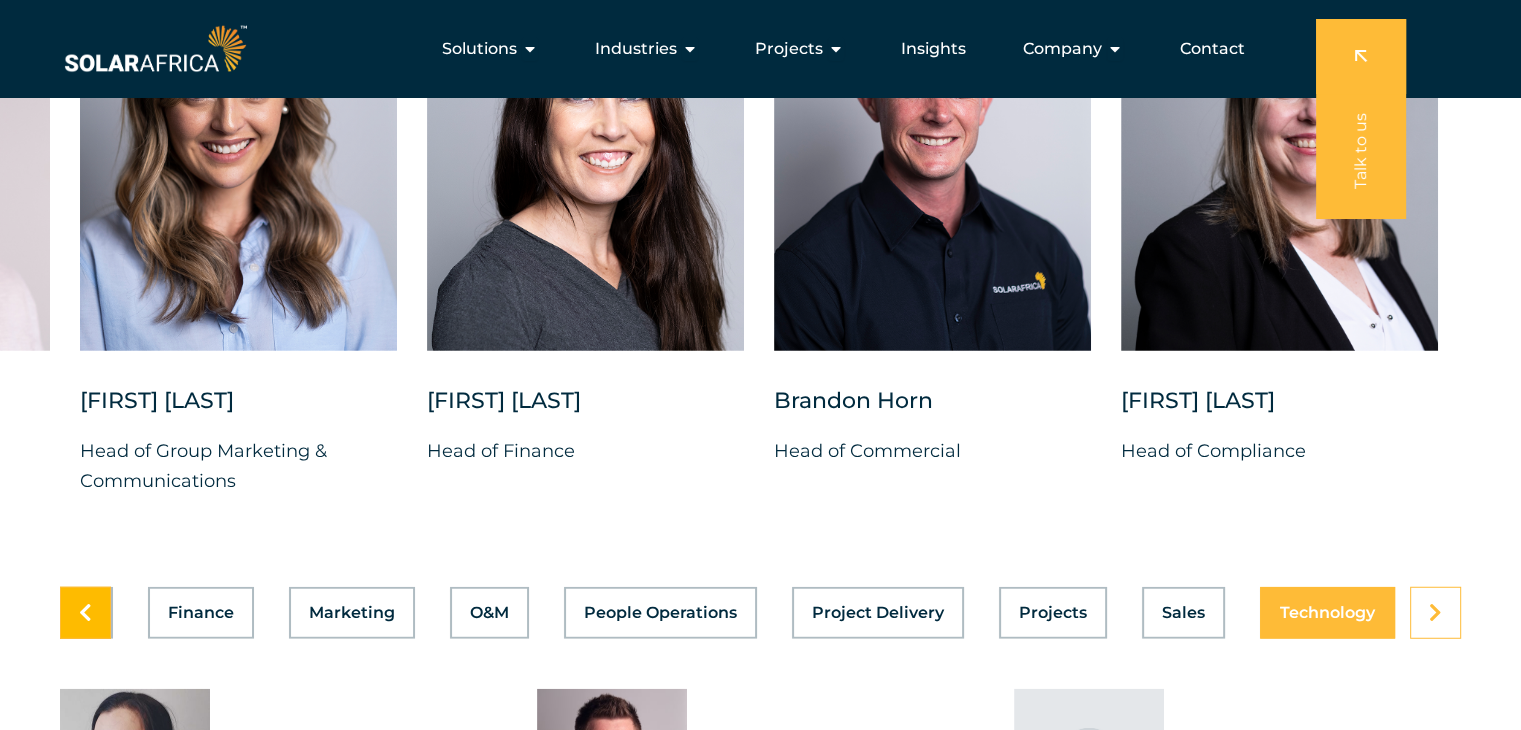 click at bounding box center [85, 613] 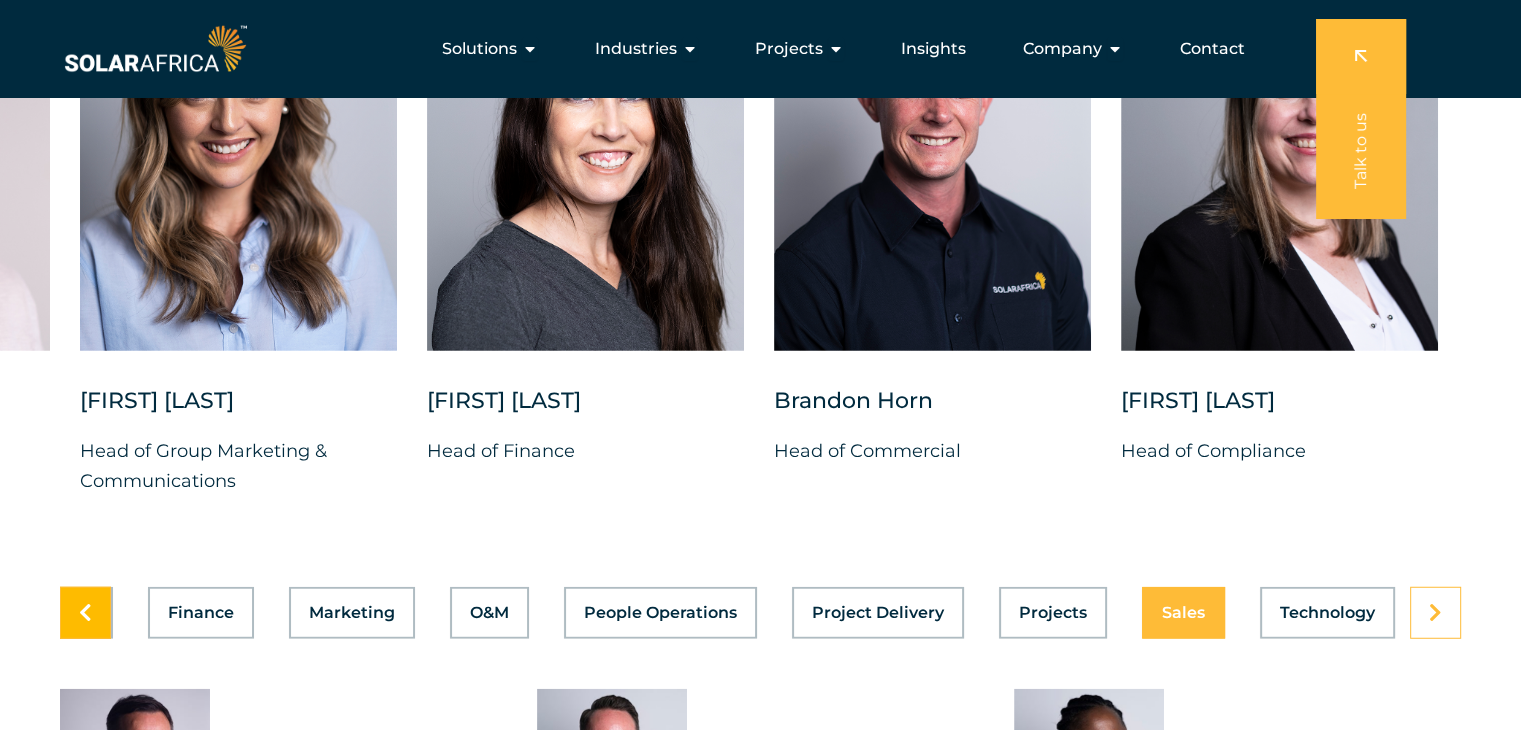 click at bounding box center (85, 613) 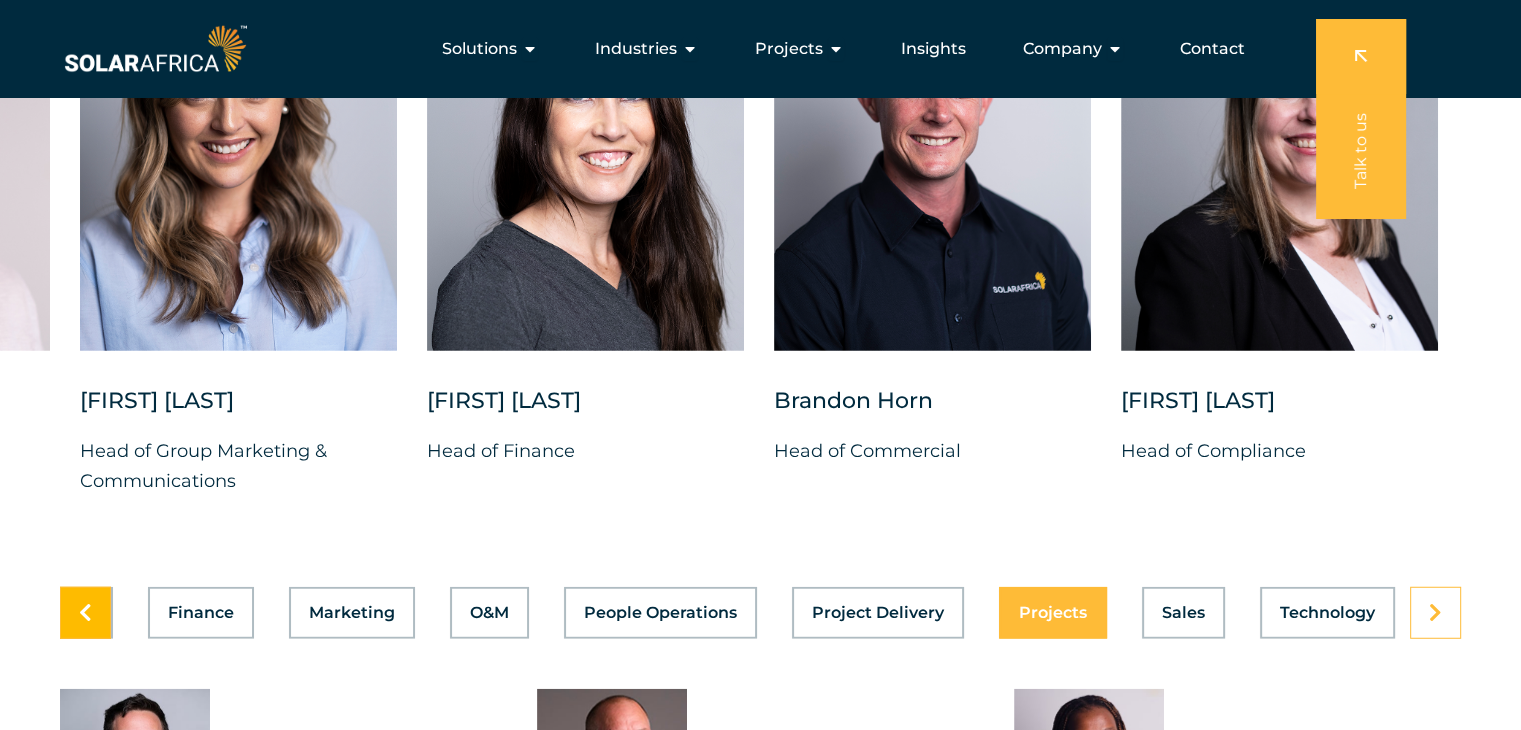 click at bounding box center (85, 613) 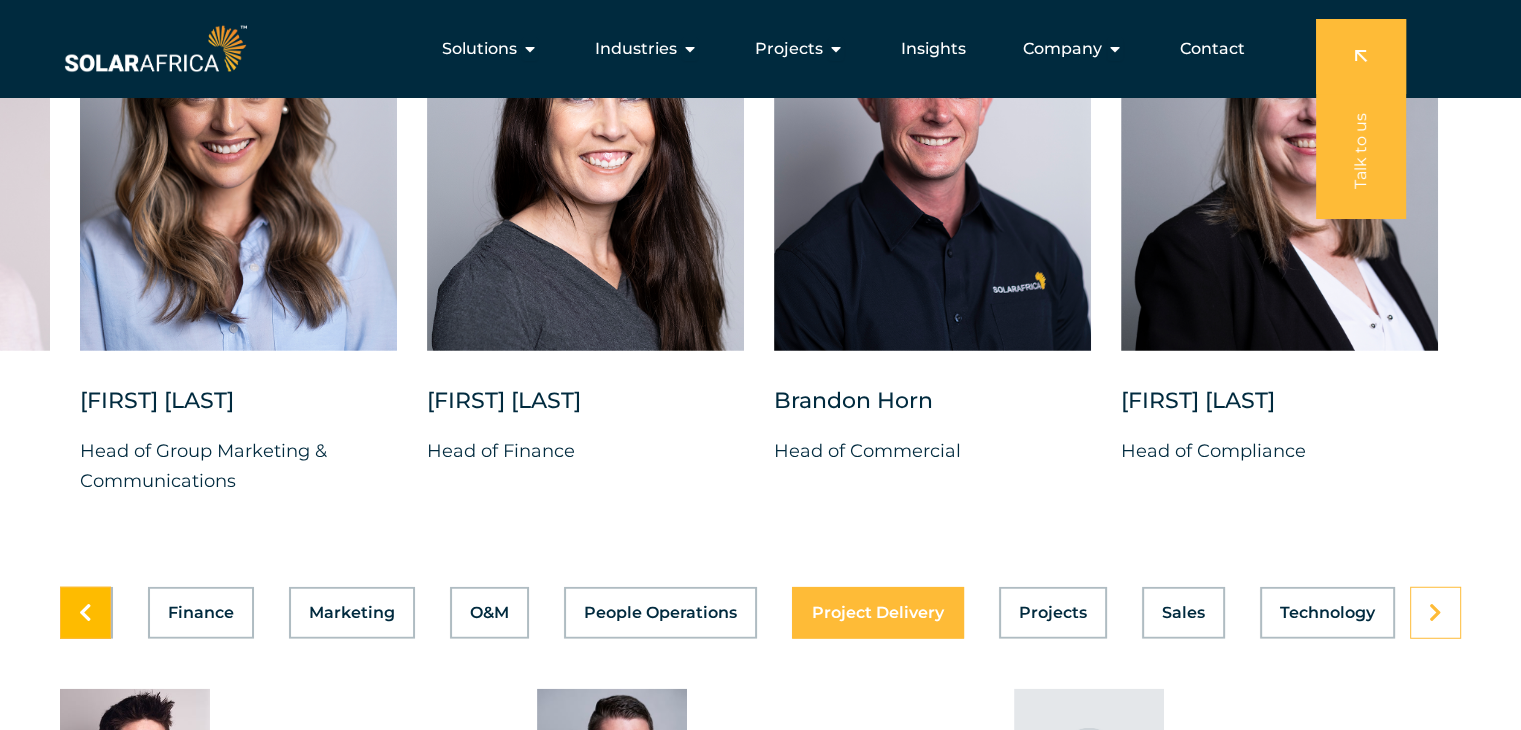 click at bounding box center [85, 613] 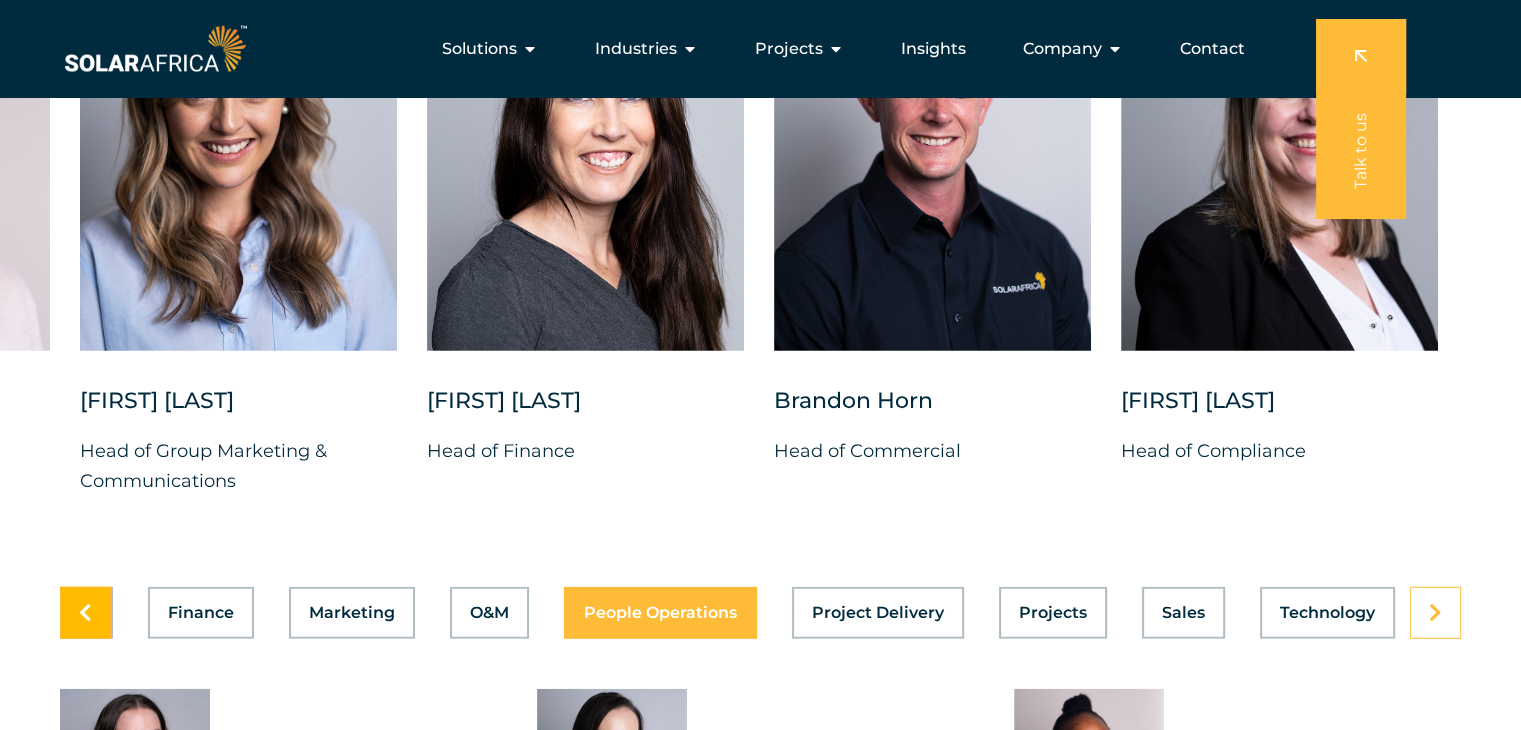 click at bounding box center [85, 613] 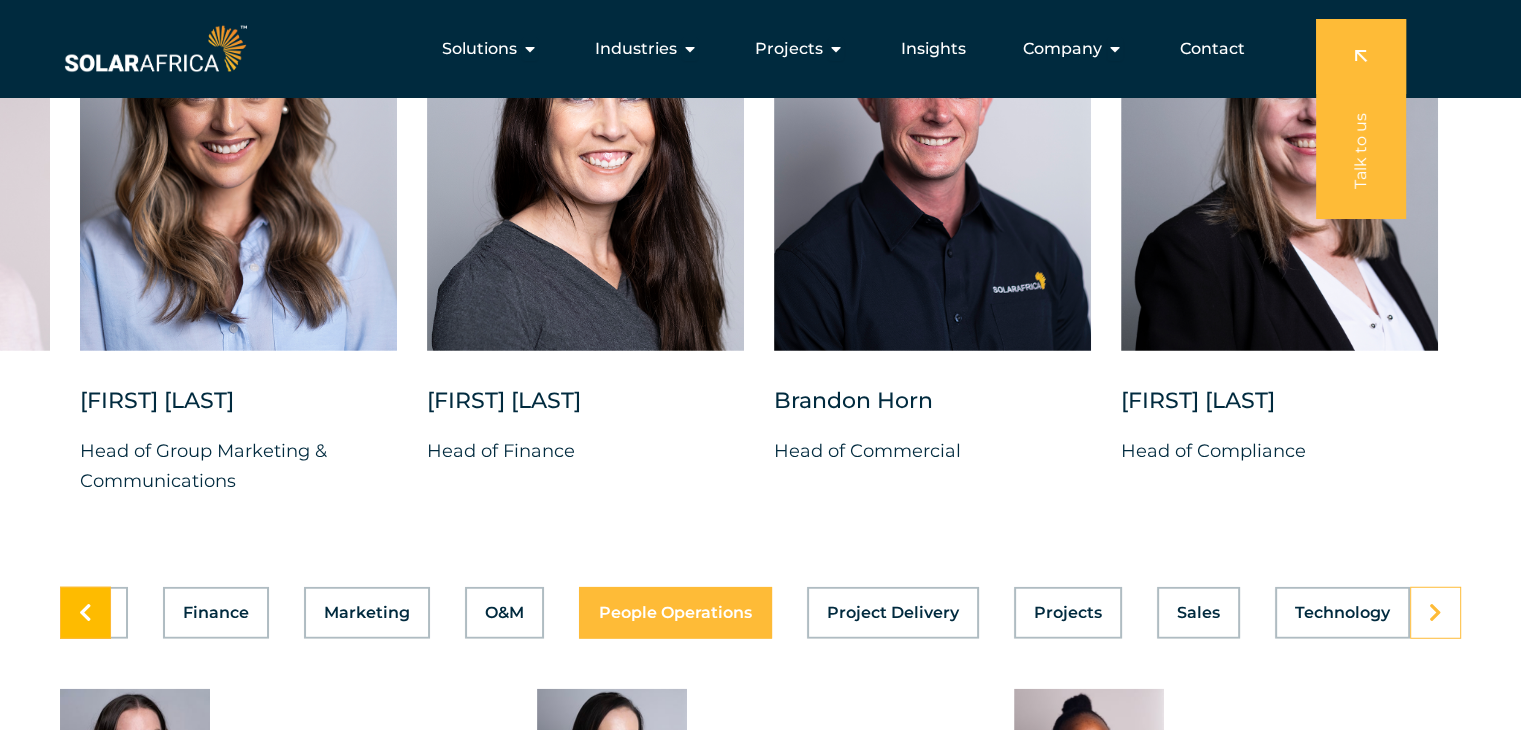 click at bounding box center [85, 613] 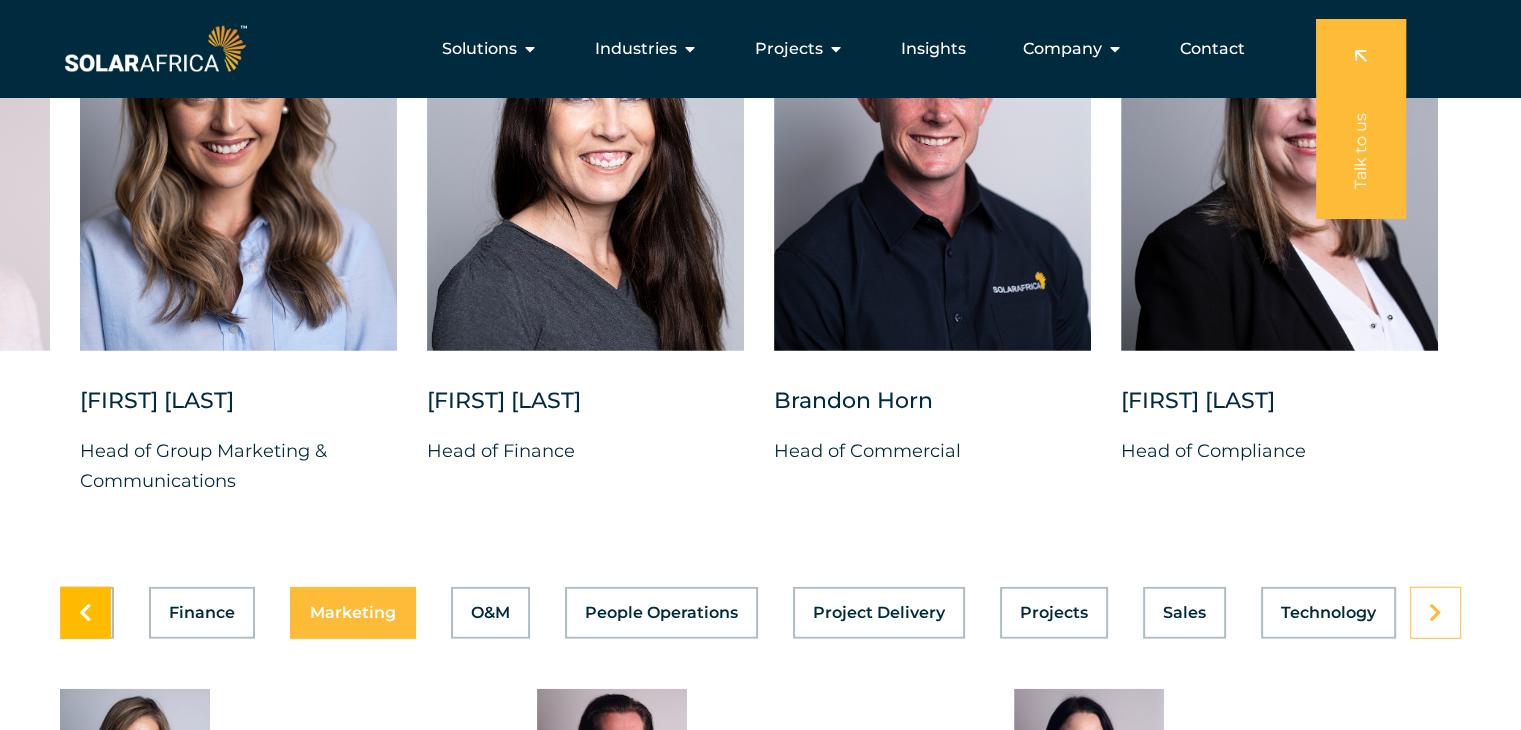 click at bounding box center (85, 613) 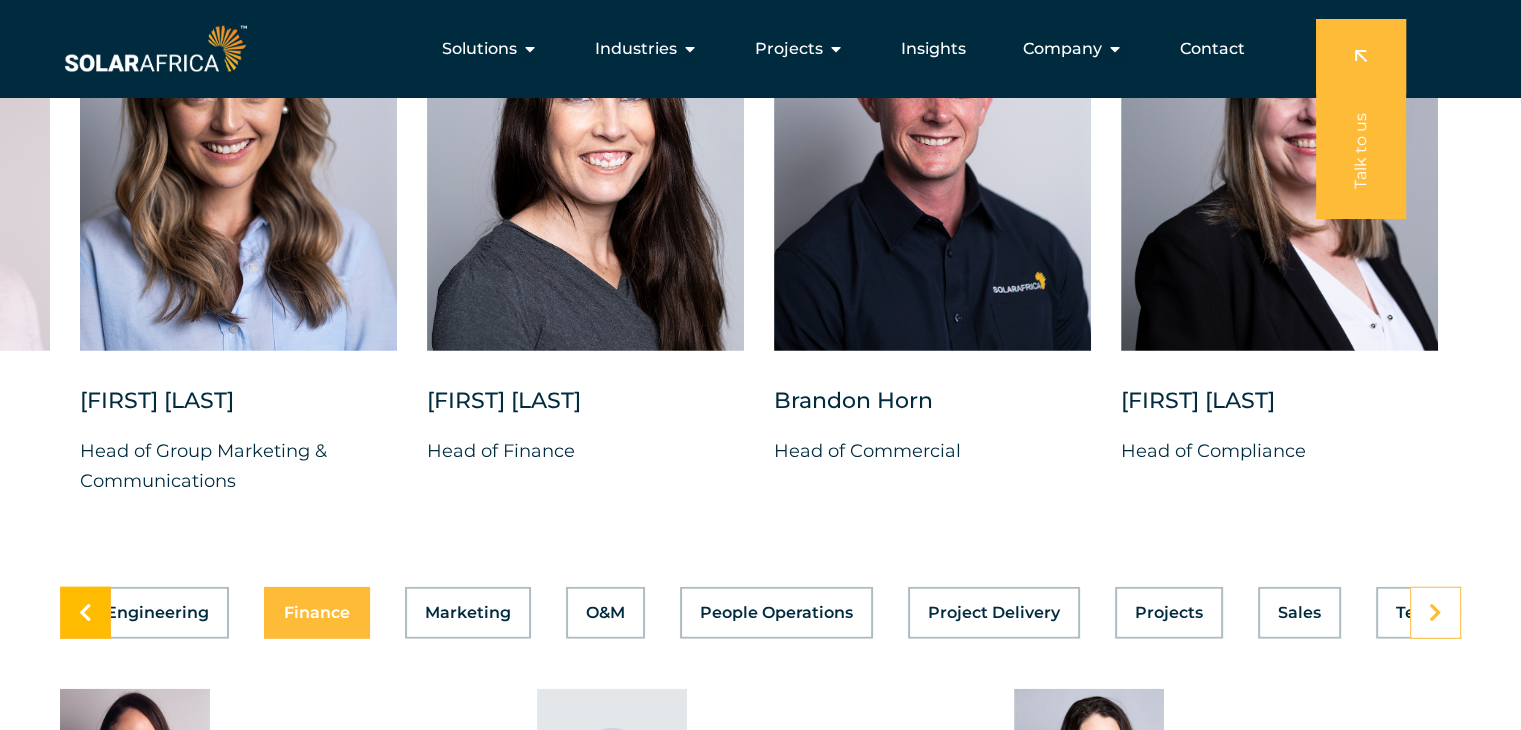 click at bounding box center [85, 613] 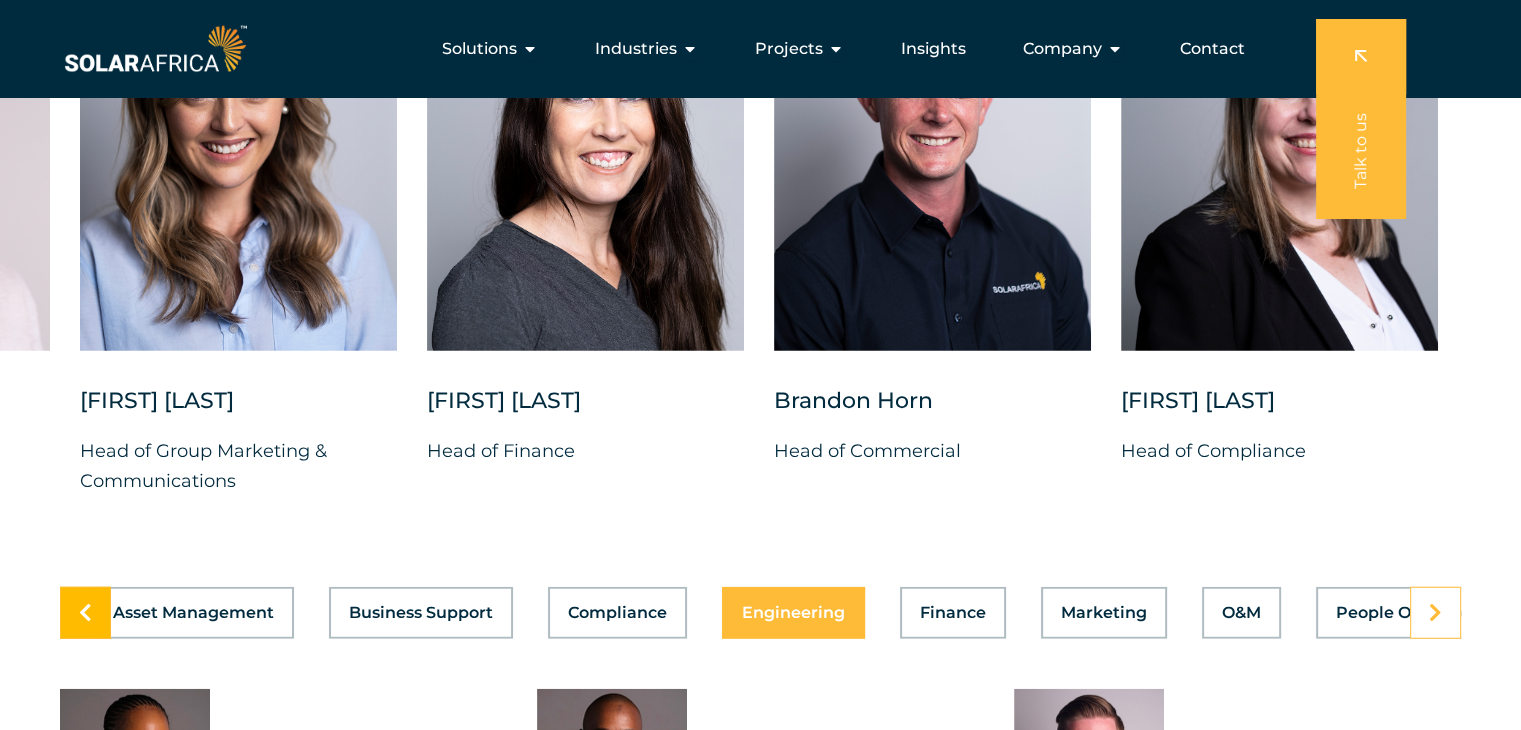 scroll, scrollTop: 0, scrollLeft: 0, axis: both 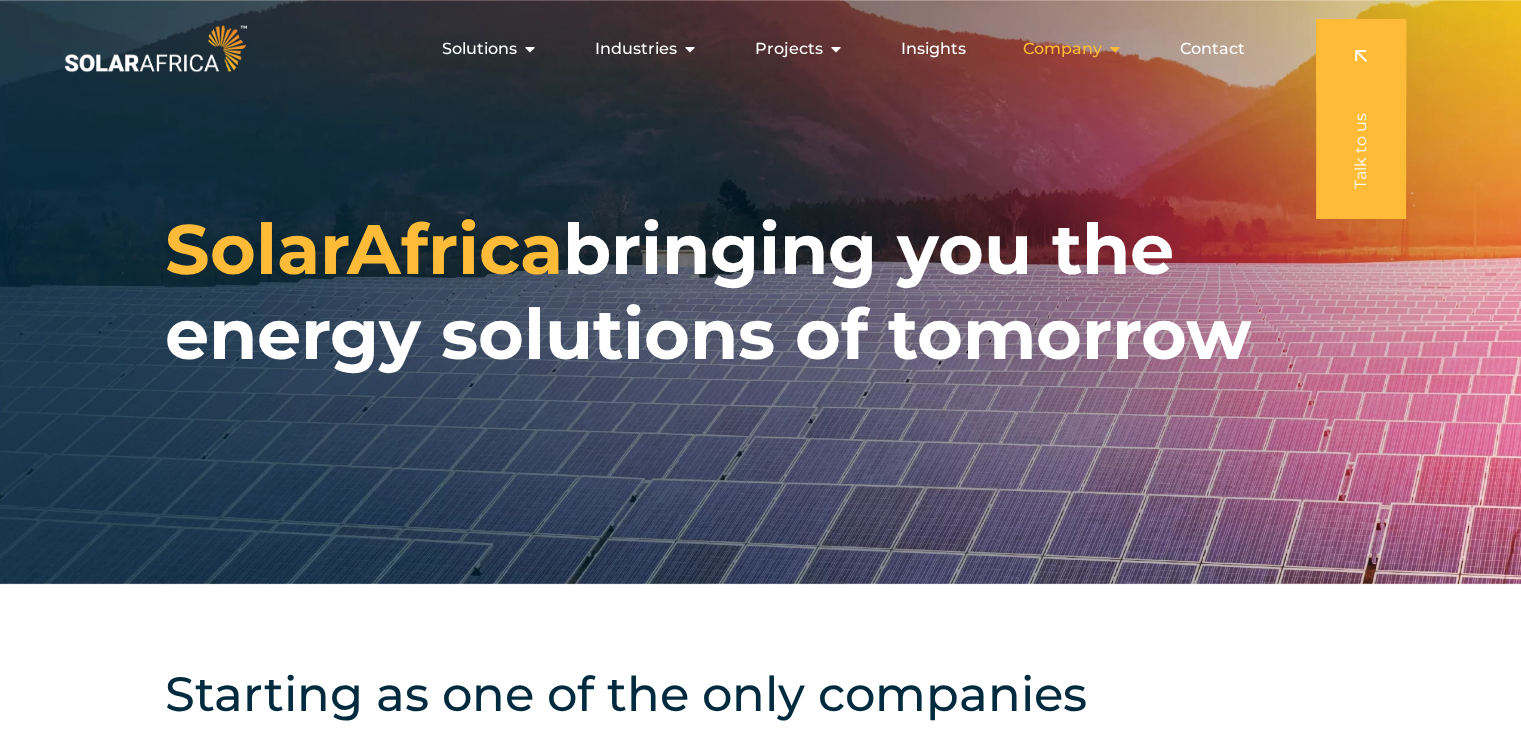 click on "Company" at bounding box center [1062, 49] 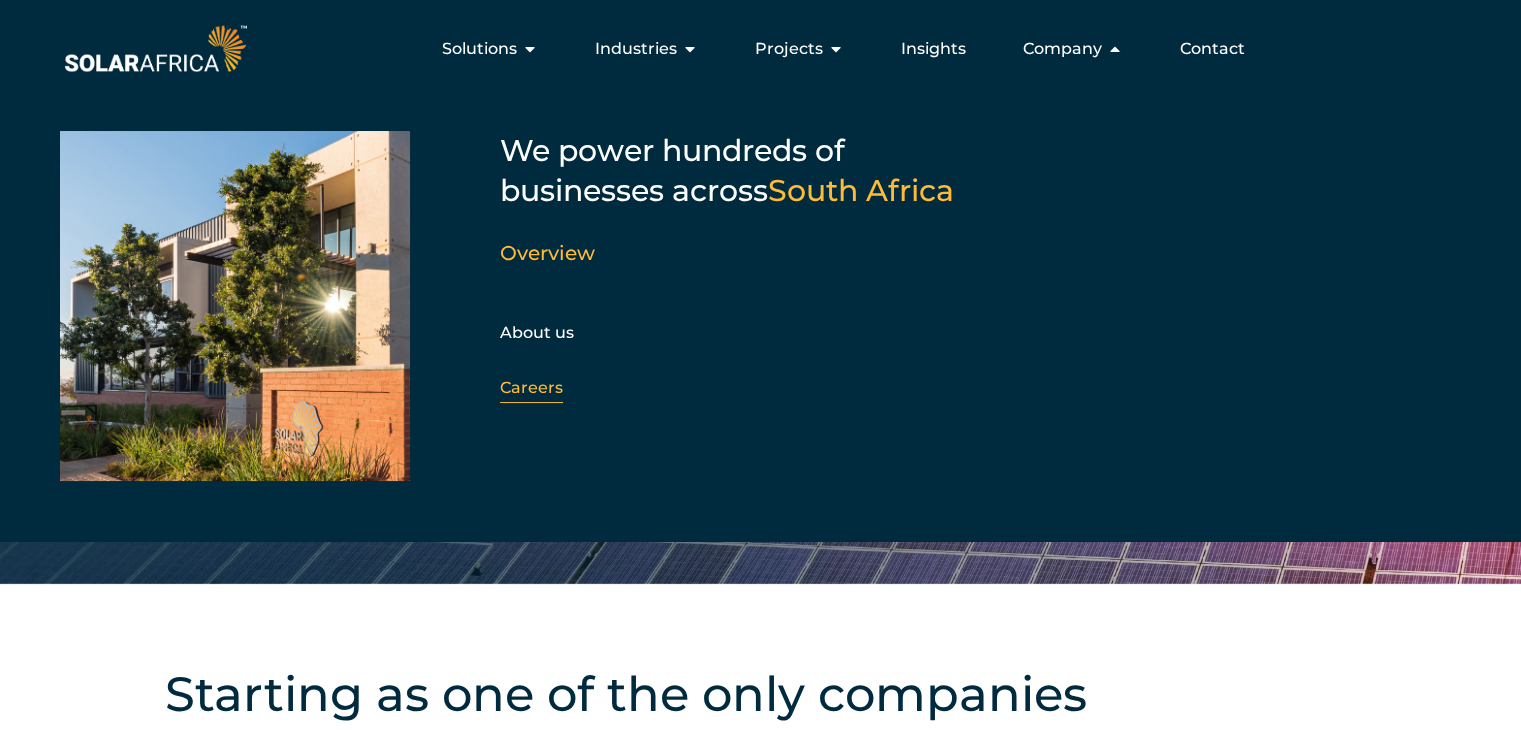 click on "Careers" at bounding box center [531, 387] 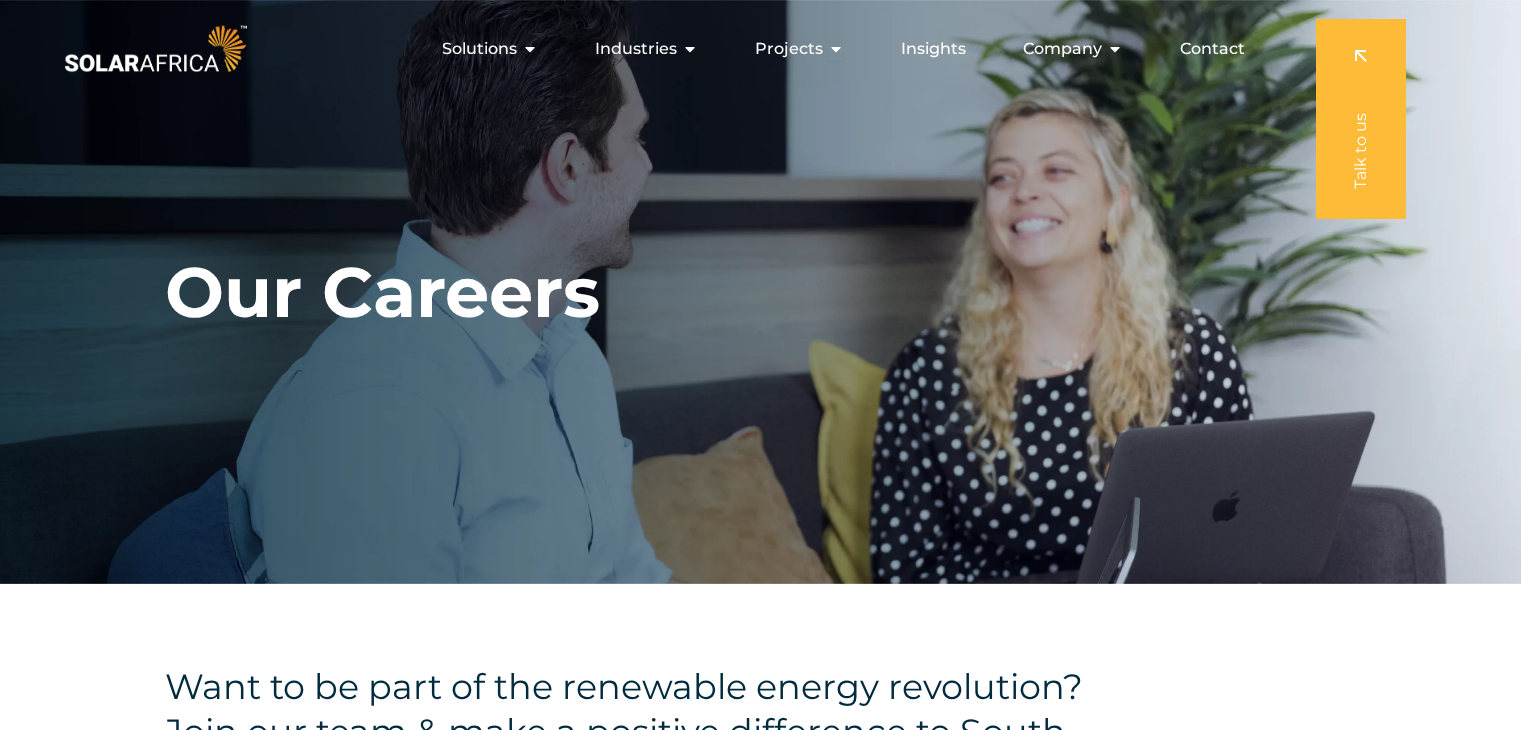 scroll, scrollTop: 0, scrollLeft: 0, axis: both 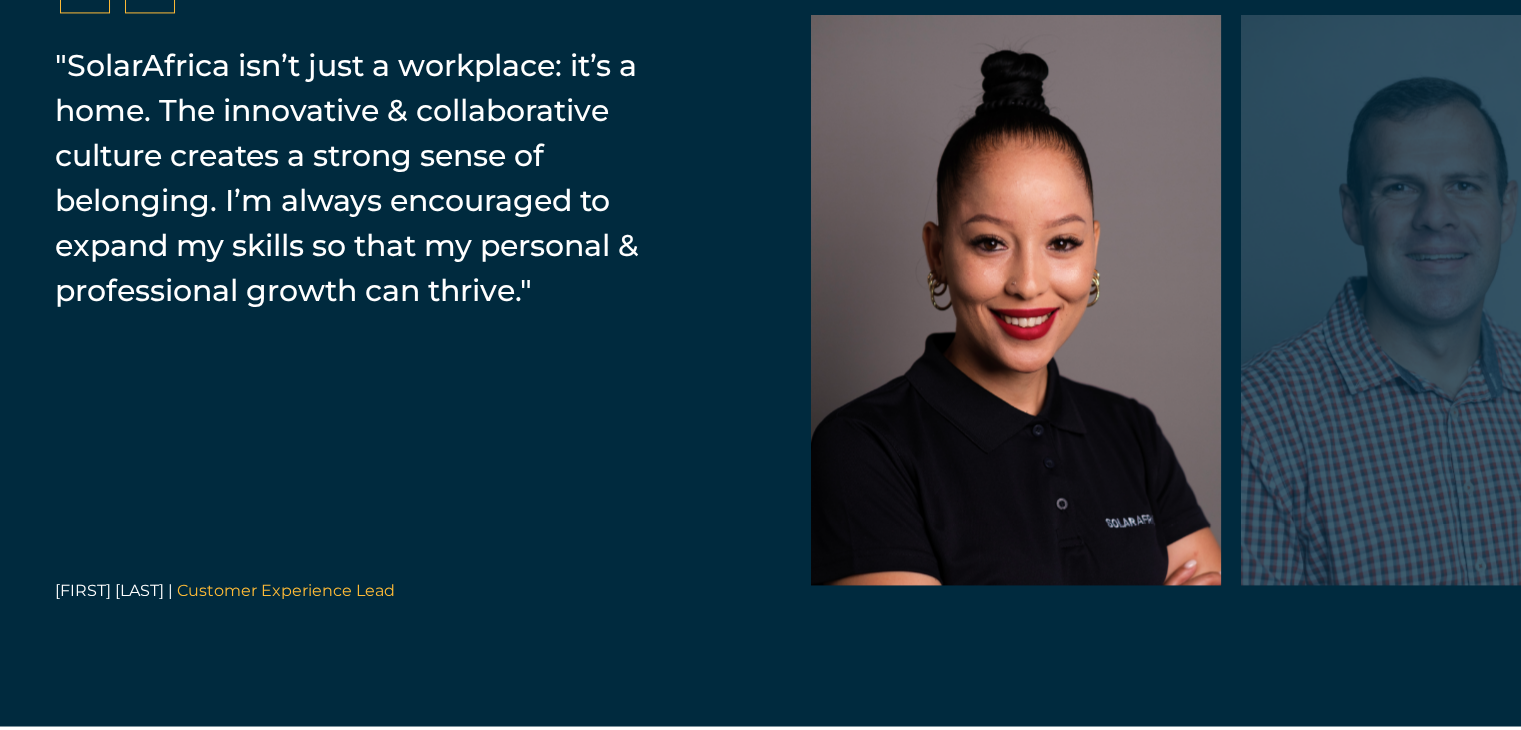 click at bounding box center [1446, 300] 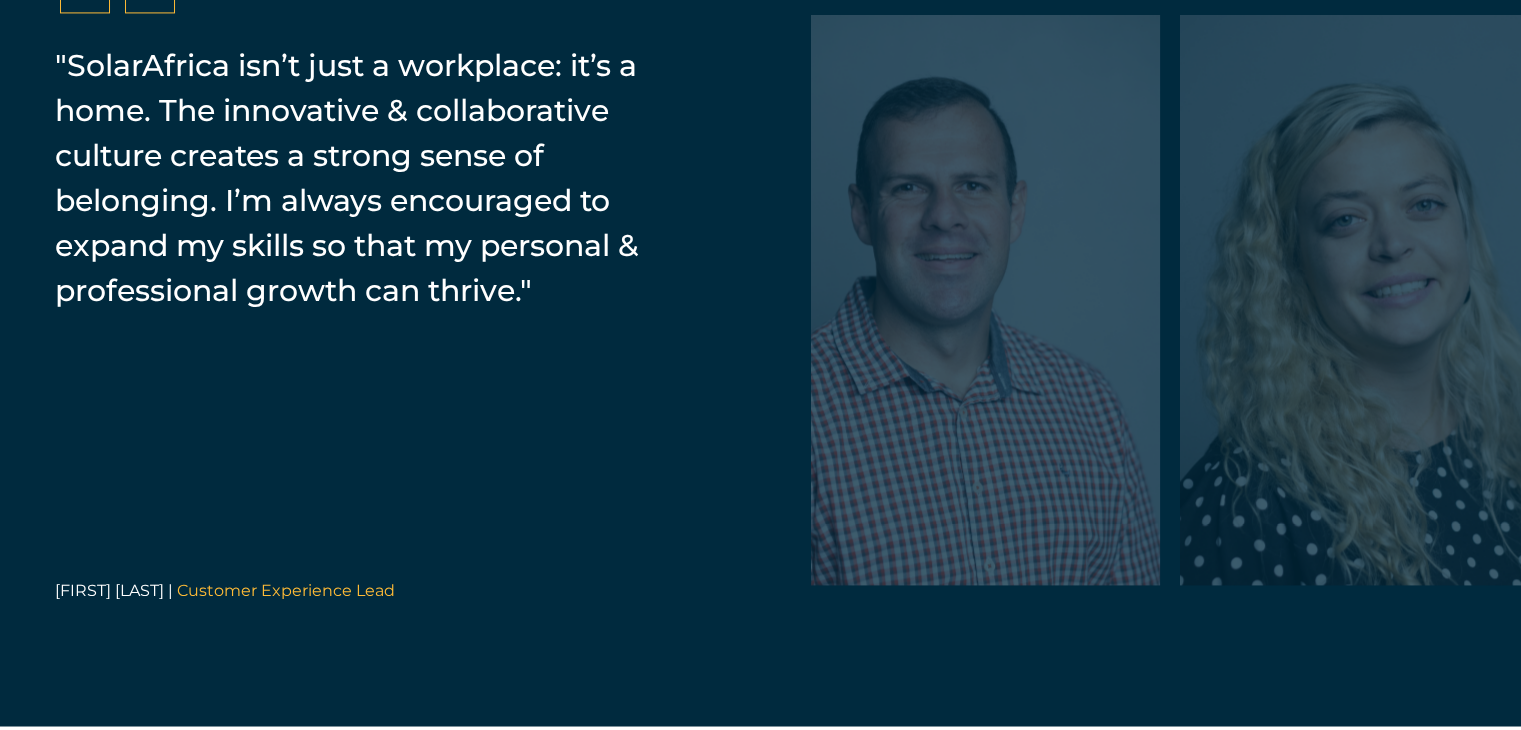 drag, startPoint x: 1314, startPoint y: 313, endPoint x: 847, endPoint y: 345, distance: 468.09506 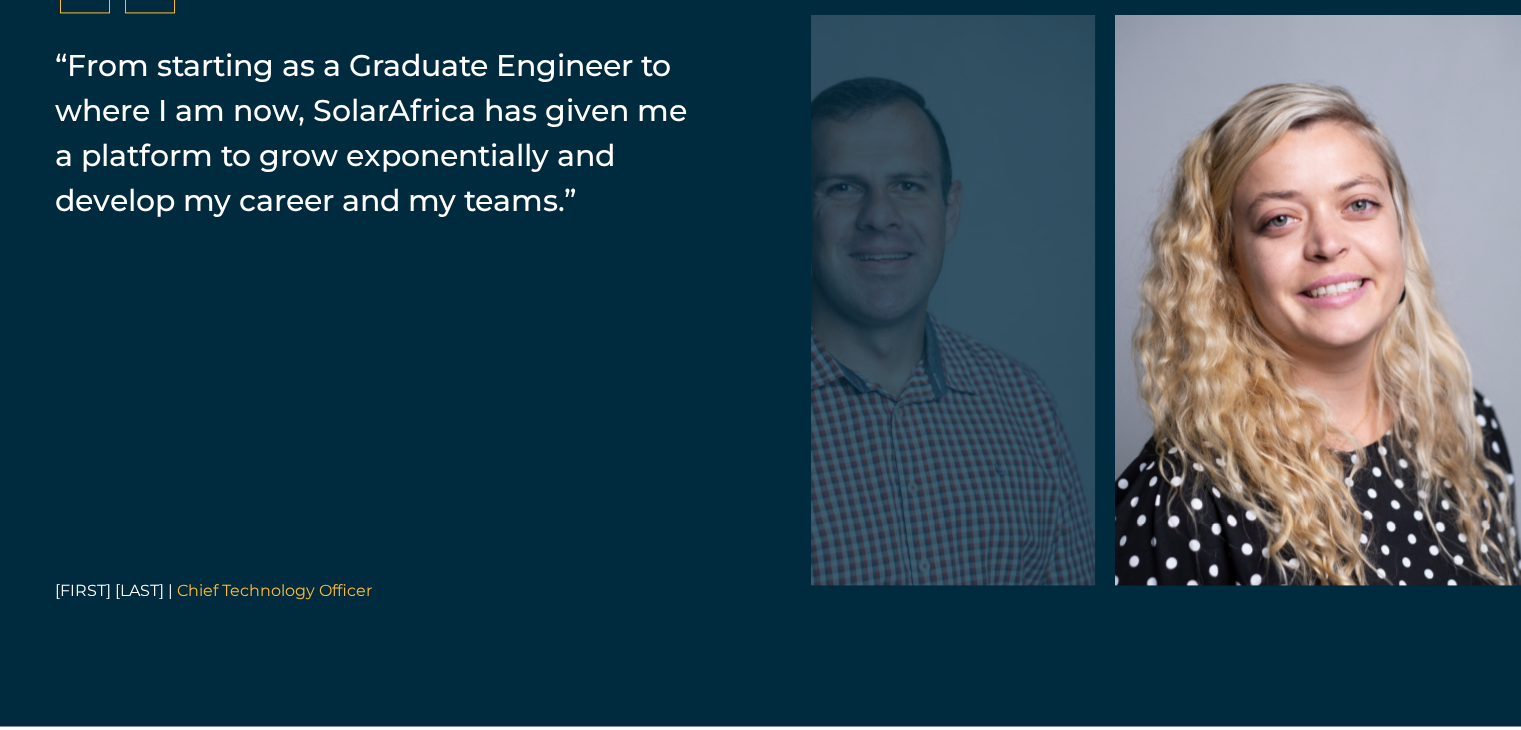 drag, startPoint x: 876, startPoint y: 340, endPoint x: 1217, endPoint y: 321, distance: 341.5289 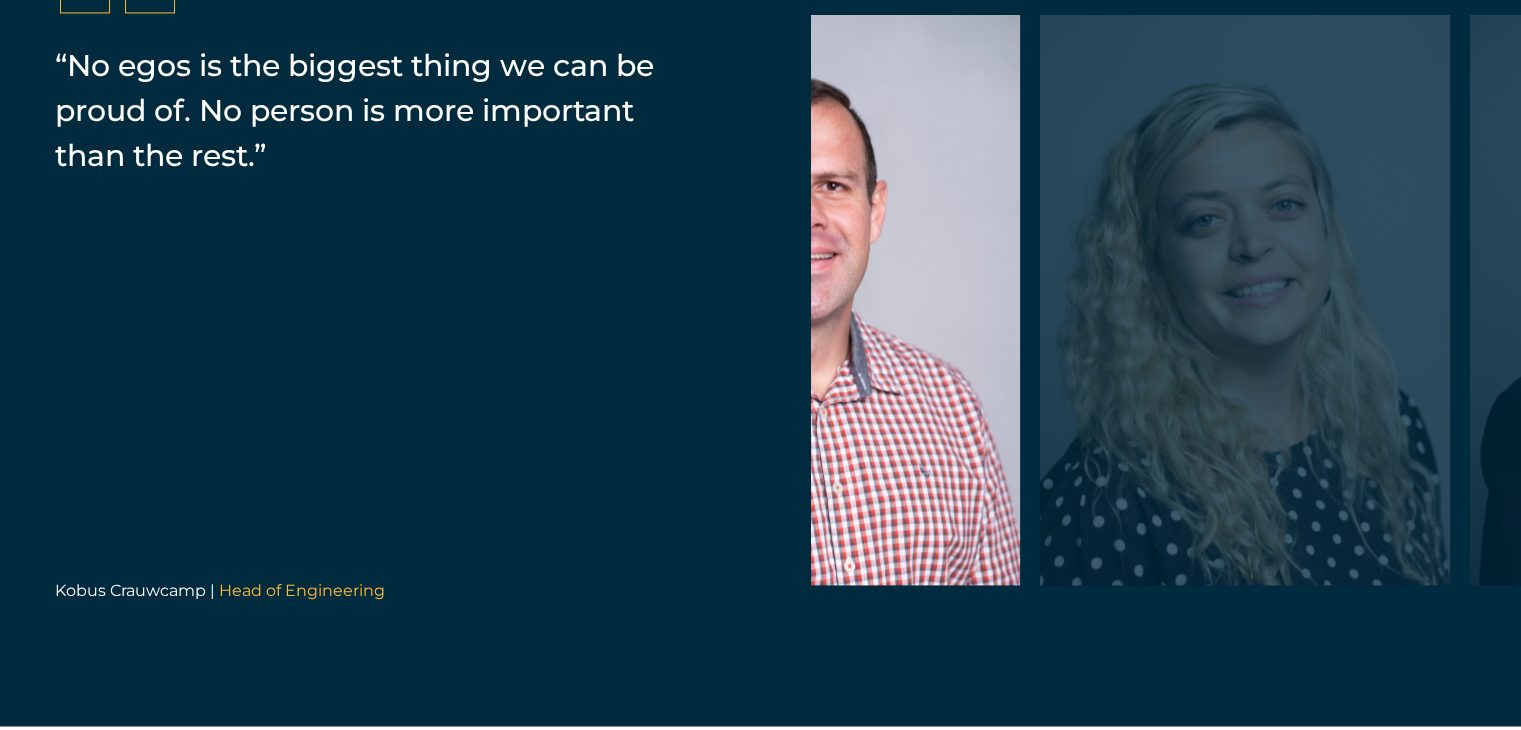 drag, startPoint x: 1207, startPoint y: 336, endPoint x: 931, endPoint y: 353, distance: 276.52304 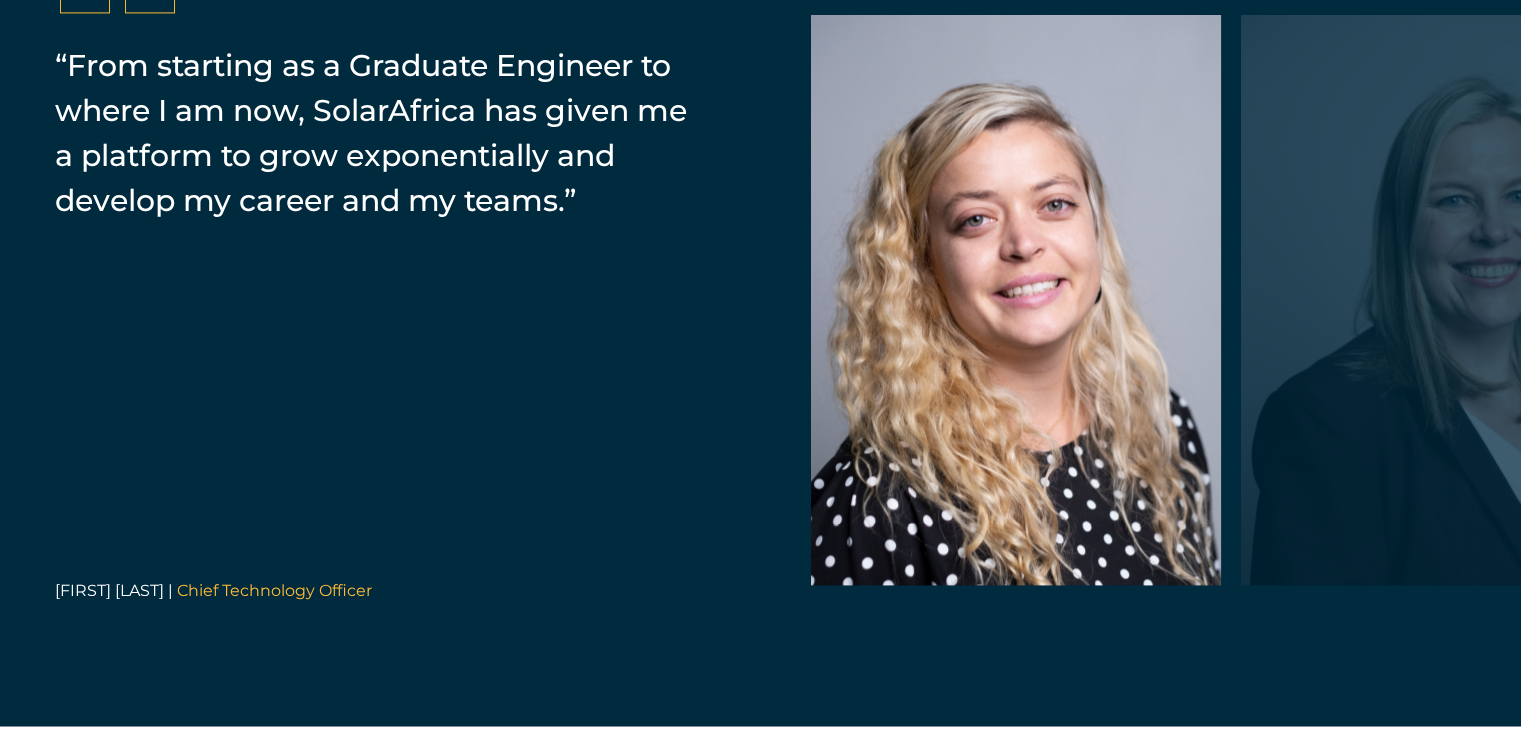 drag, startPoint x: 1116, startPoint y: 324, endPoint x: 1192, endPoint y: 362, distance: 84.97058 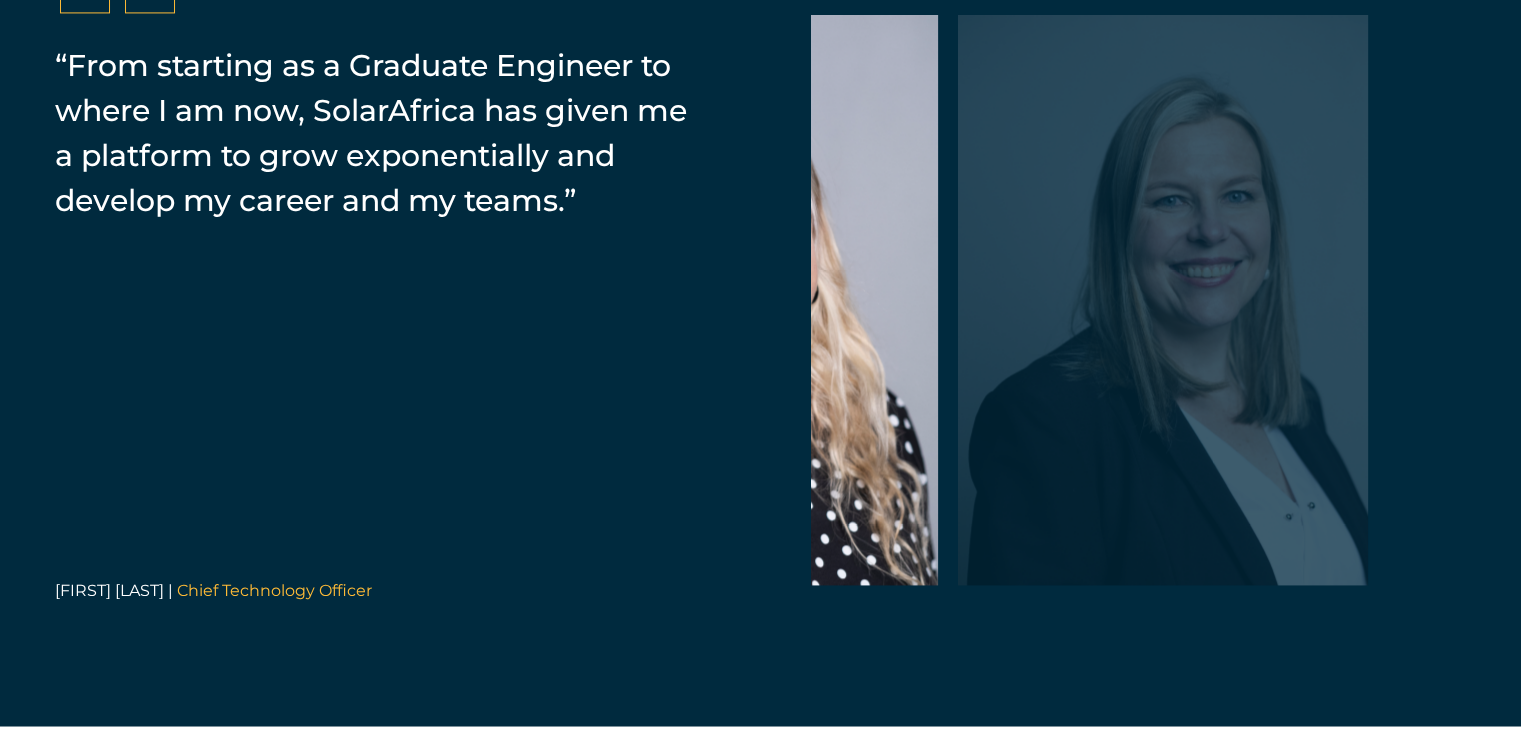 drag, startPoint x: 1192, startPoint y: 362, endPoint x: 888, endPoint y: 381, distance: 304.59317 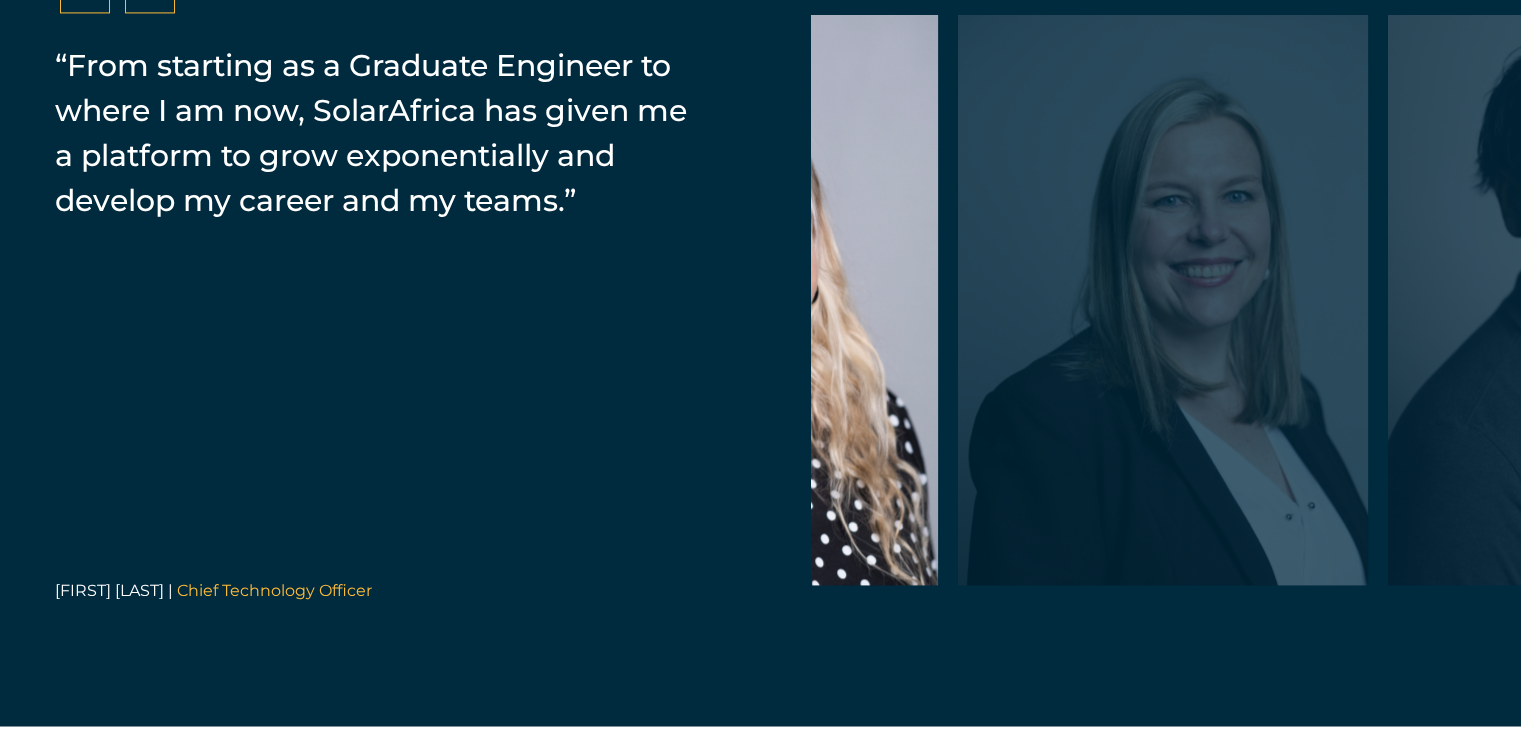 click at bounding box center (733, 300) 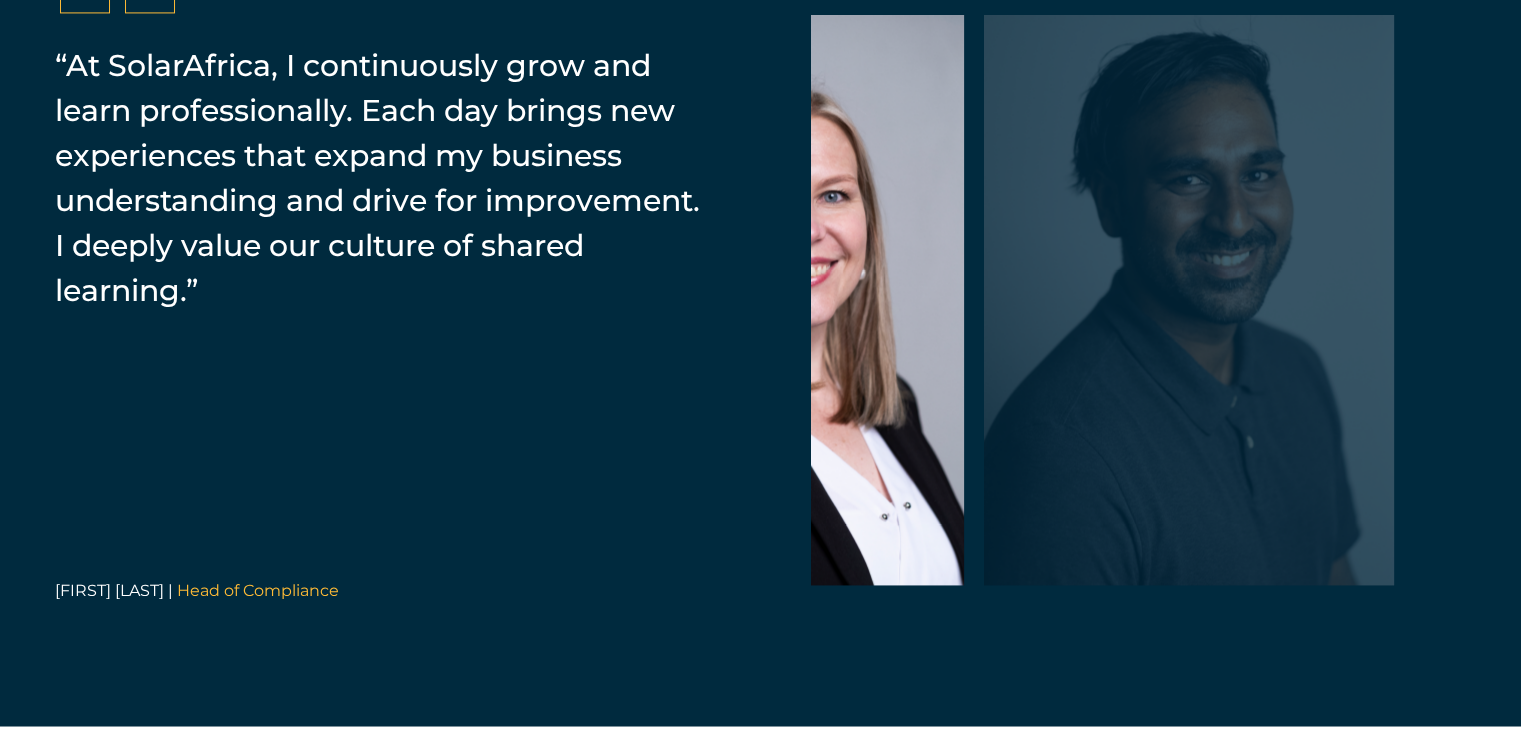 drag, startPoint x: 1272, startPoint y: 420, endPoint x: 1003, endPoint y: 499, distance: 280.36047 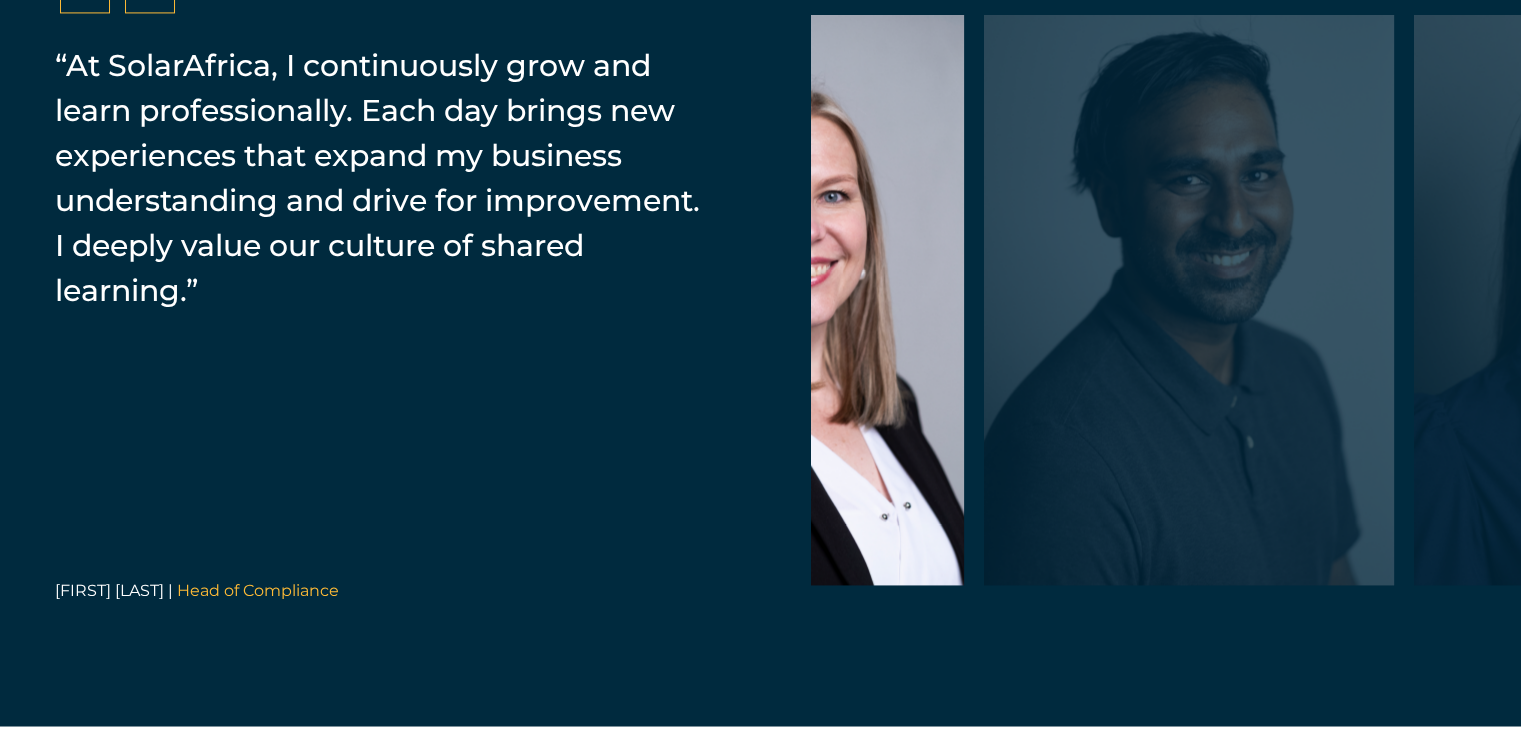 click at bounding box center [1189, 300] 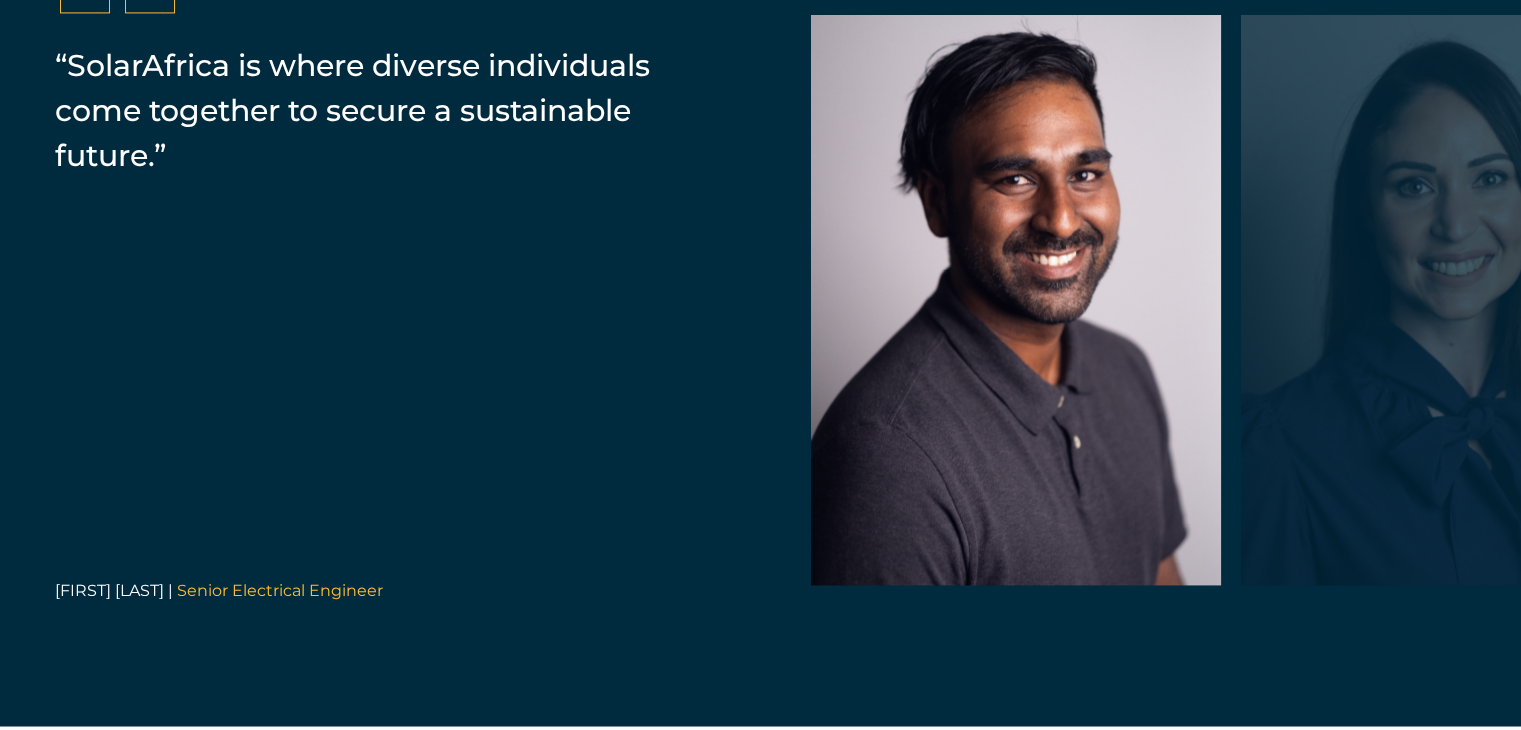 drag, startPoint x: 1014, startPoint y: 409, endPoint x: 1014, endPoint y: 460, distance: 51 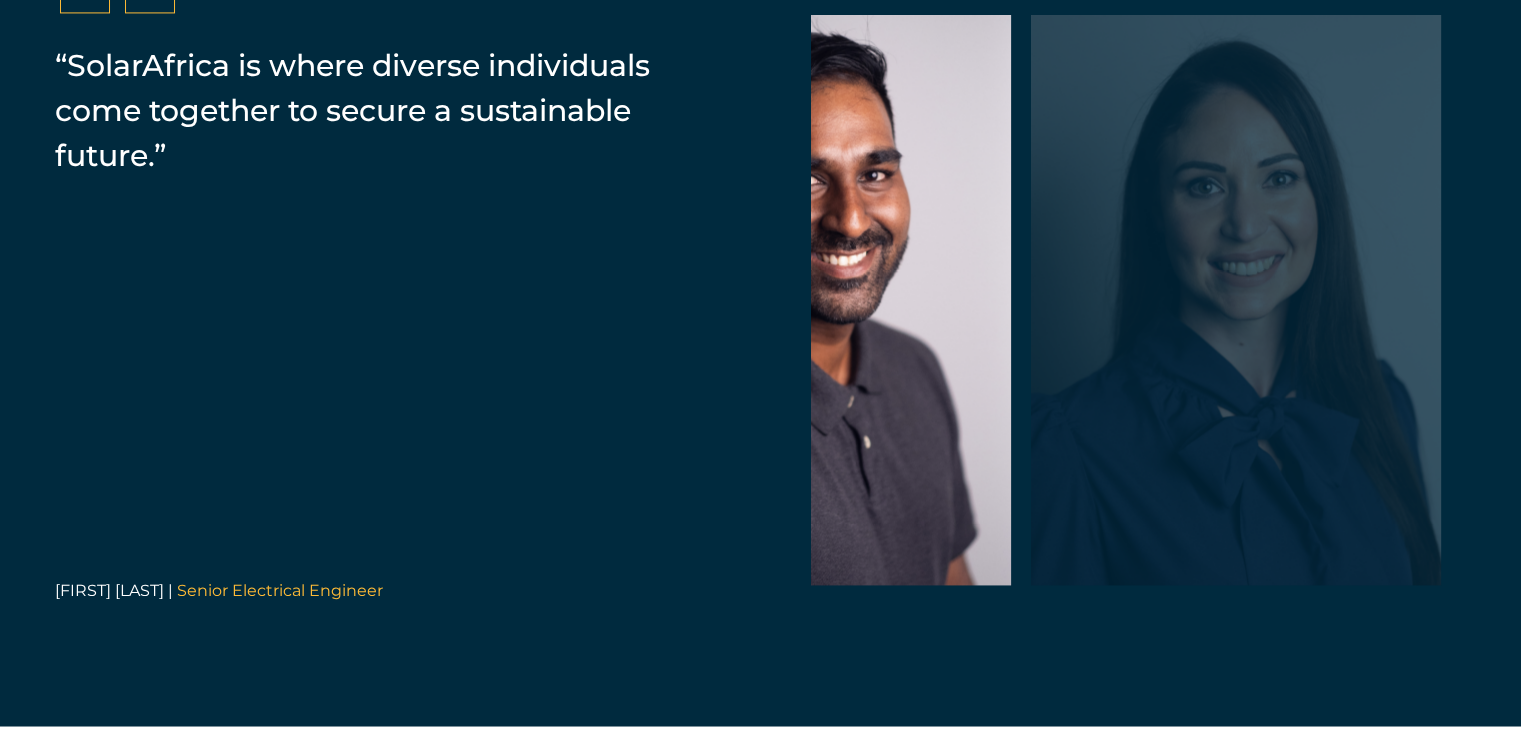 drag, startPoint x: 1276, startPoint y: 448, endPoint x: 944, endPoint y: 458, distance: 332.15057 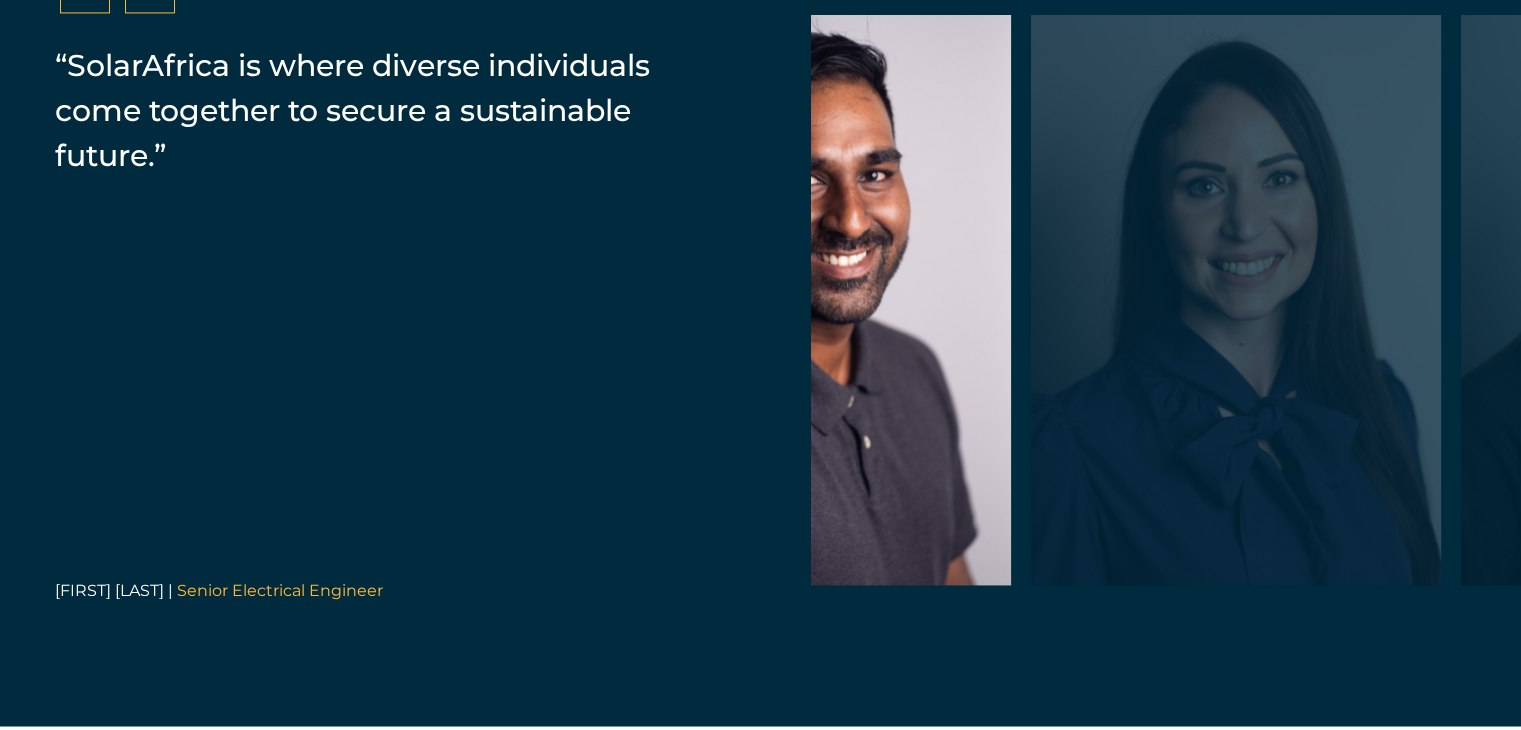 click at bounding box center (1236, 300) 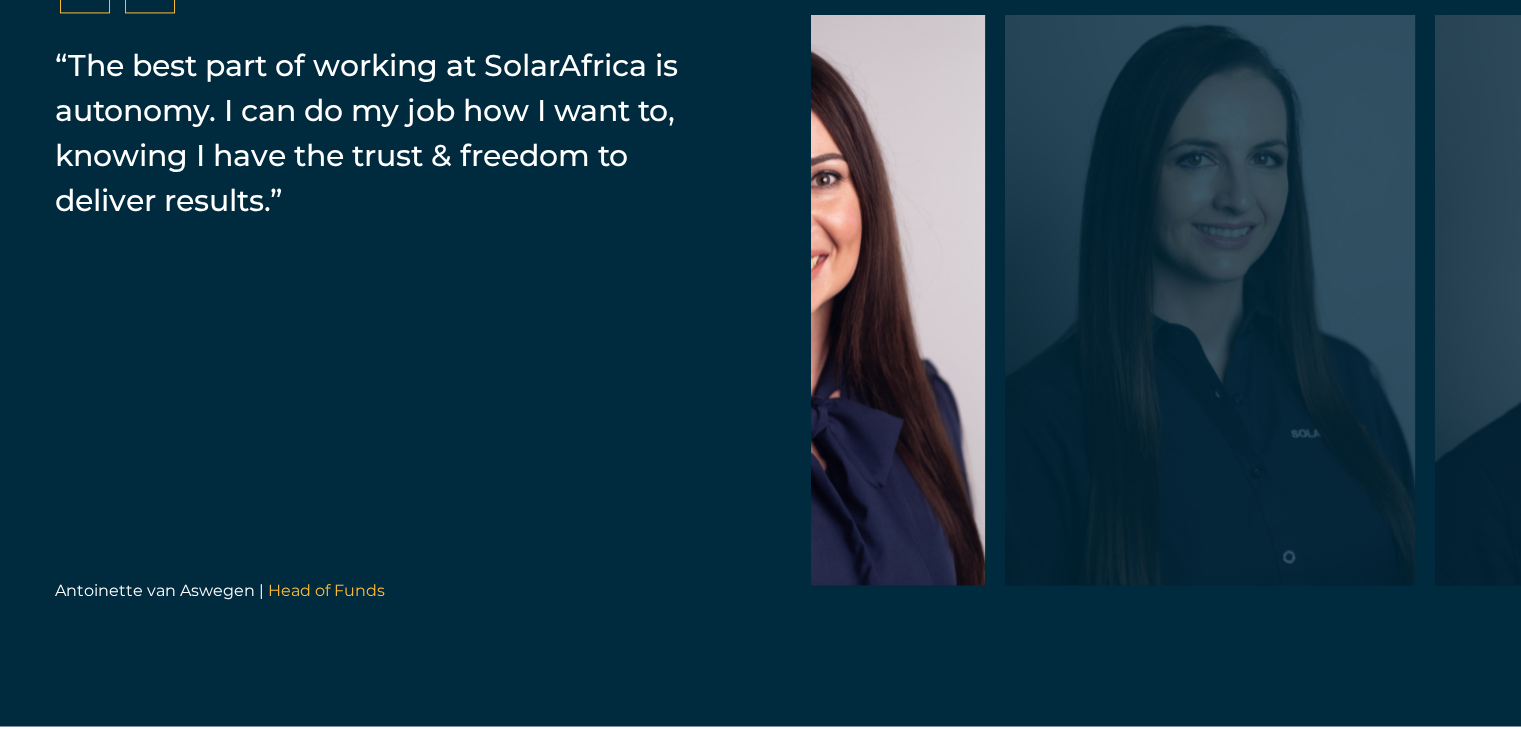drag, startPoint x: 1168, startPoint y: 417, endPoint x: 850, endPoint y: 468, distance: 322.06366 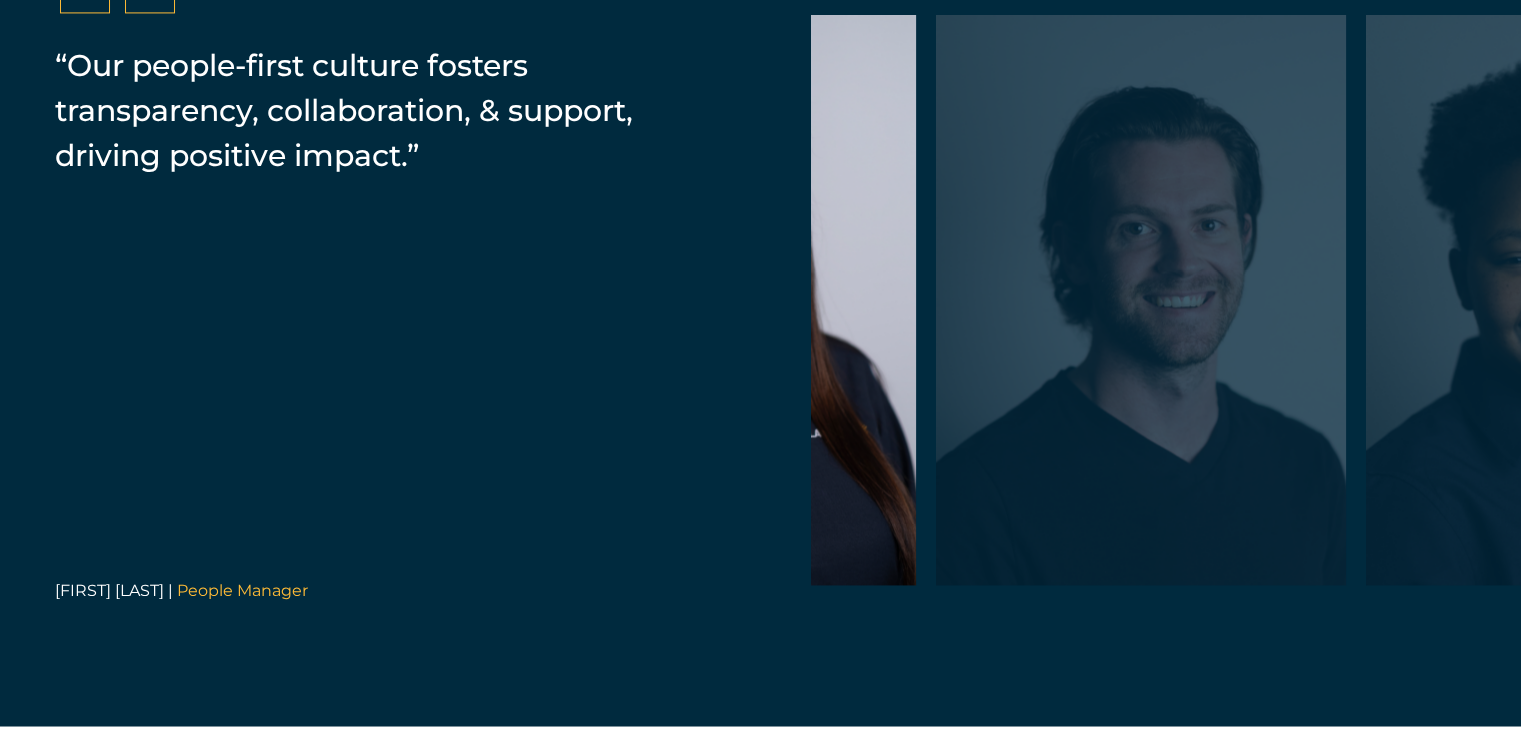 drag, startPoint x: 1084, startPoint y: 384, endPoint x: 777, endPoint y: 440, distance: 312.0657 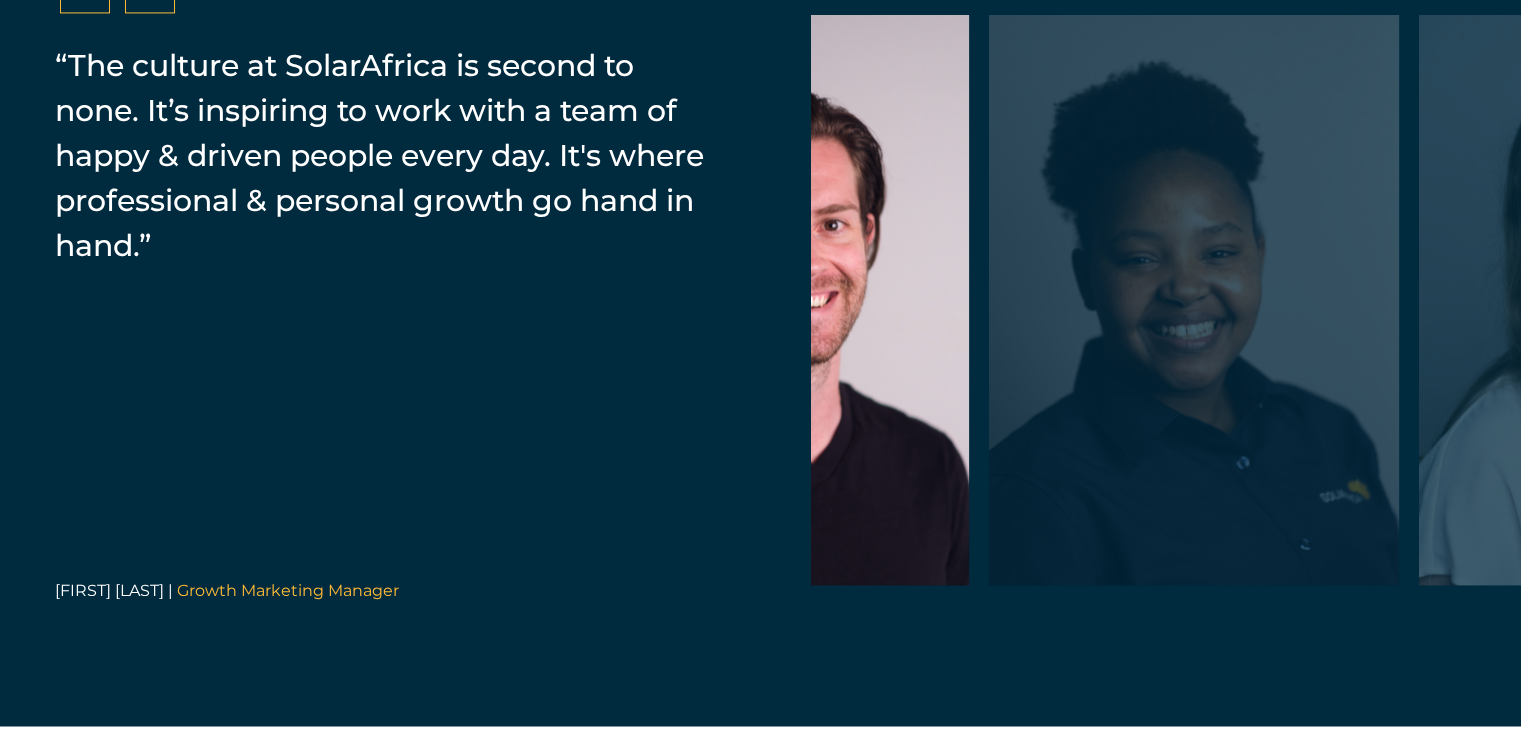 drag, startPoint x: 1016, startPoint y: 389, endPoint x: 715, endPoint y: 472, distance: 312.2339 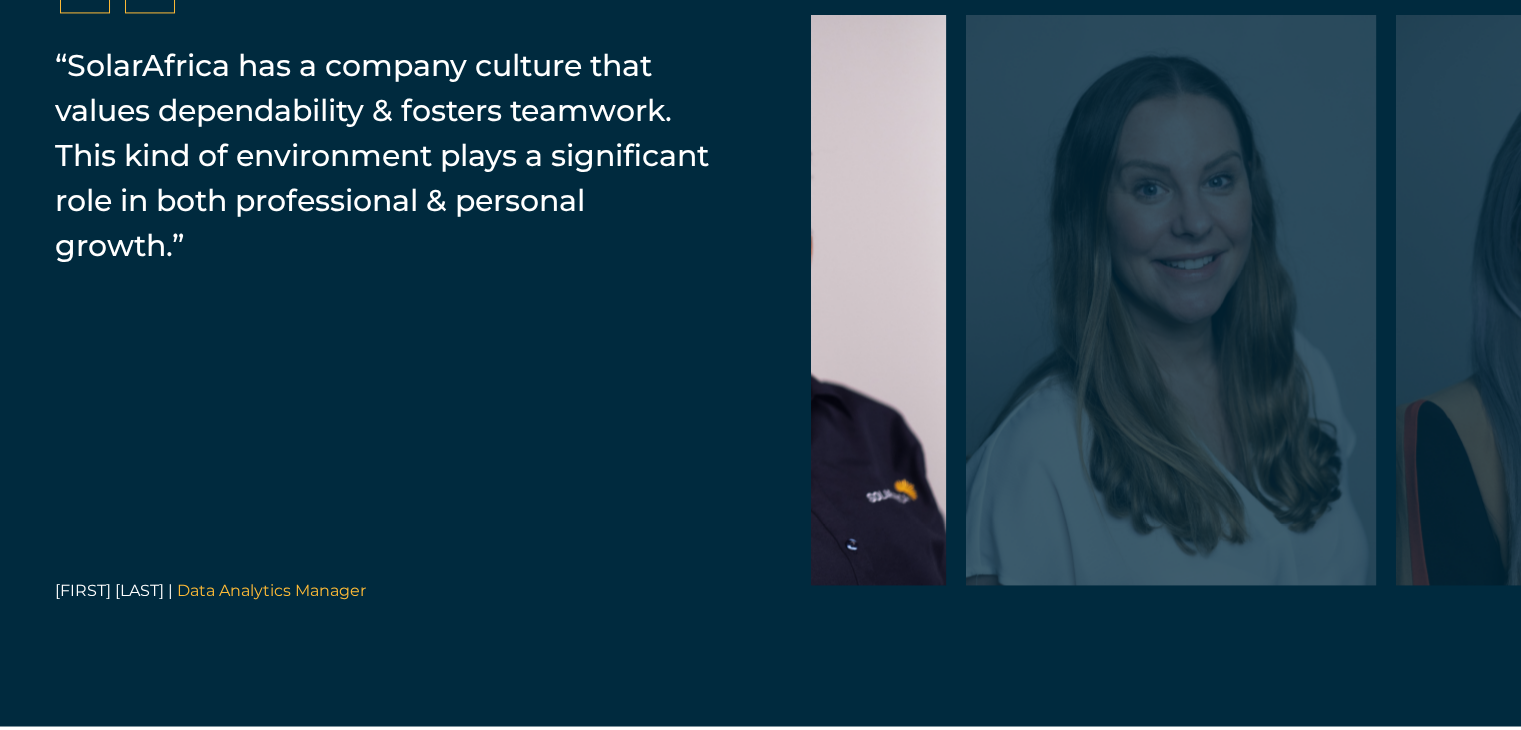 drag, startPoint x: 1060, startPoint y: 437, endPoint x: 756, endPoint y: 461, distance: 304.9459 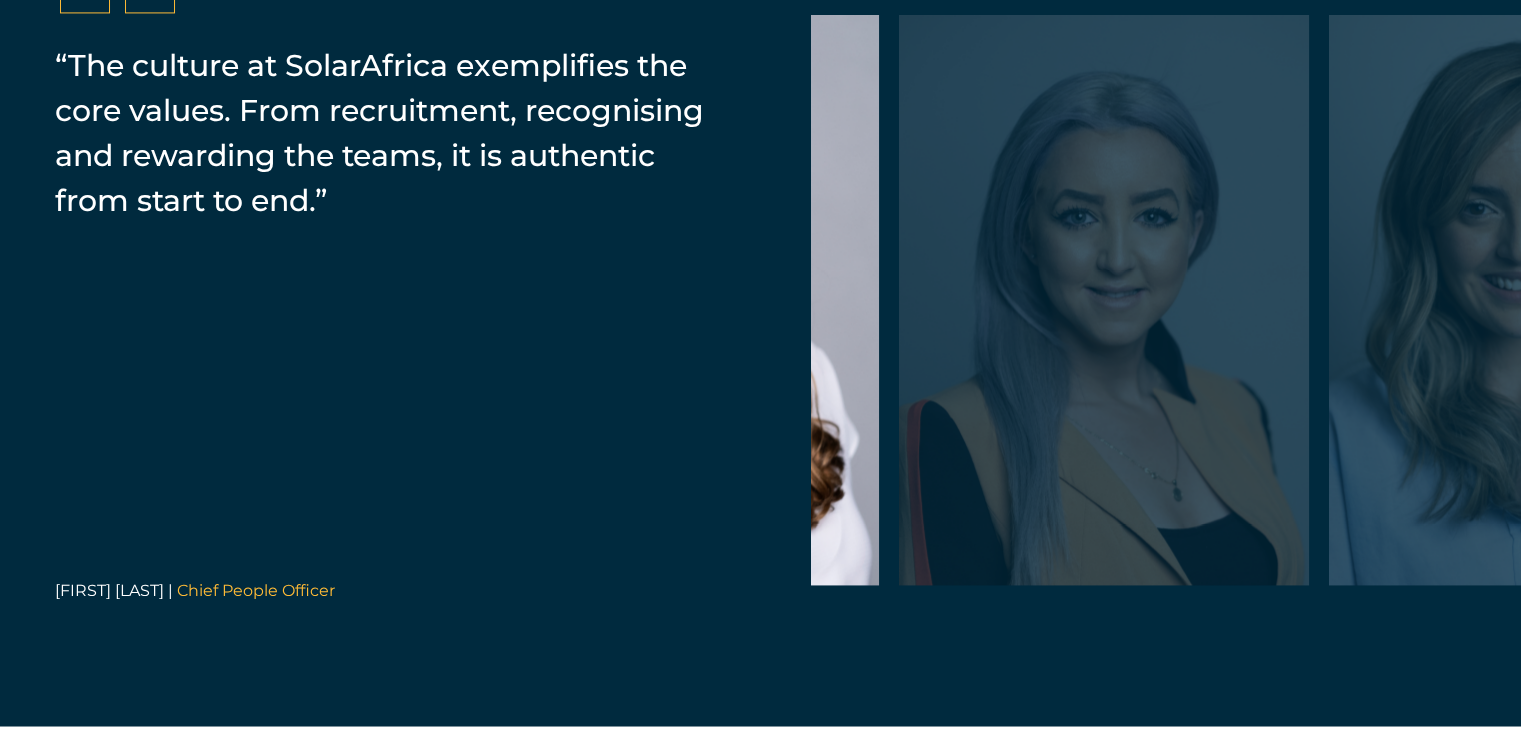drag, startPoint x: 1293, startPoint y: 384, endPoint x: 901, endPoint y: 421, distance: 393.7423 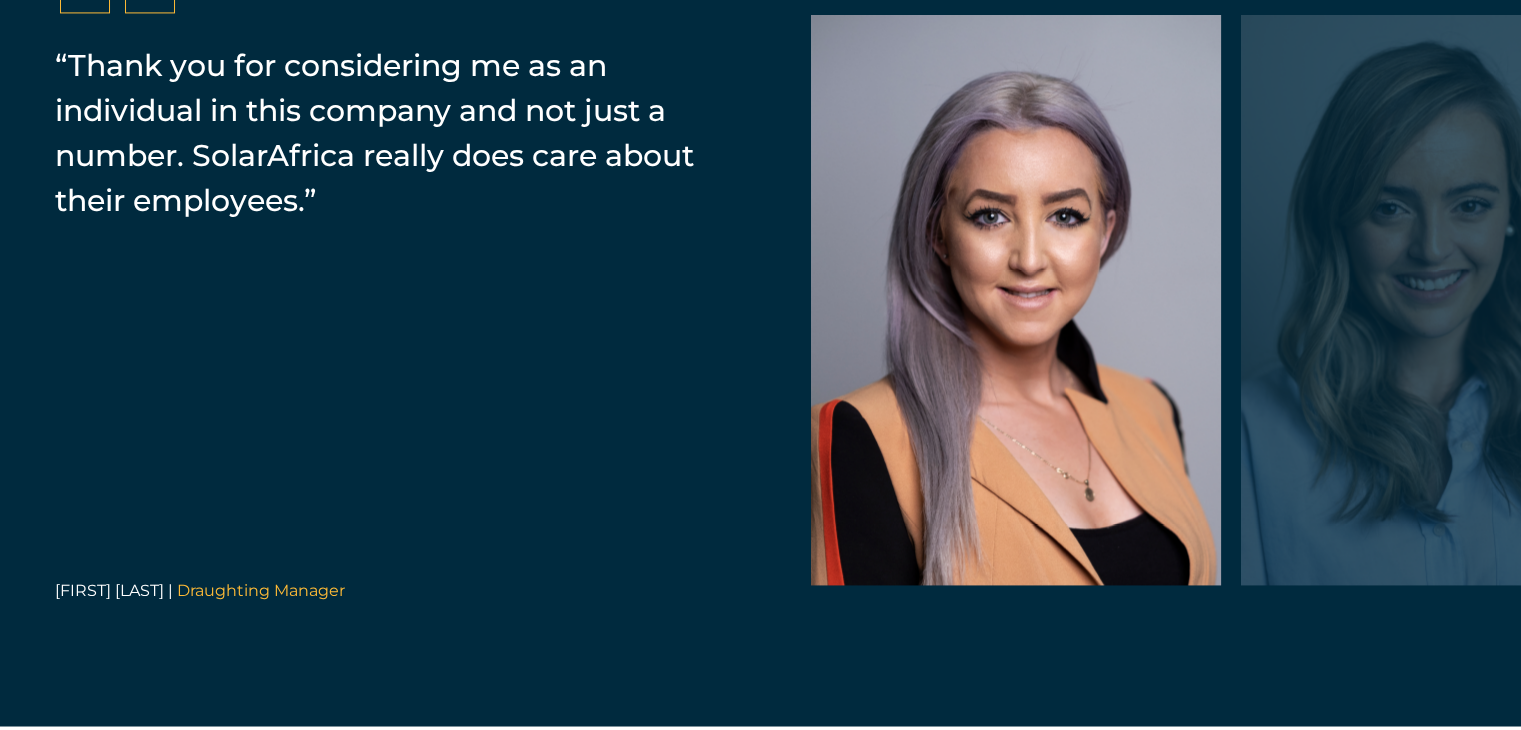 drag, startPoint x: 1276, startPoint y: 376, endPoint x: 1274, endPoint y: 429, distance: 53.037724 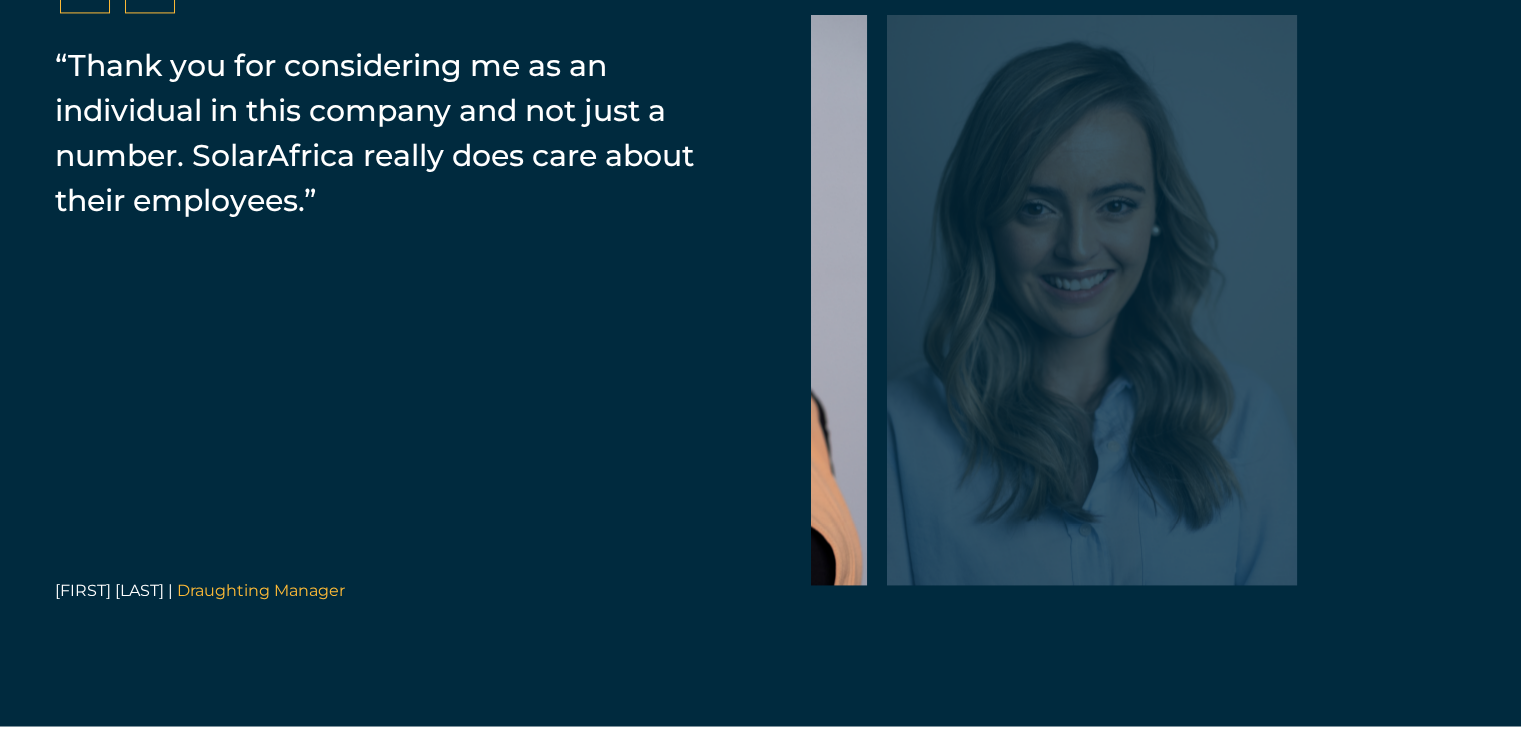 drag, startPoint x: 1300, startPoint y: 424, endPoint x: 923, endPoint y: 475, distance: 380.43396 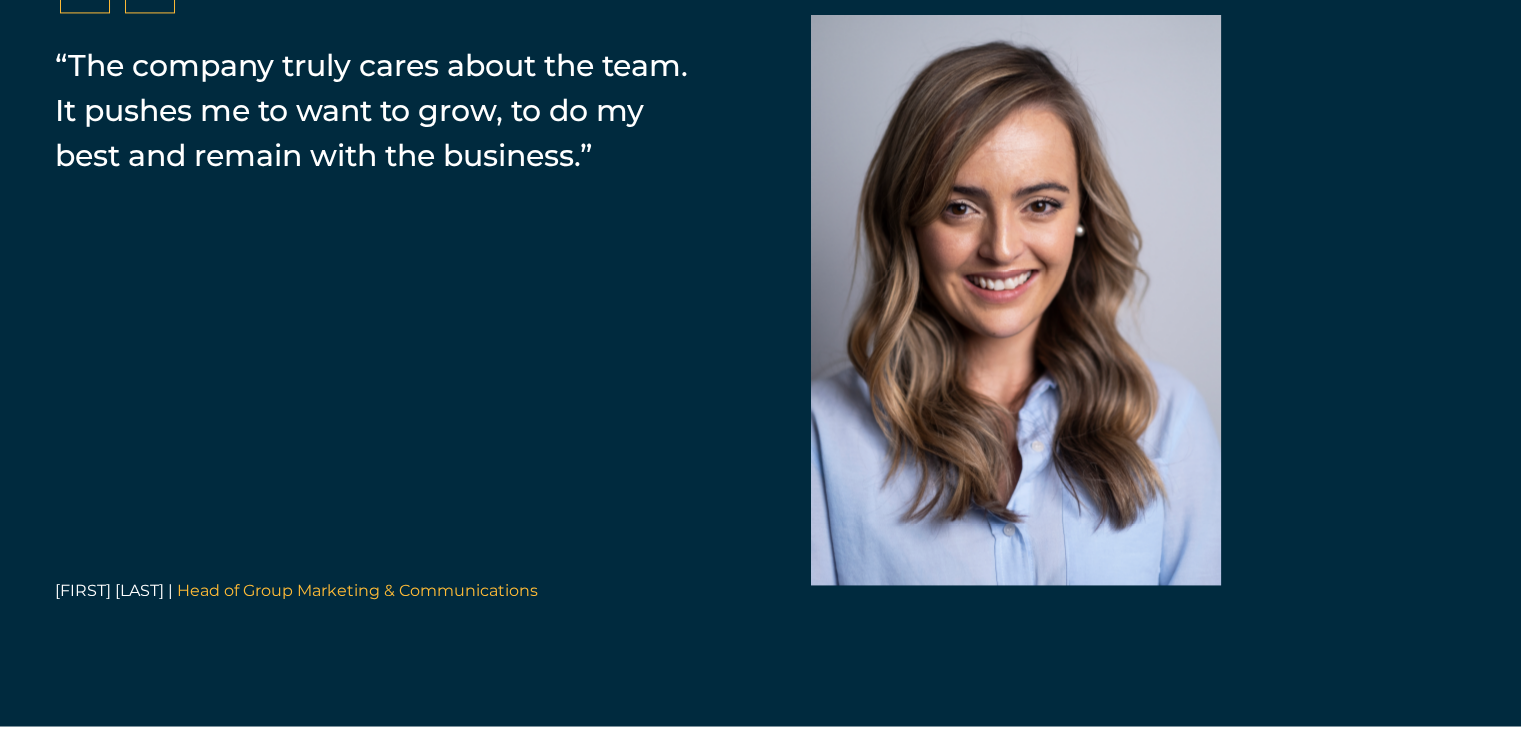 click at bounding box center [1446, 300] 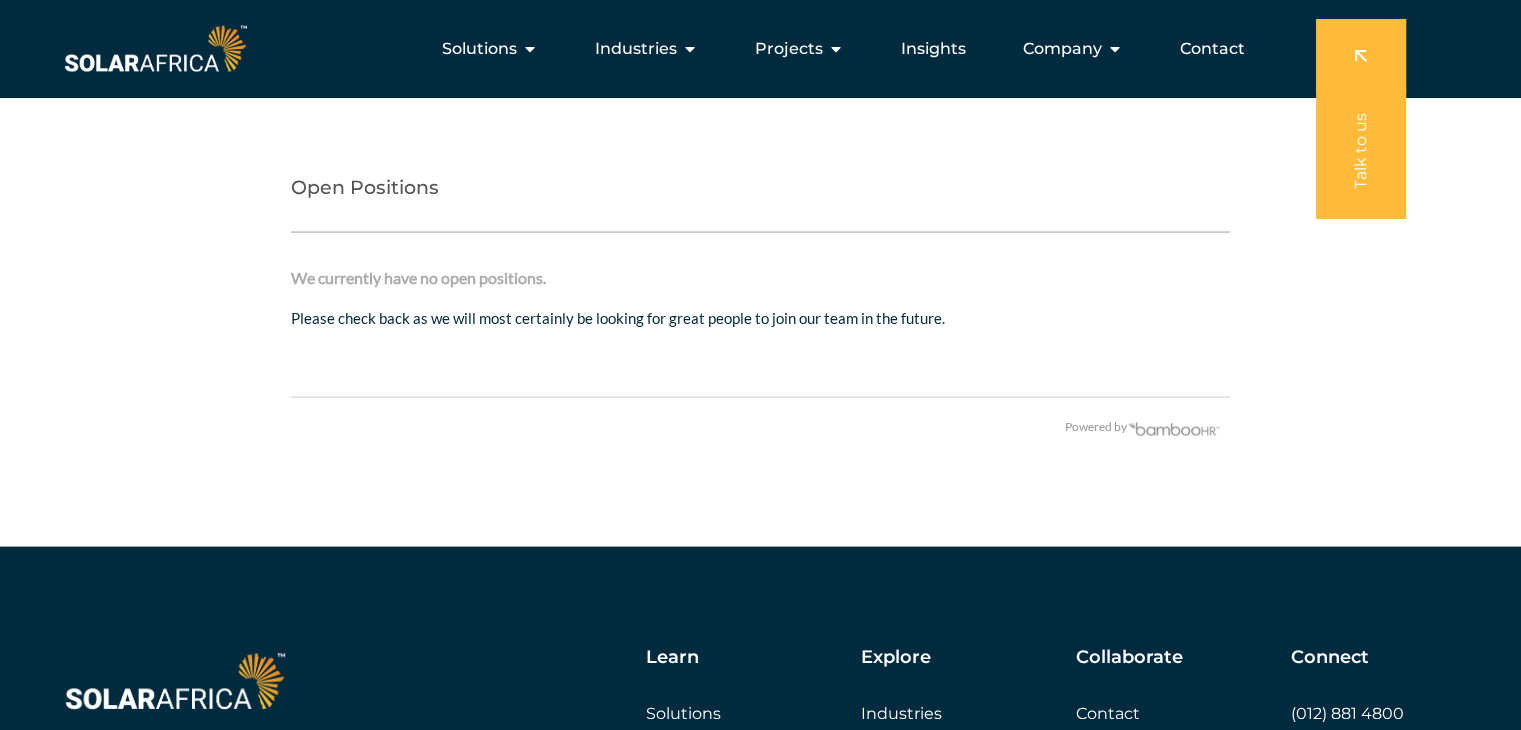 scroll, scrollTop: 4007, scrollLeft: 0, axis: vertical 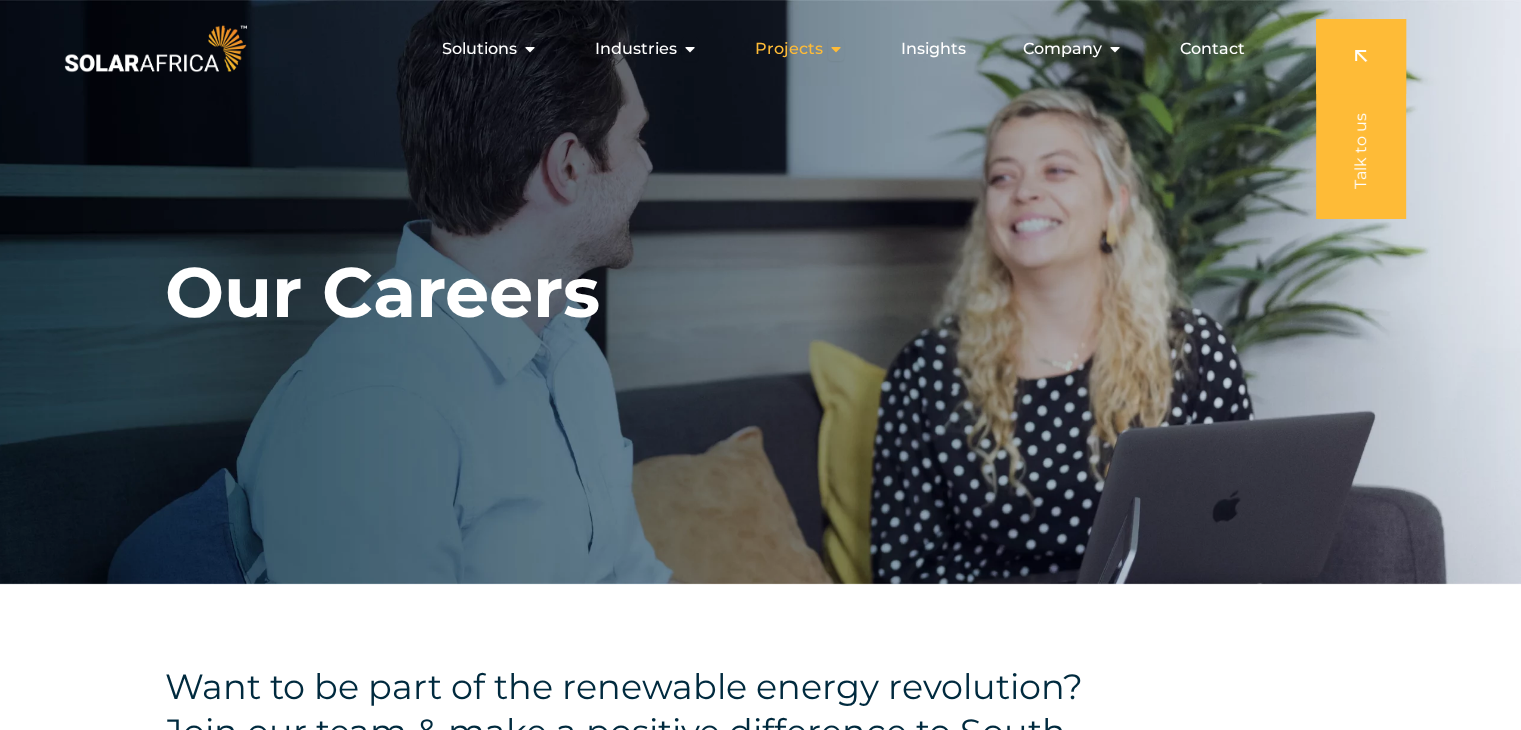 click on "Projects
Close Projects
Open Projects" at bounding box center (799, 49) 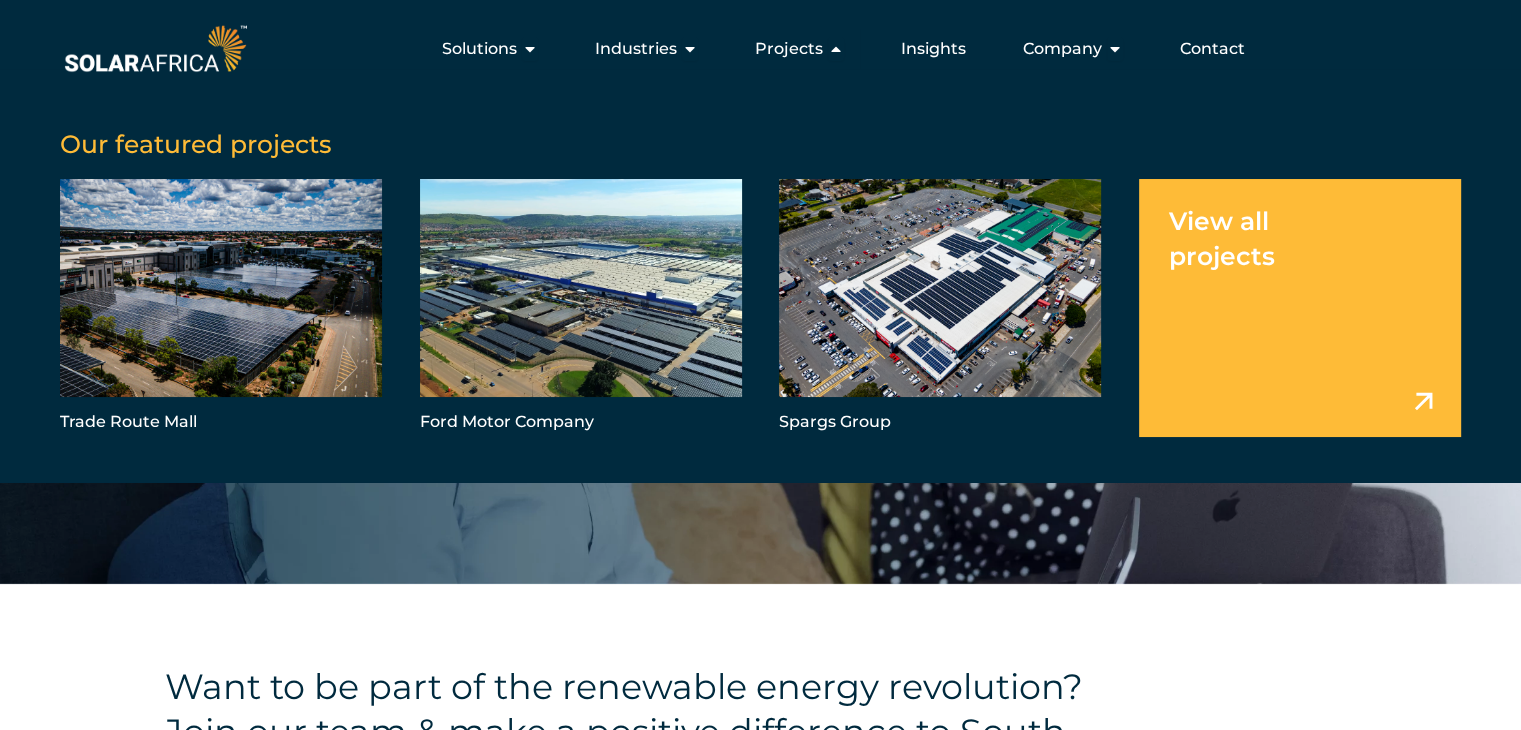 click at bounding box center [1300, 308] 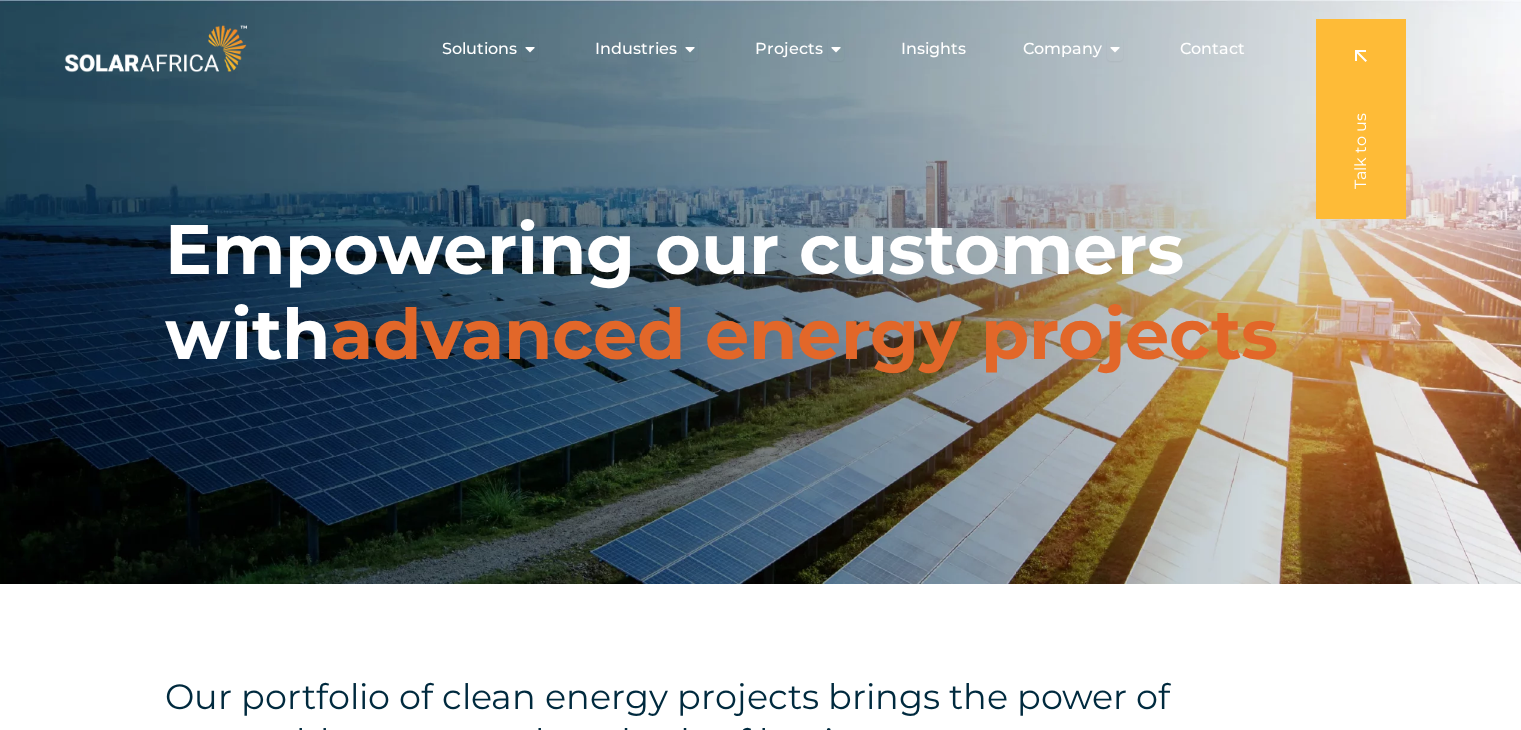 scroll, scrollTop: 0, scrollLeft: 0, axis: both 